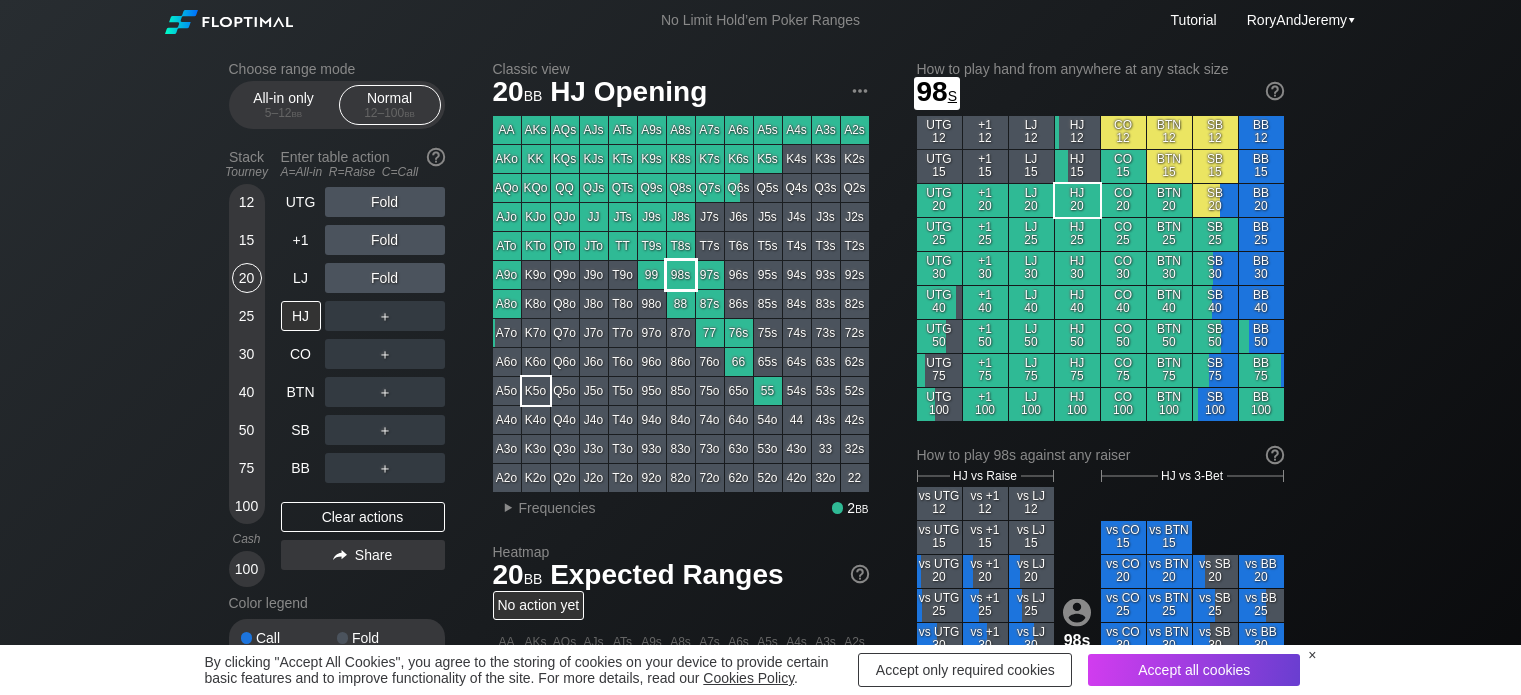 scroll, scrollTop: 0, scrollLeft: 0, axis: both 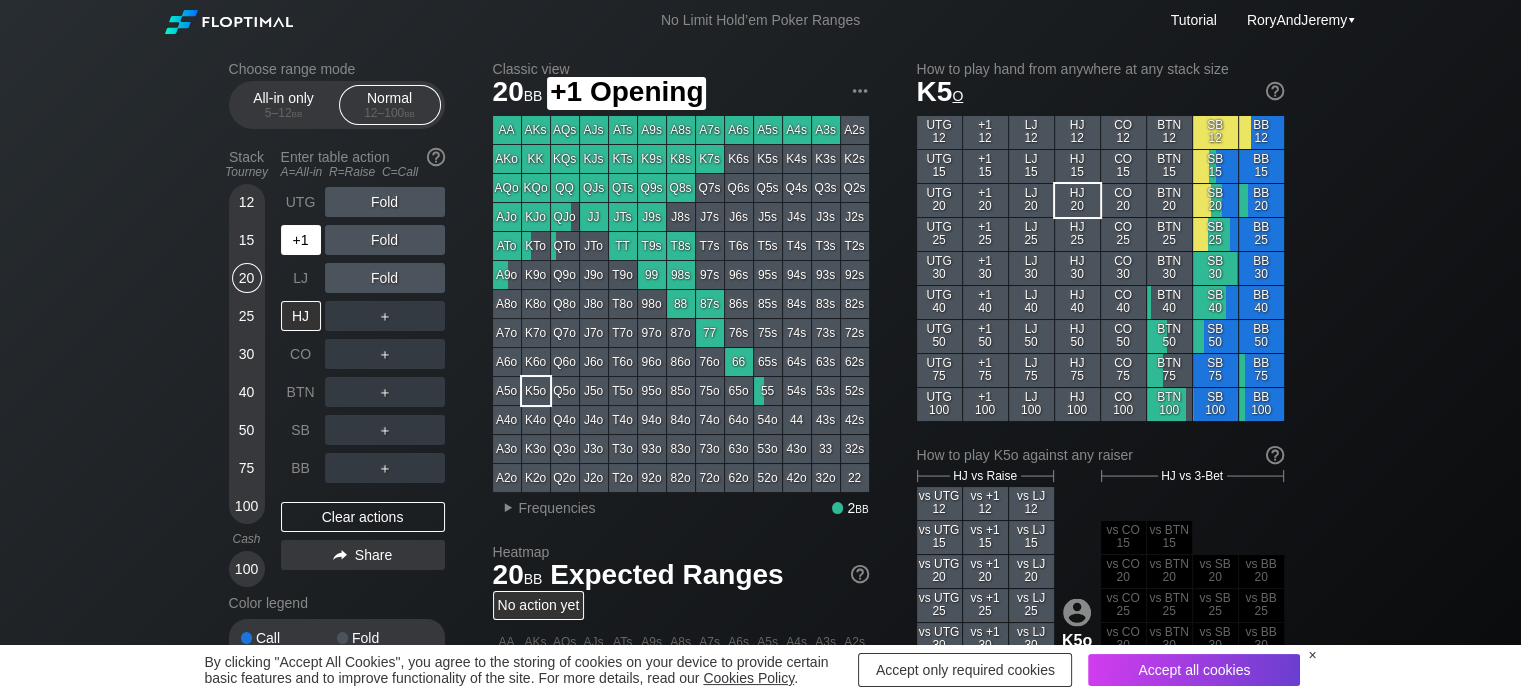 click on "+1" at bounding box center [301, 240] 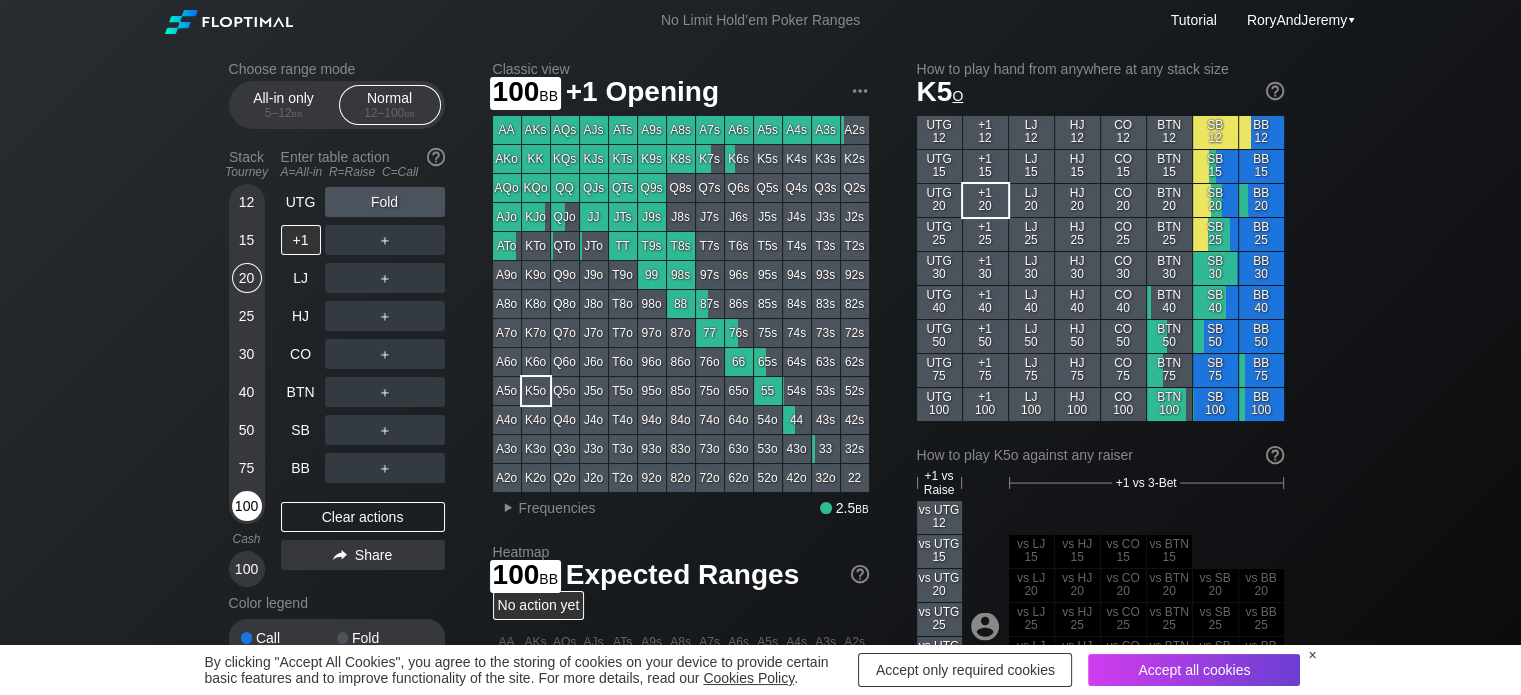 click on "100" at bounding box center [247, 506] 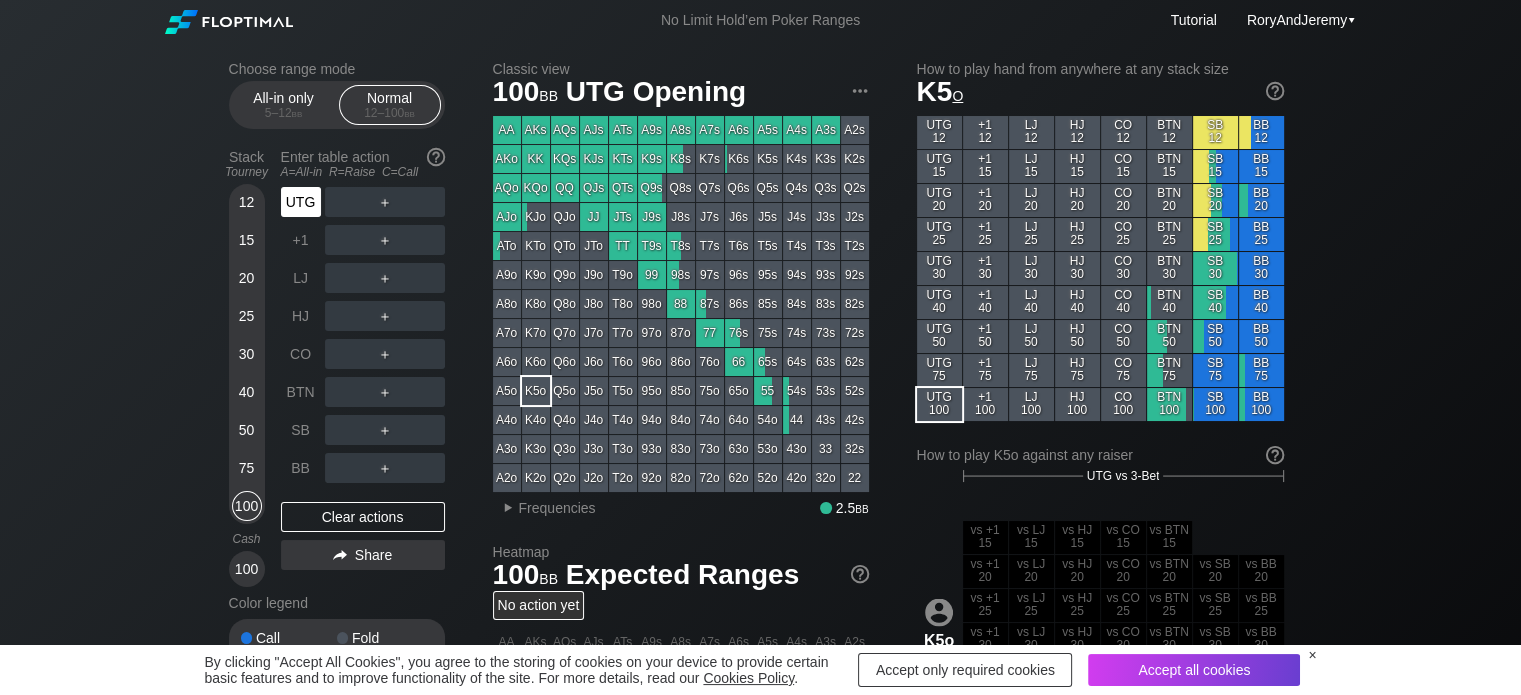 click on "UTG" at bounding box center (301, 202) 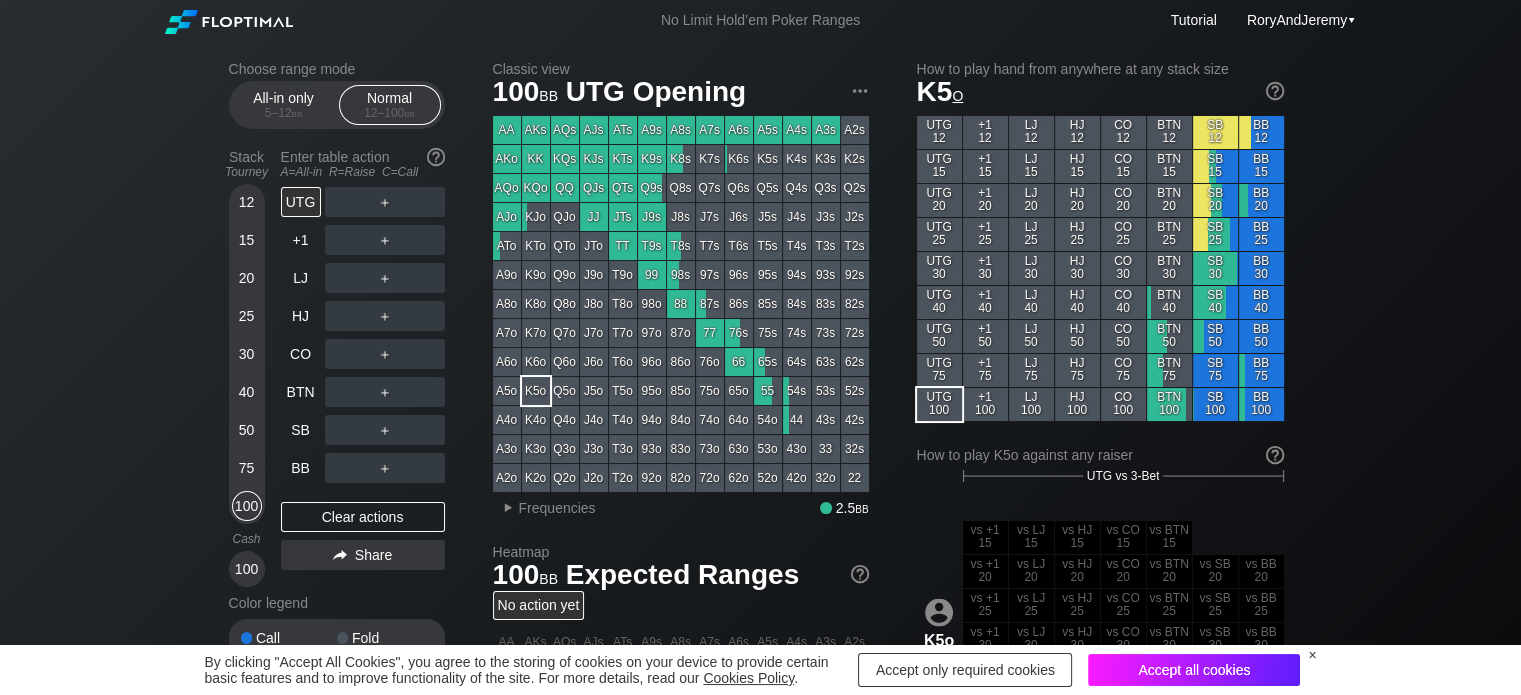 click on "Accept all cookies" at bounding box center (1194, 670) 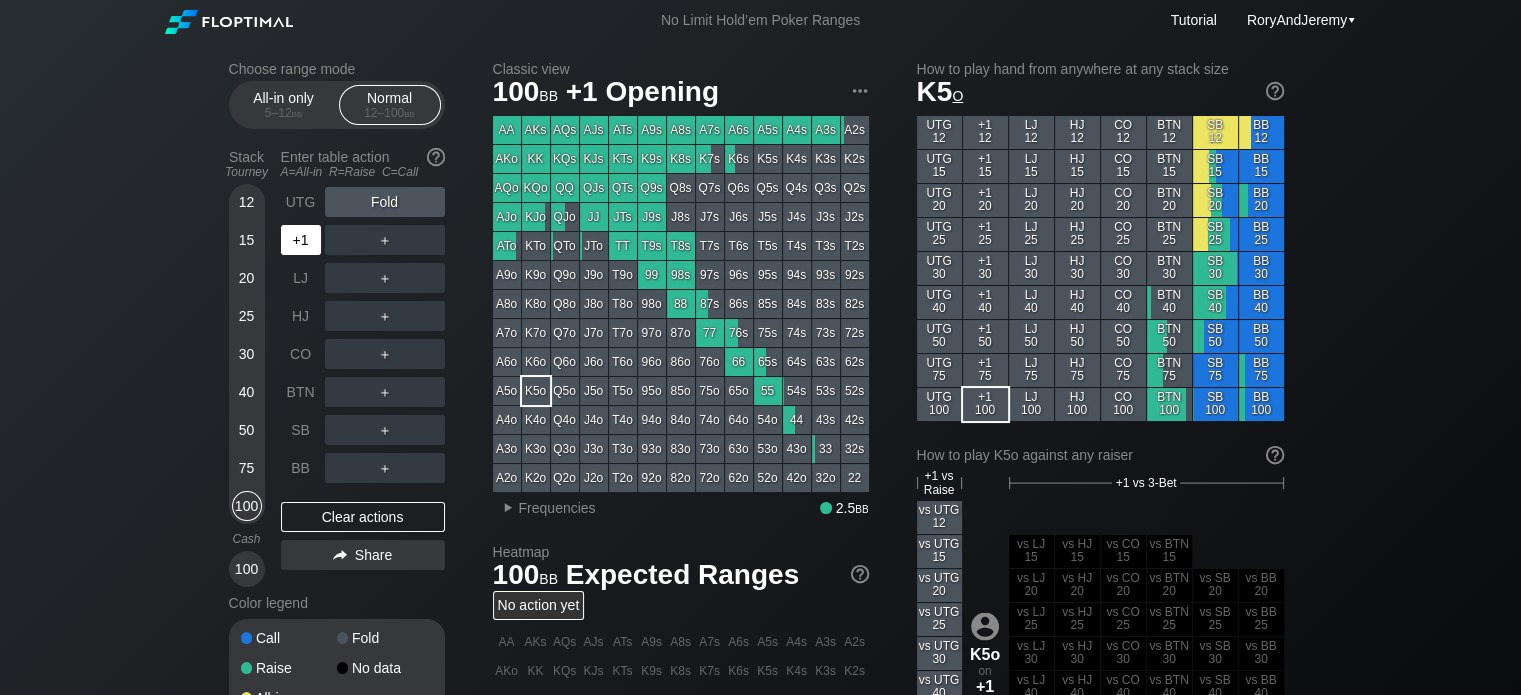 click on "+1" at bounding box center (301, 240) 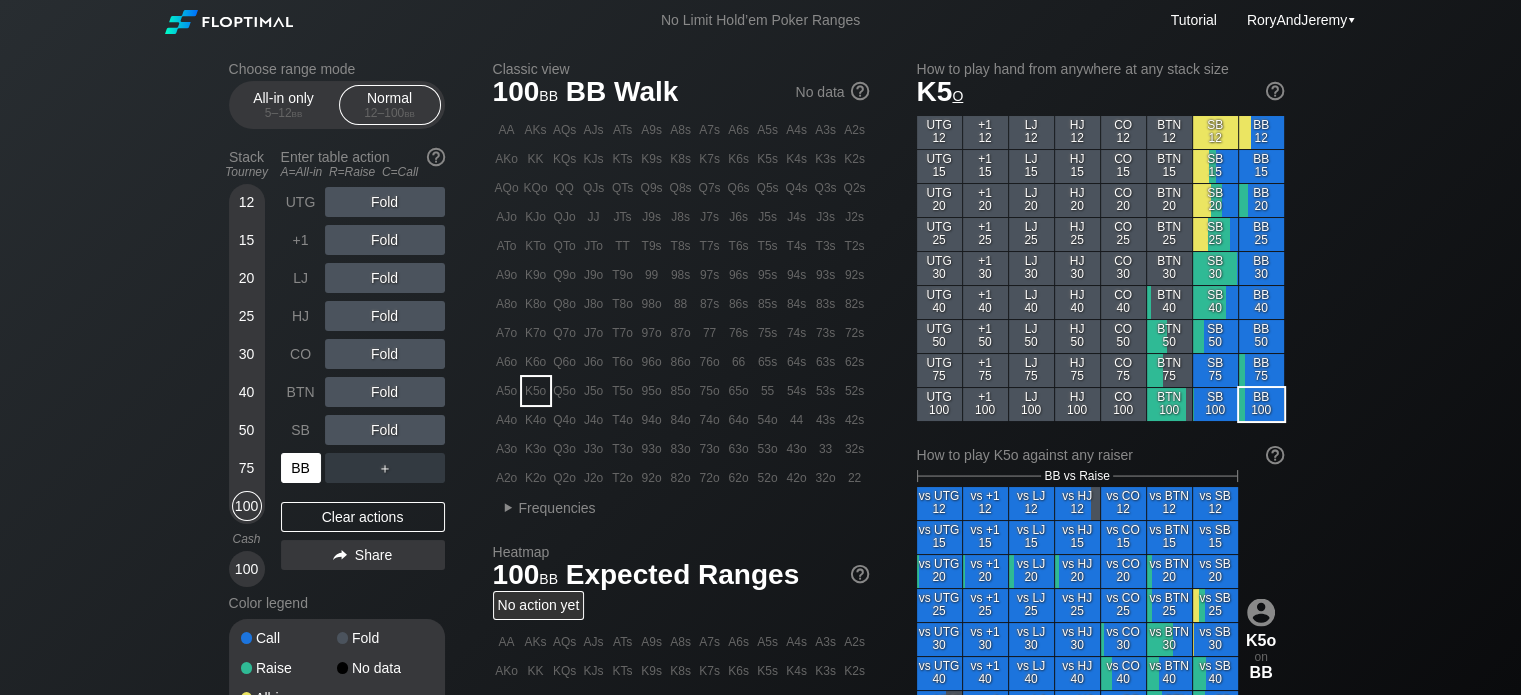 click on "BB" at bounding box center [301, 468] 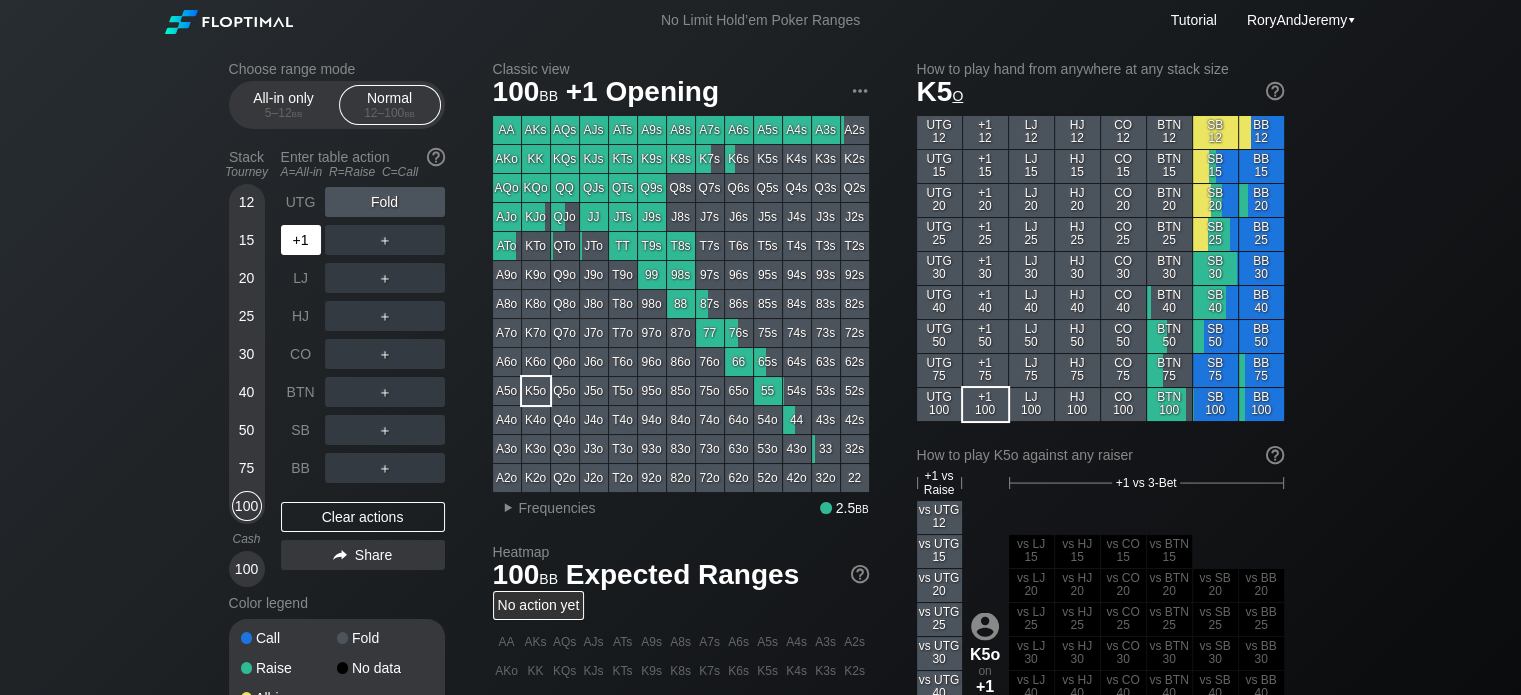 click on "+1" at bounding box center [301, 240] 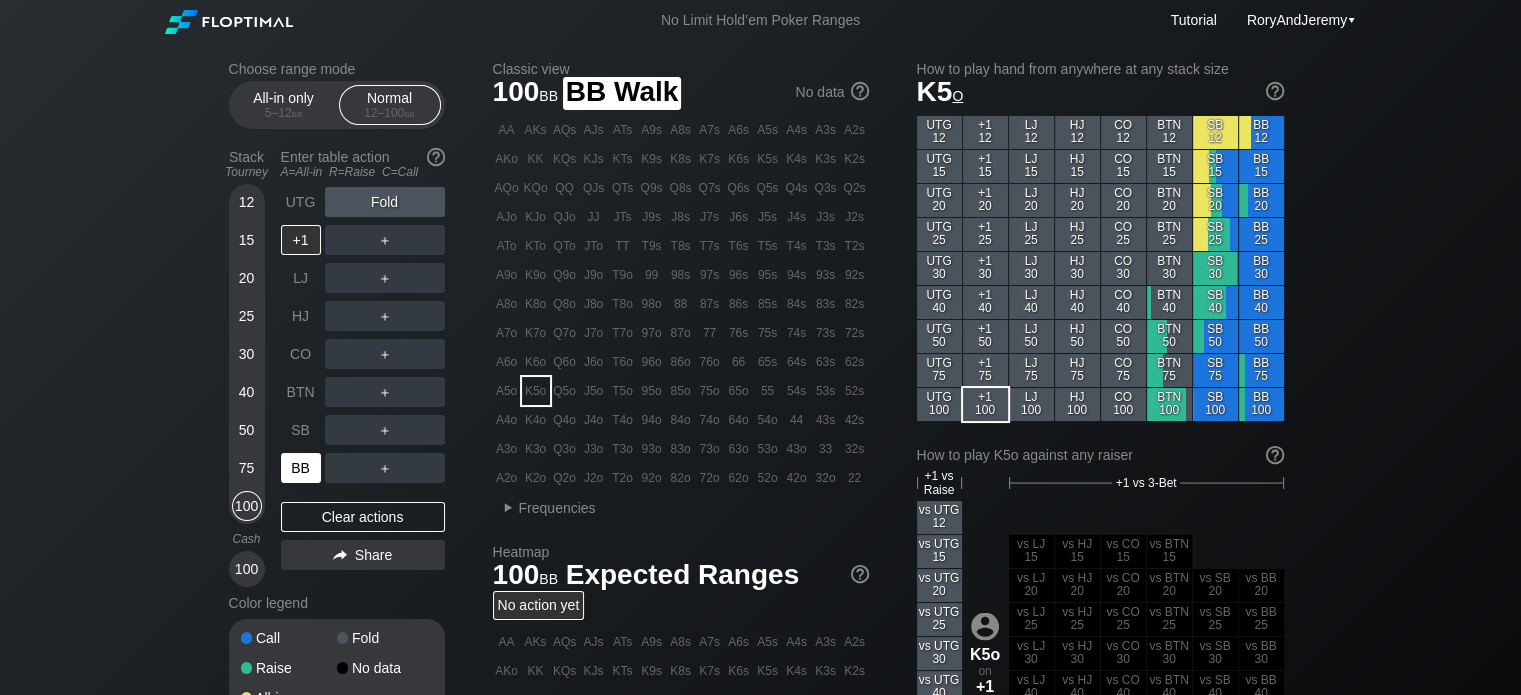 click on "BB" at bounding box center [301, 468] 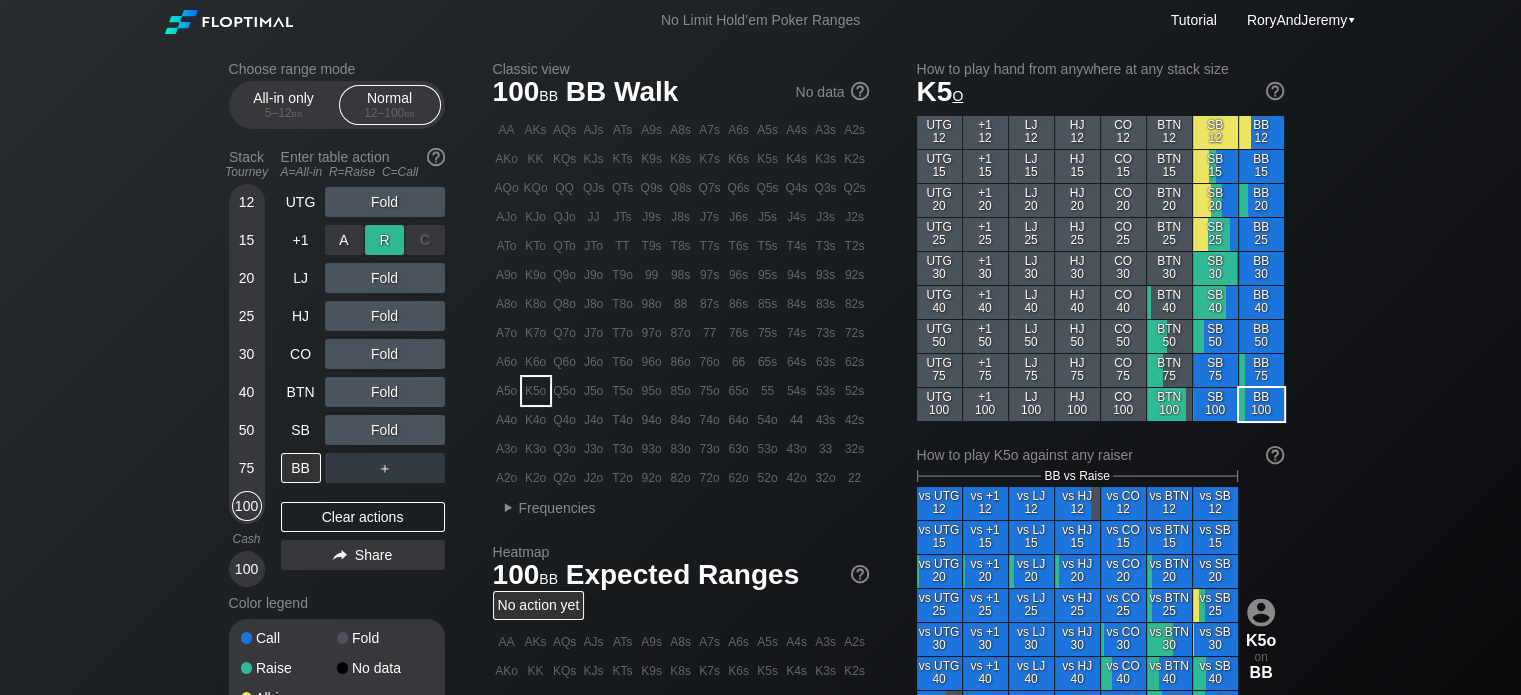 click on "R ✕" at bounding box center [384, 240] 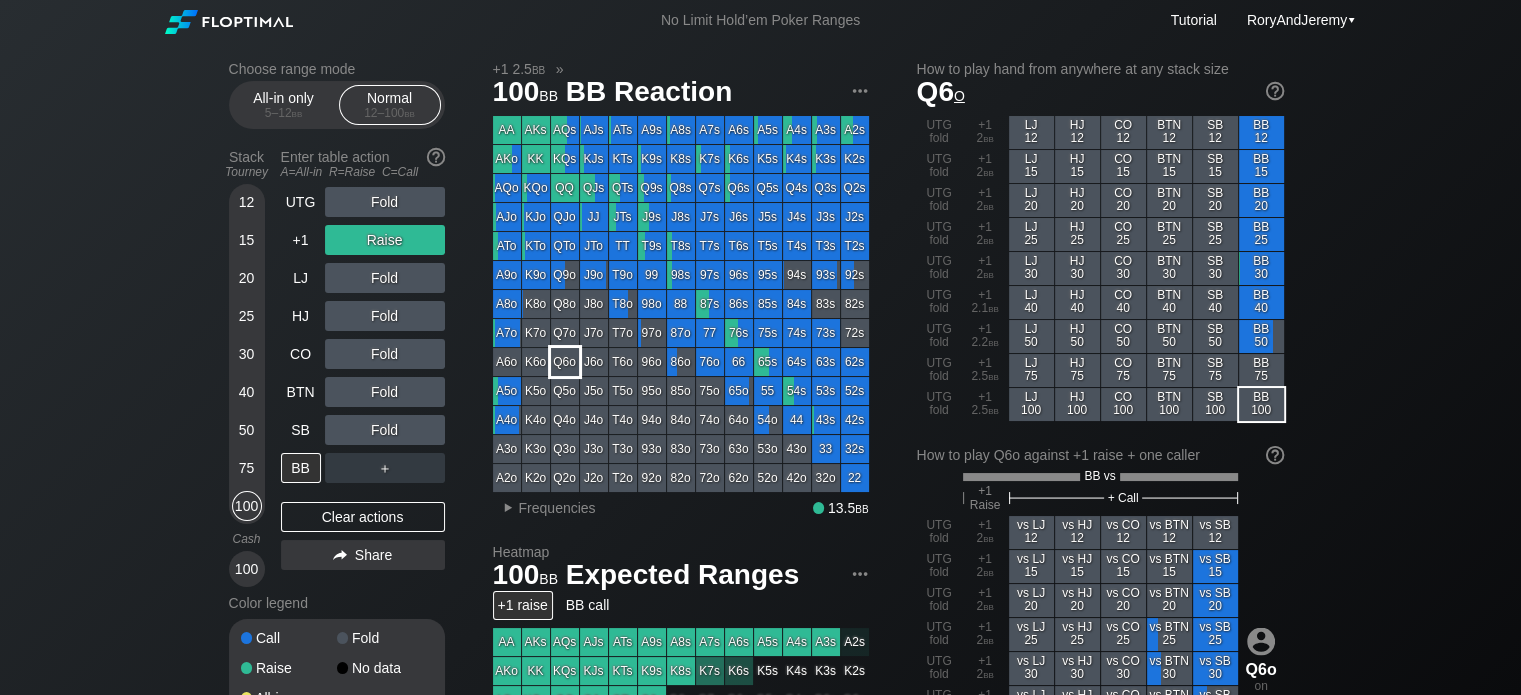 click on "Q6o" at bounding box center (565, 362) 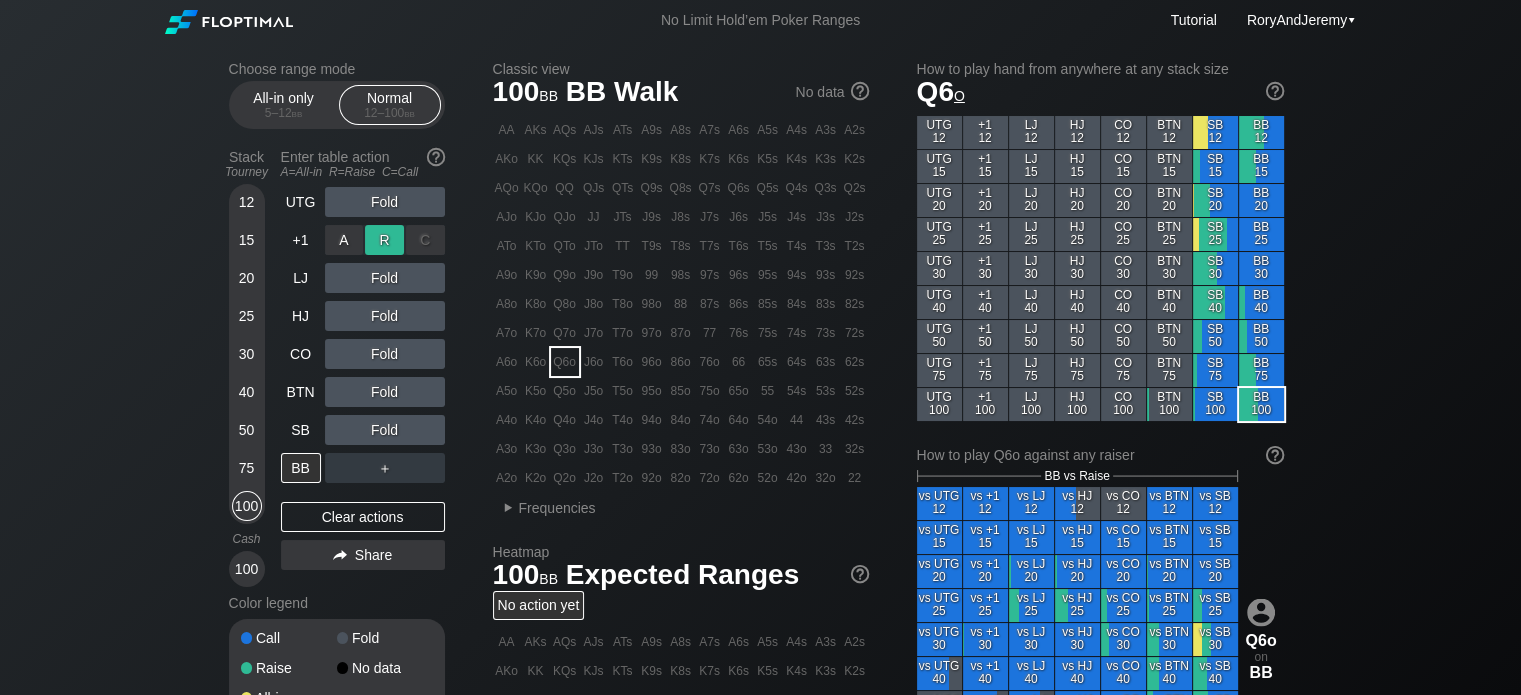 click on "R ✕" at bounding box center (384, 240) 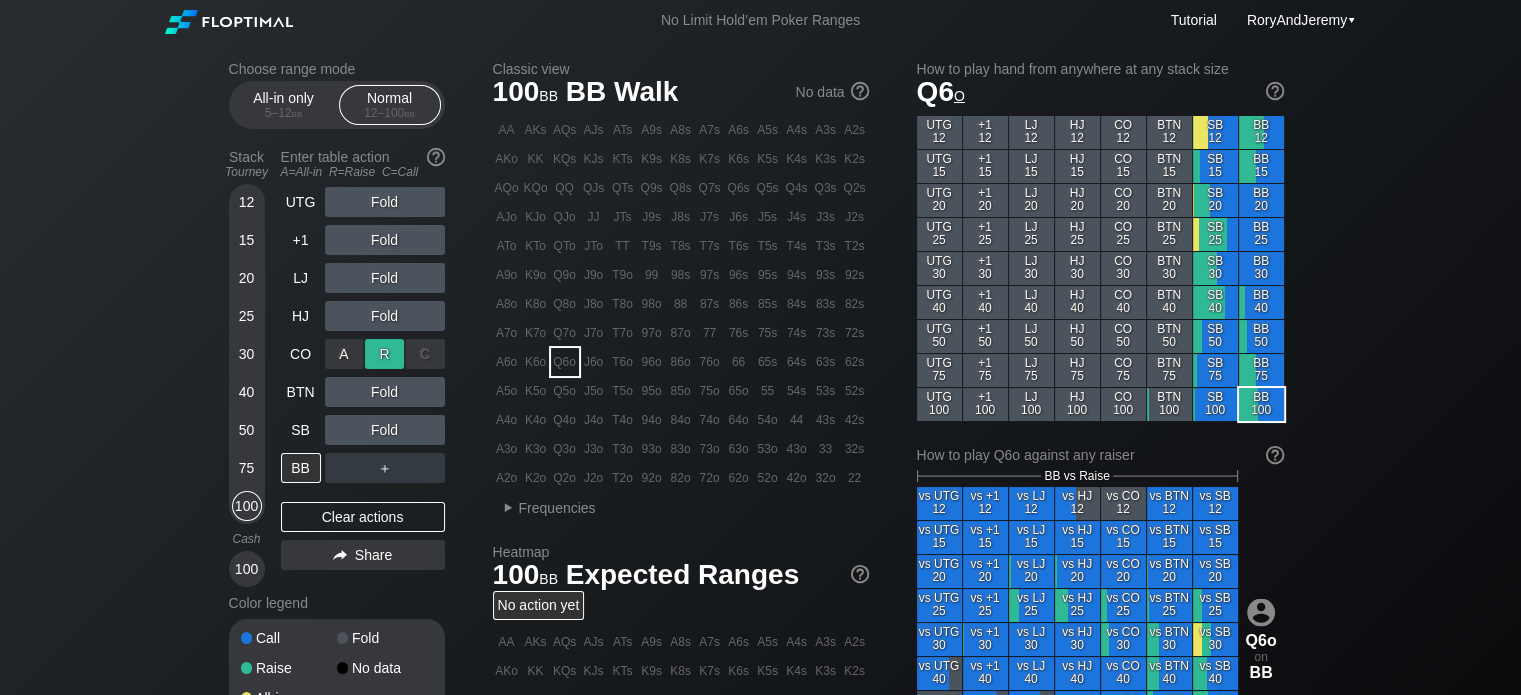 click on "R ✕" at bounding box center [384, 354] 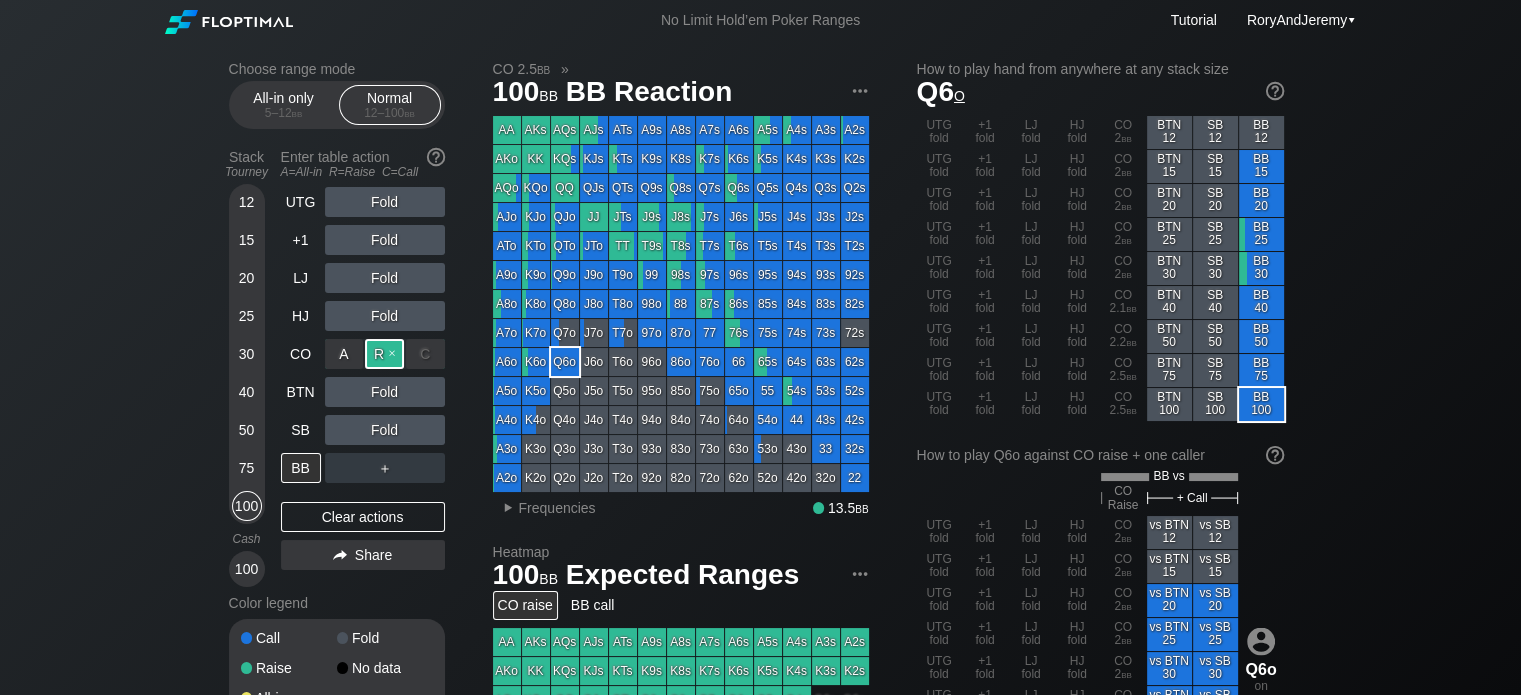 click on "R ✕" at bounding box center (384, 354) 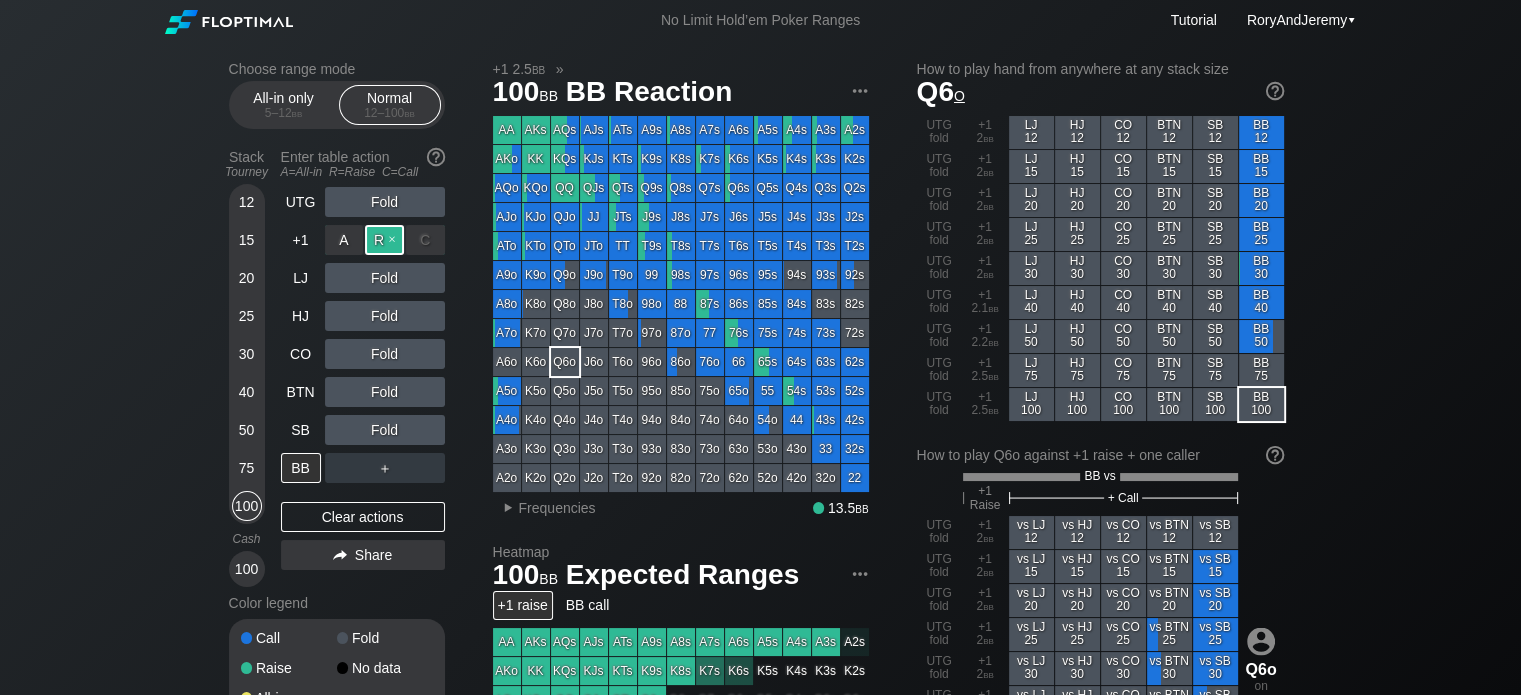 click on "R ✕" at bounding box center (384, 240) 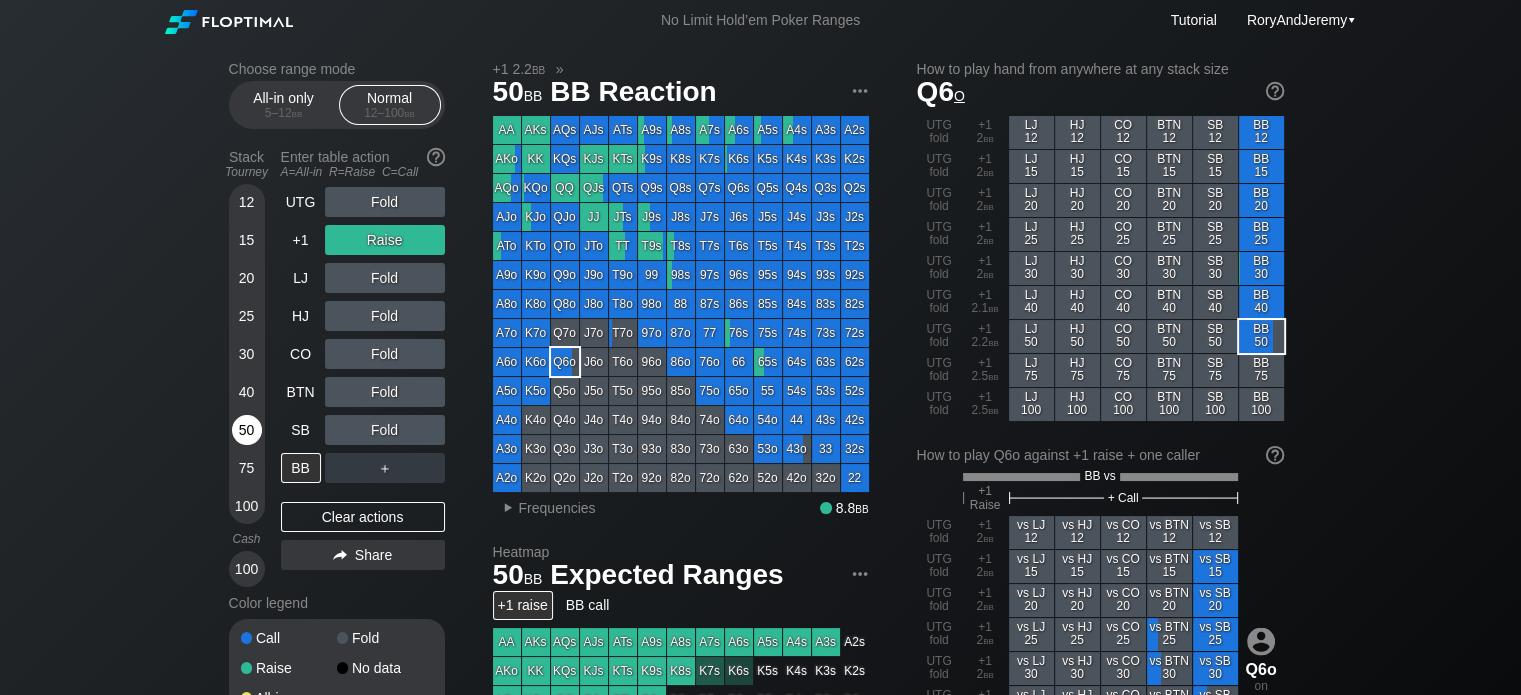 click on "50" at bounding box center [247, 430] 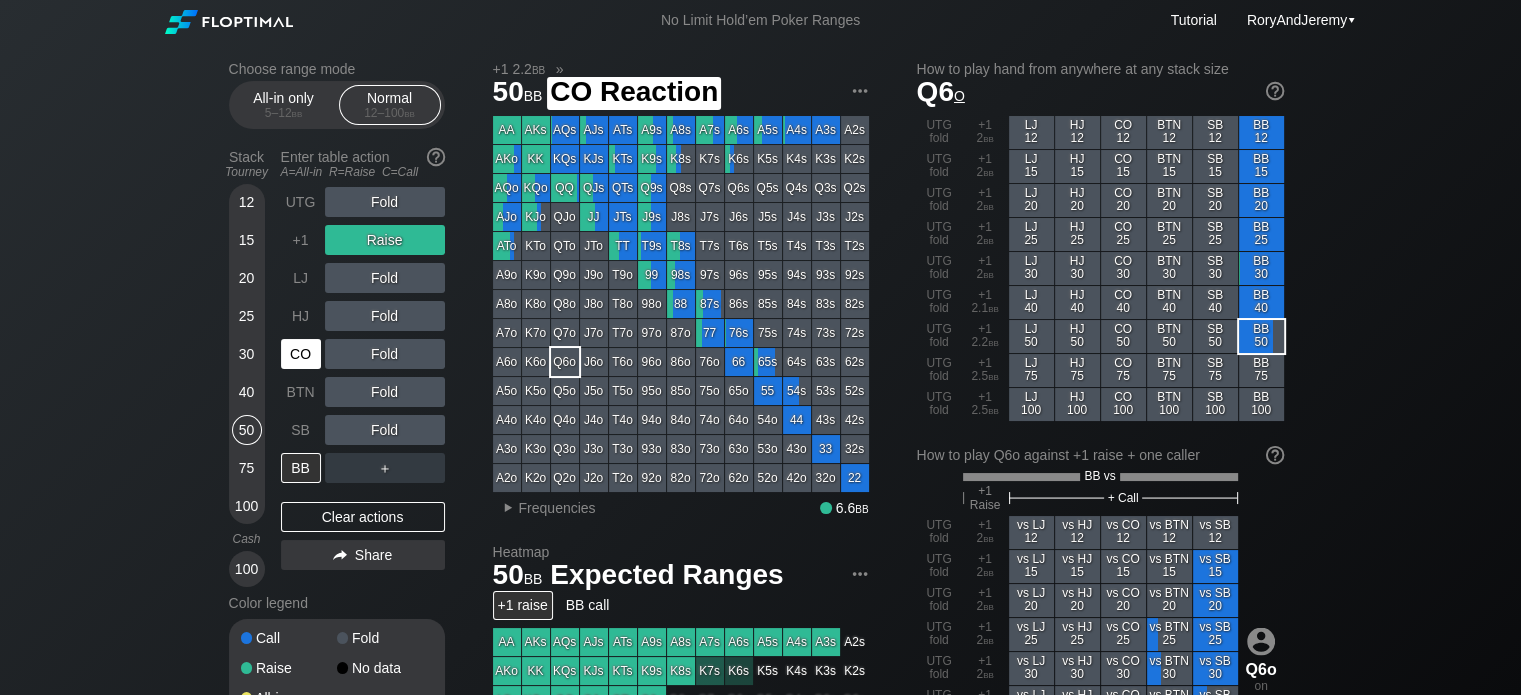 click on "CO" at bounding box center [301, 354] 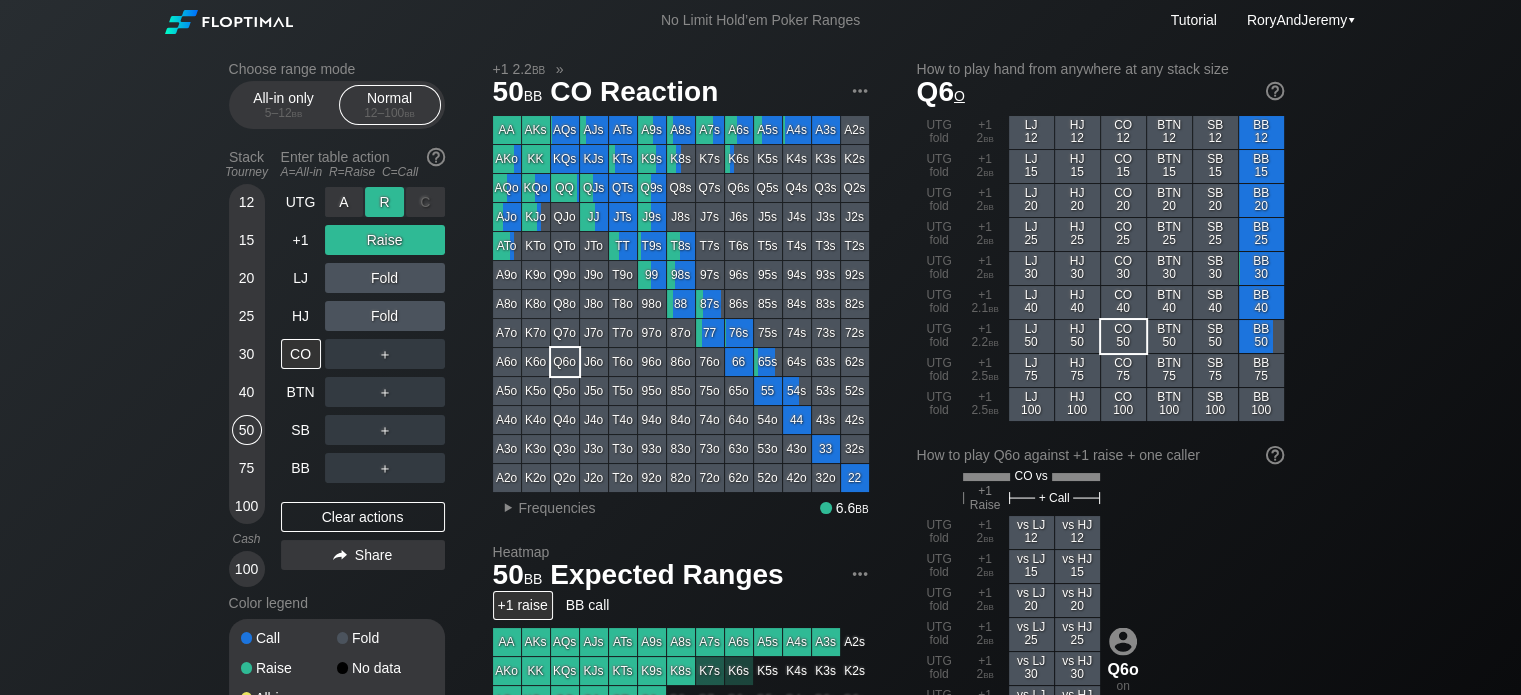 click on "R ✕" at bounding box center [384, 202] 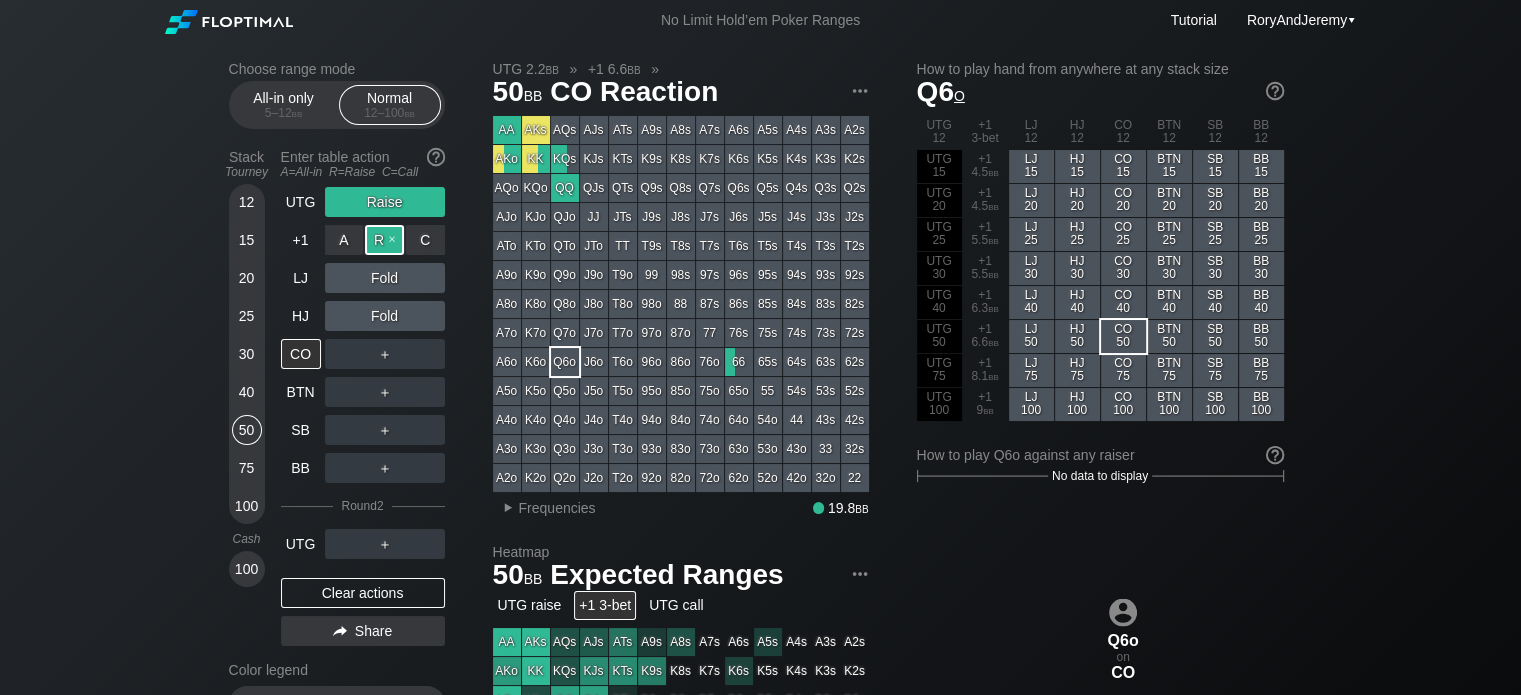 click on "R ✕" at bounding box center [384, 240] 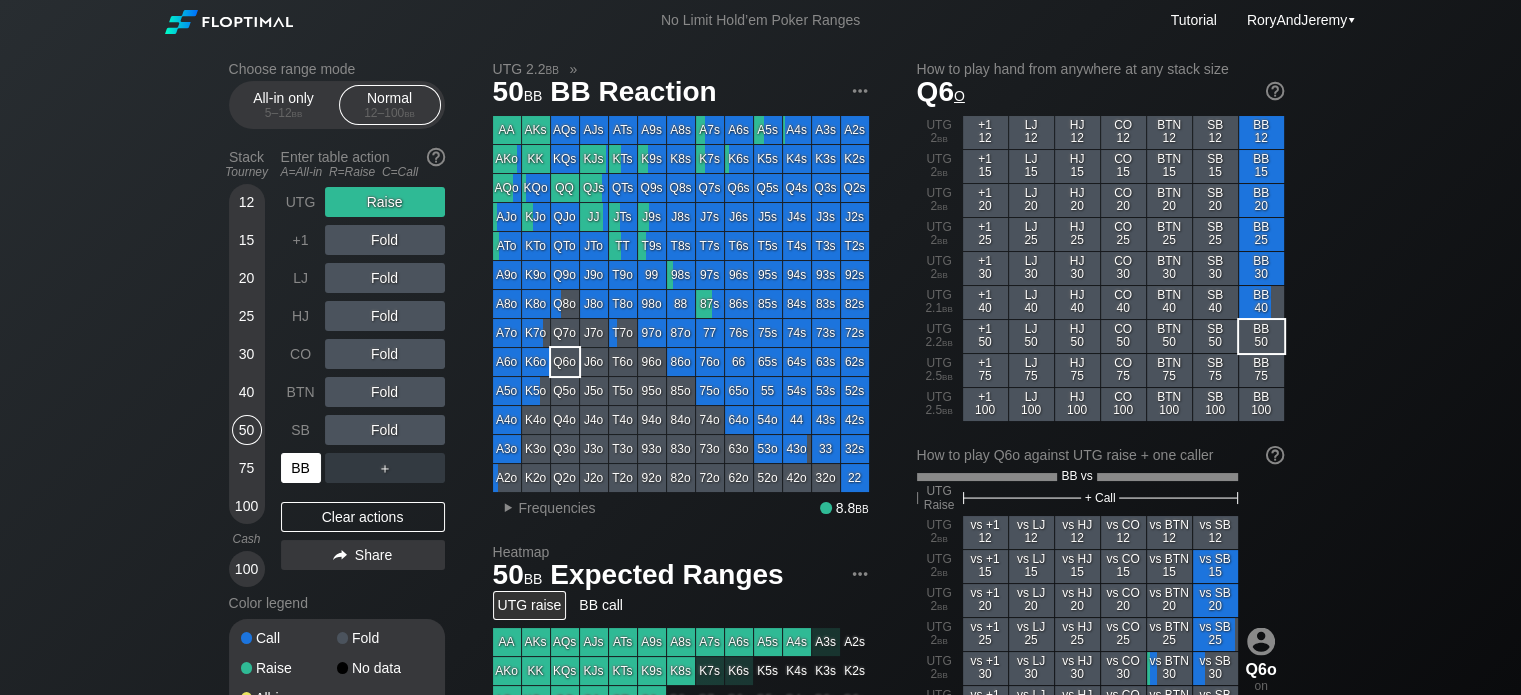 click on "BB" at bounding box center [301, 468] 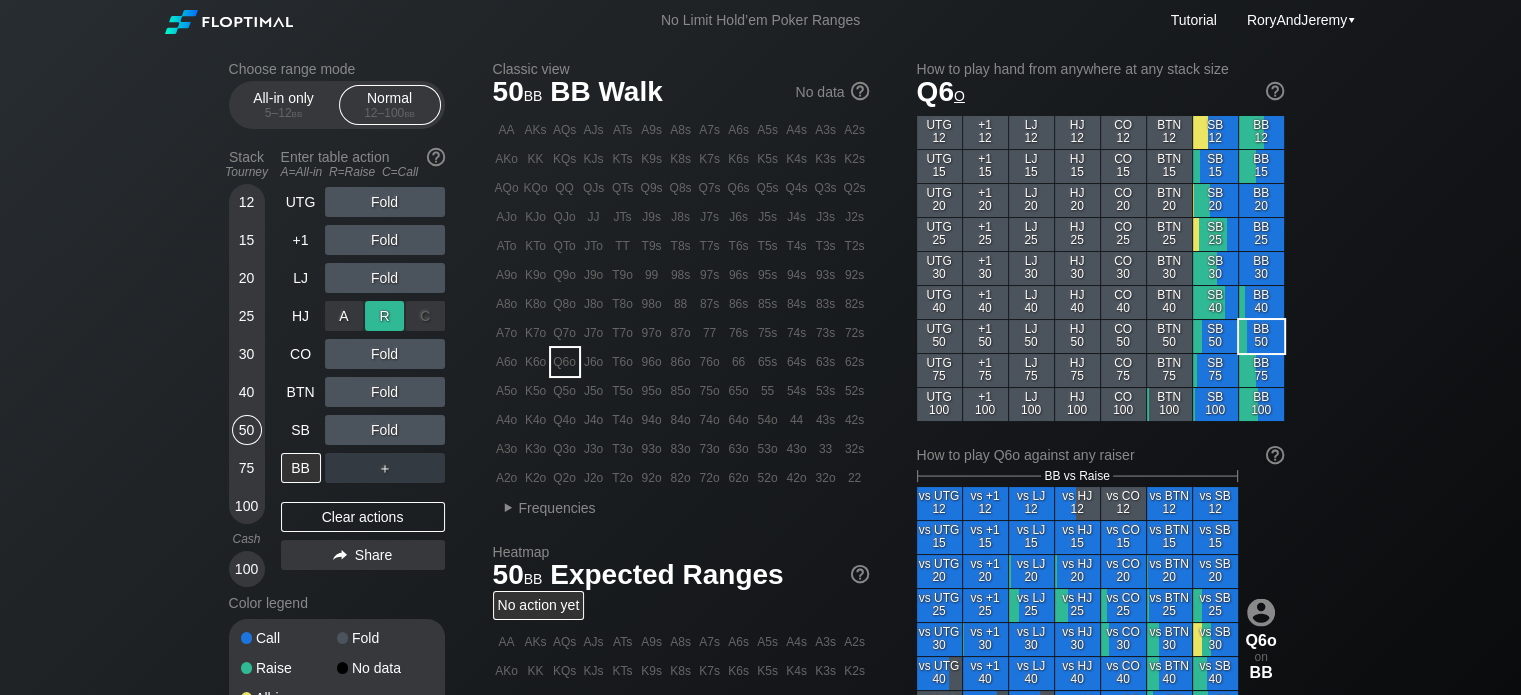 click on "R ✕" at bounding box center (384, 316) 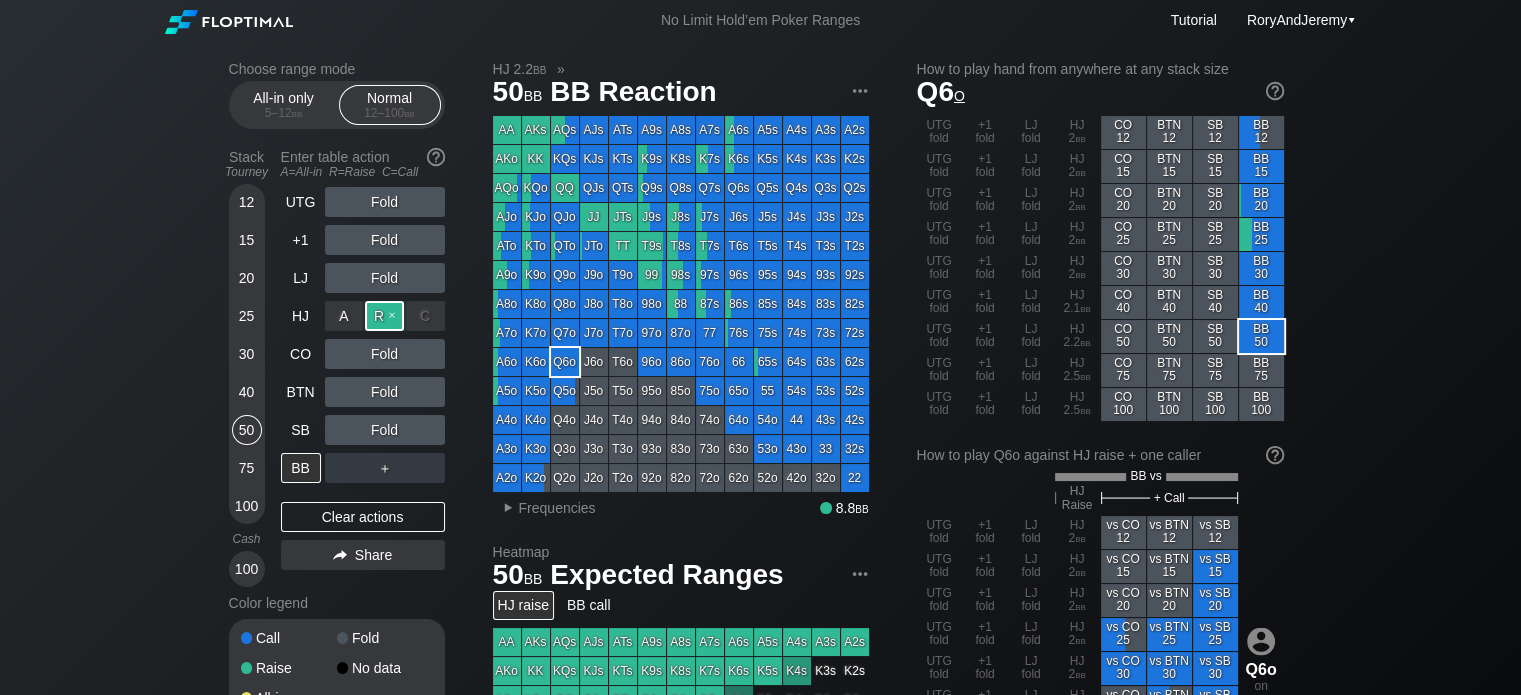 click on "R ✕" at bounding box center (384, 316) 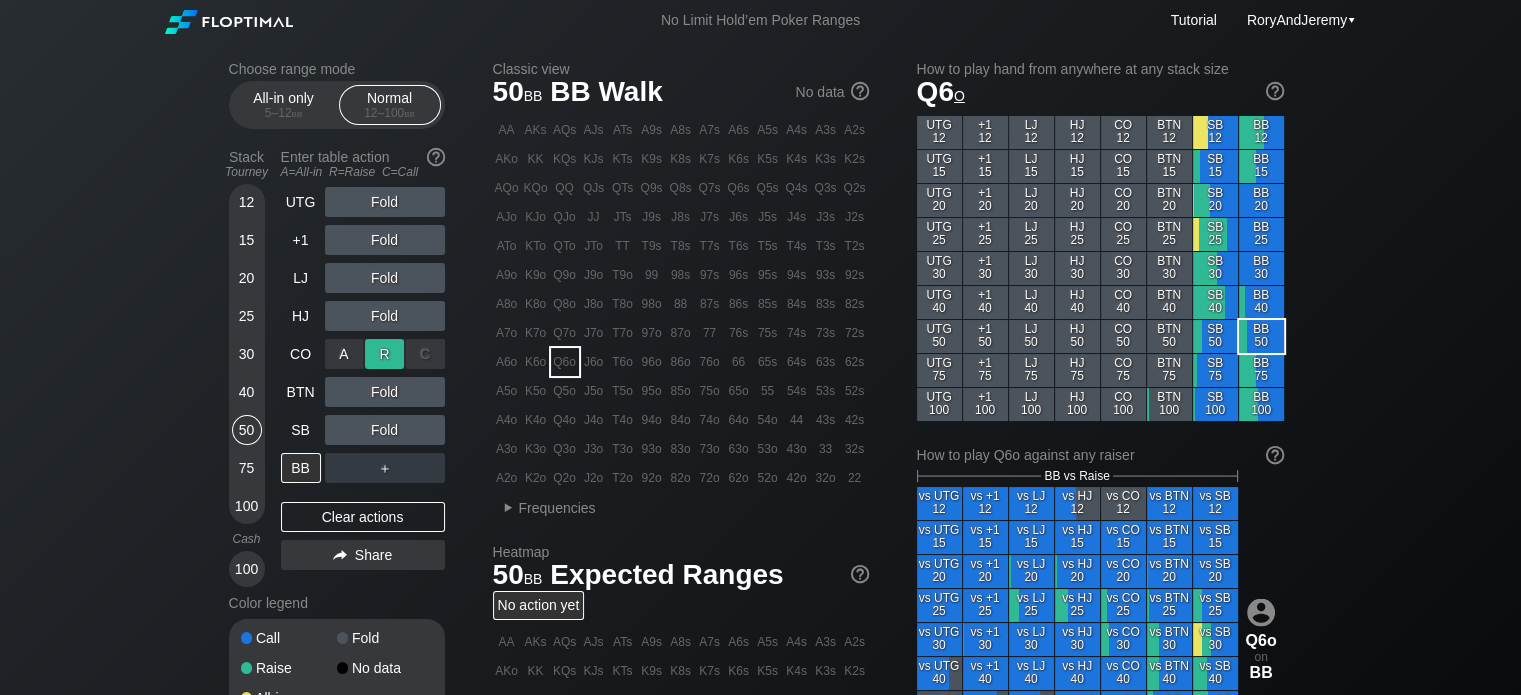click on "R ✕" at bounding box center [384, 354] 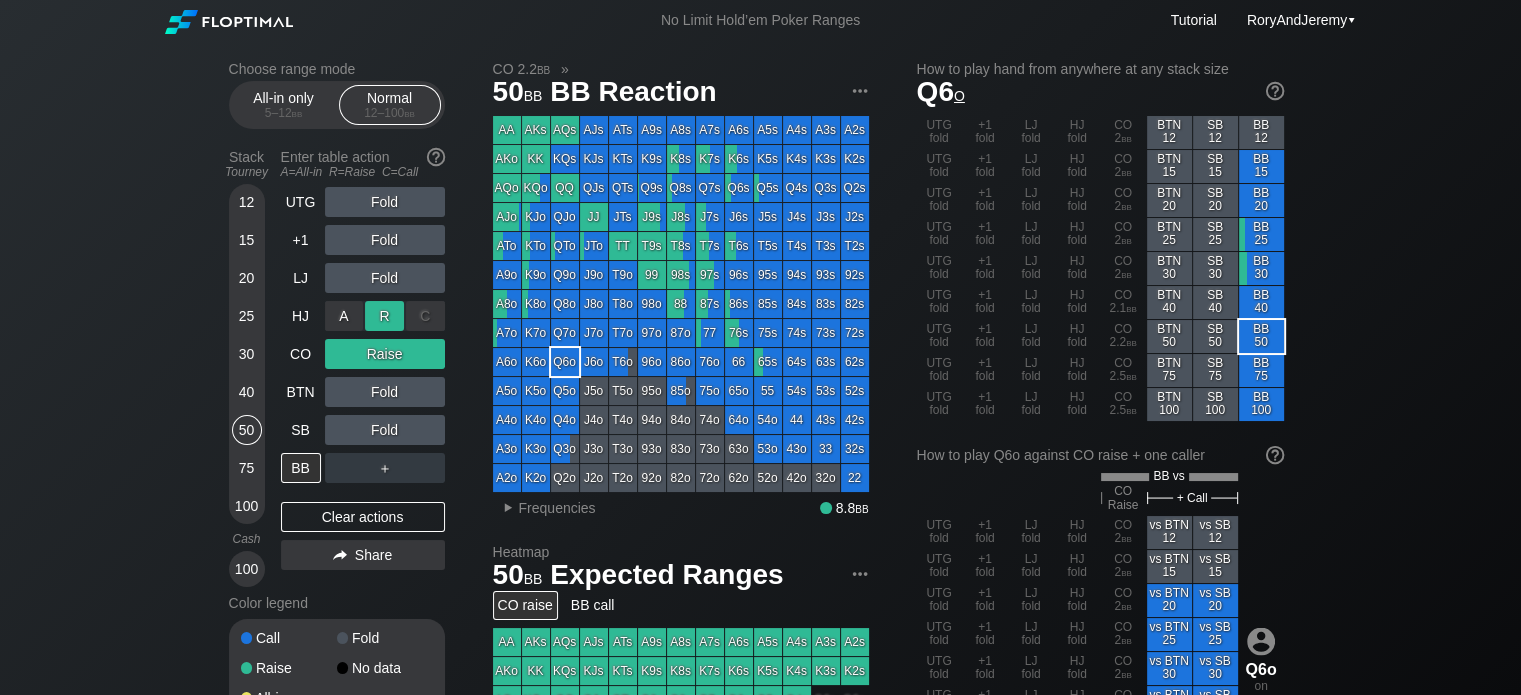 click on "R ✕" at bounding box center (384, 316) 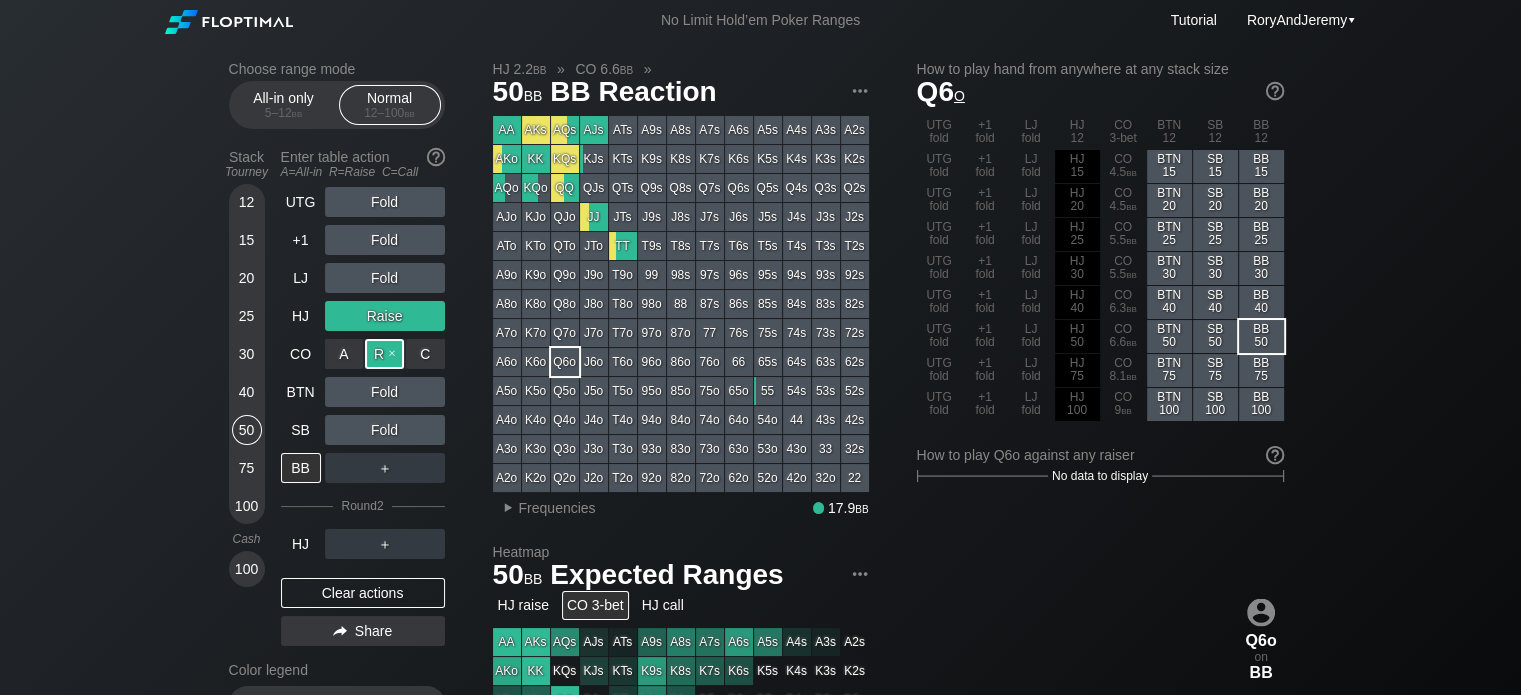 click on "R ✕" at bounding box center [384, 354] 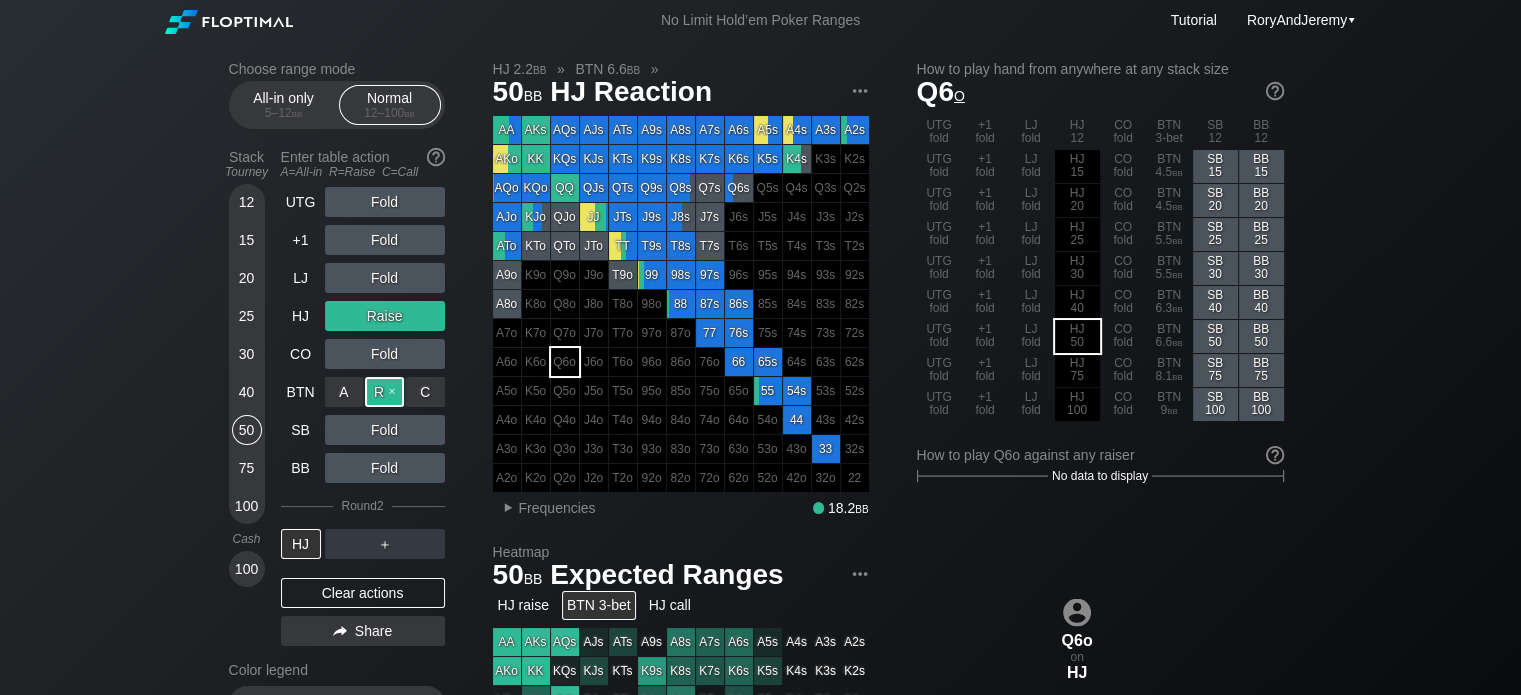 click on "R ✕" at bounding box center (384, 392) 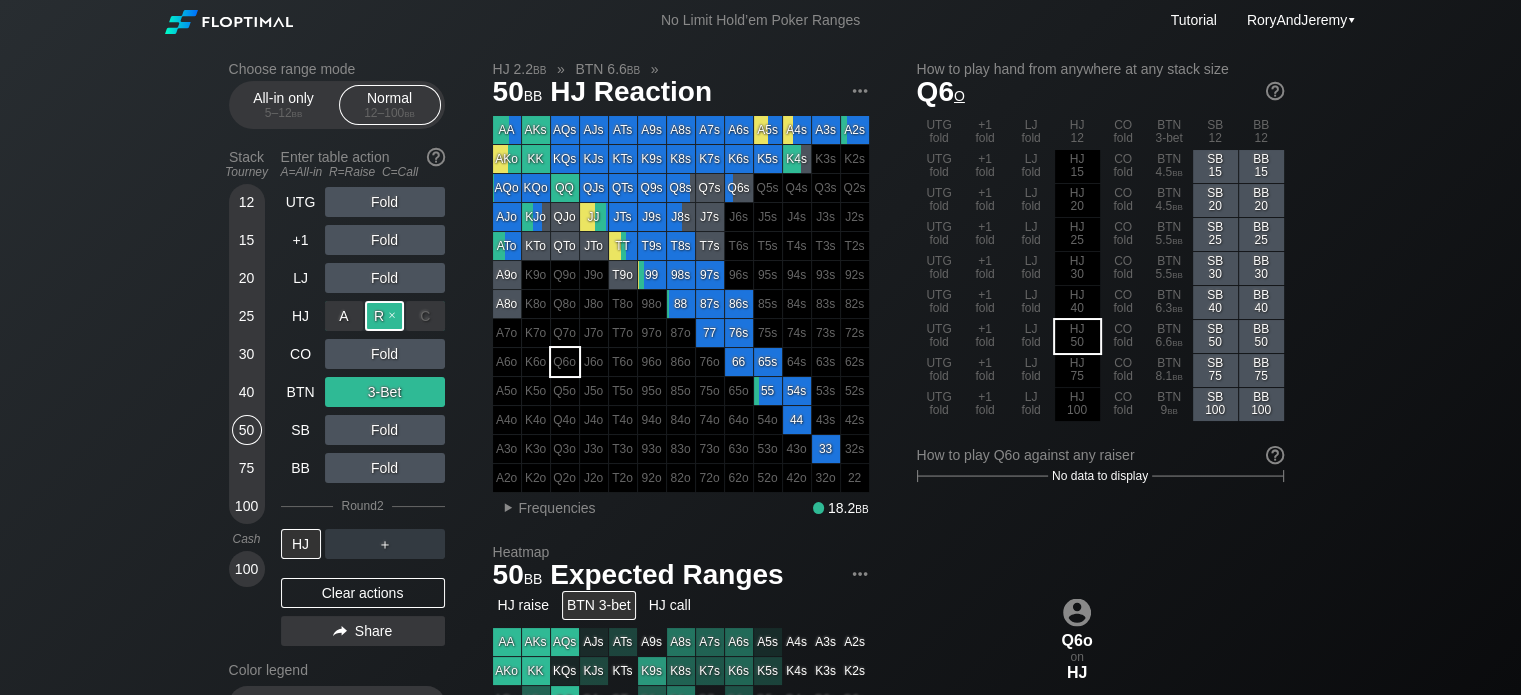 click on "R ✕" at bounding box center (384, 316) 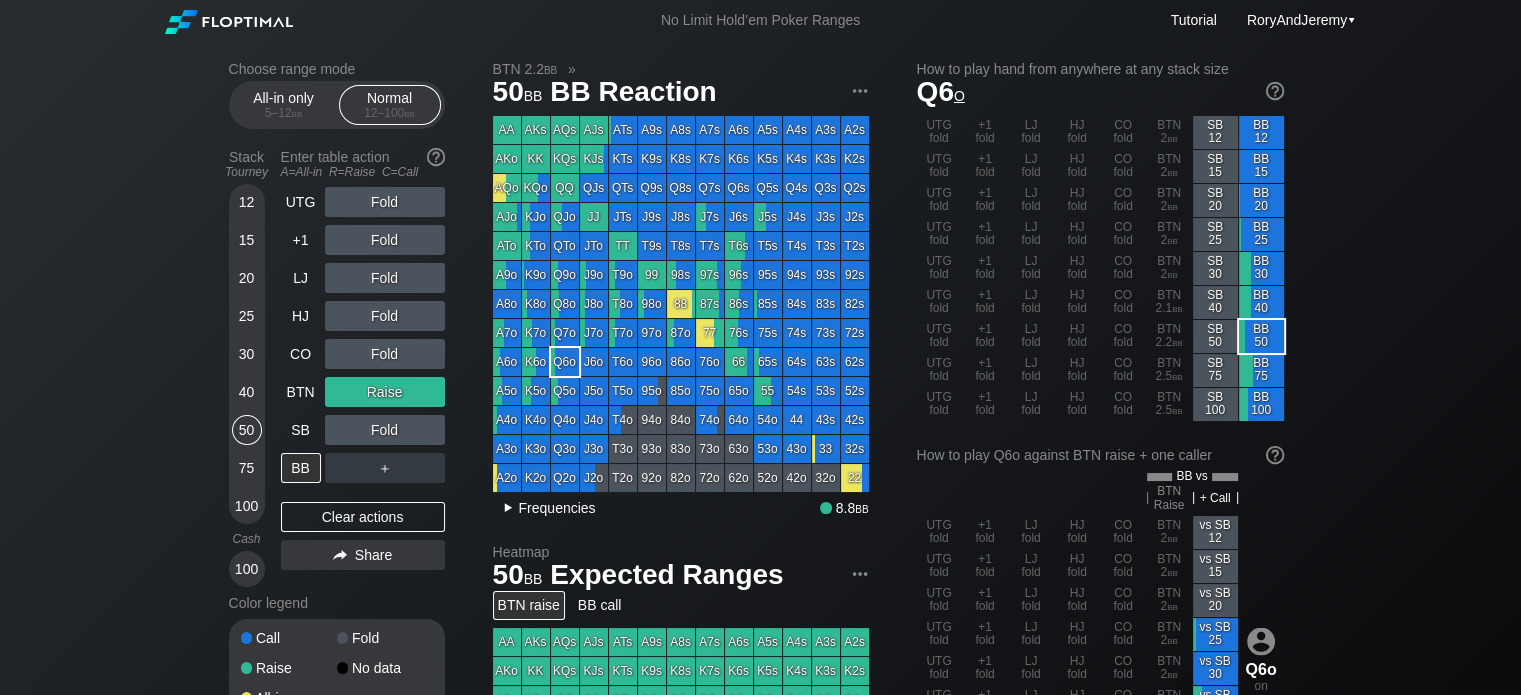 click on "Frequencies" at bounding box center (557, 508) 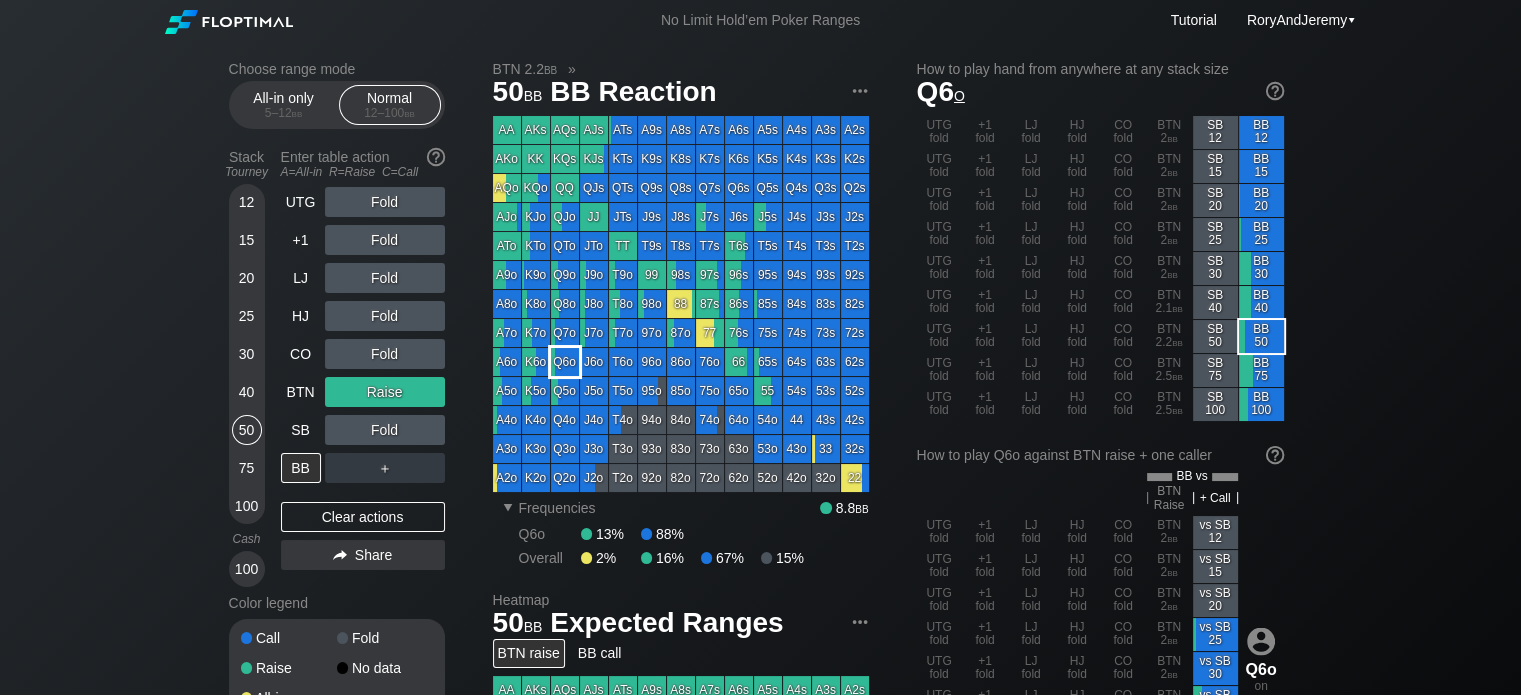 click on "Q6o" at bounding box center [565, 362] 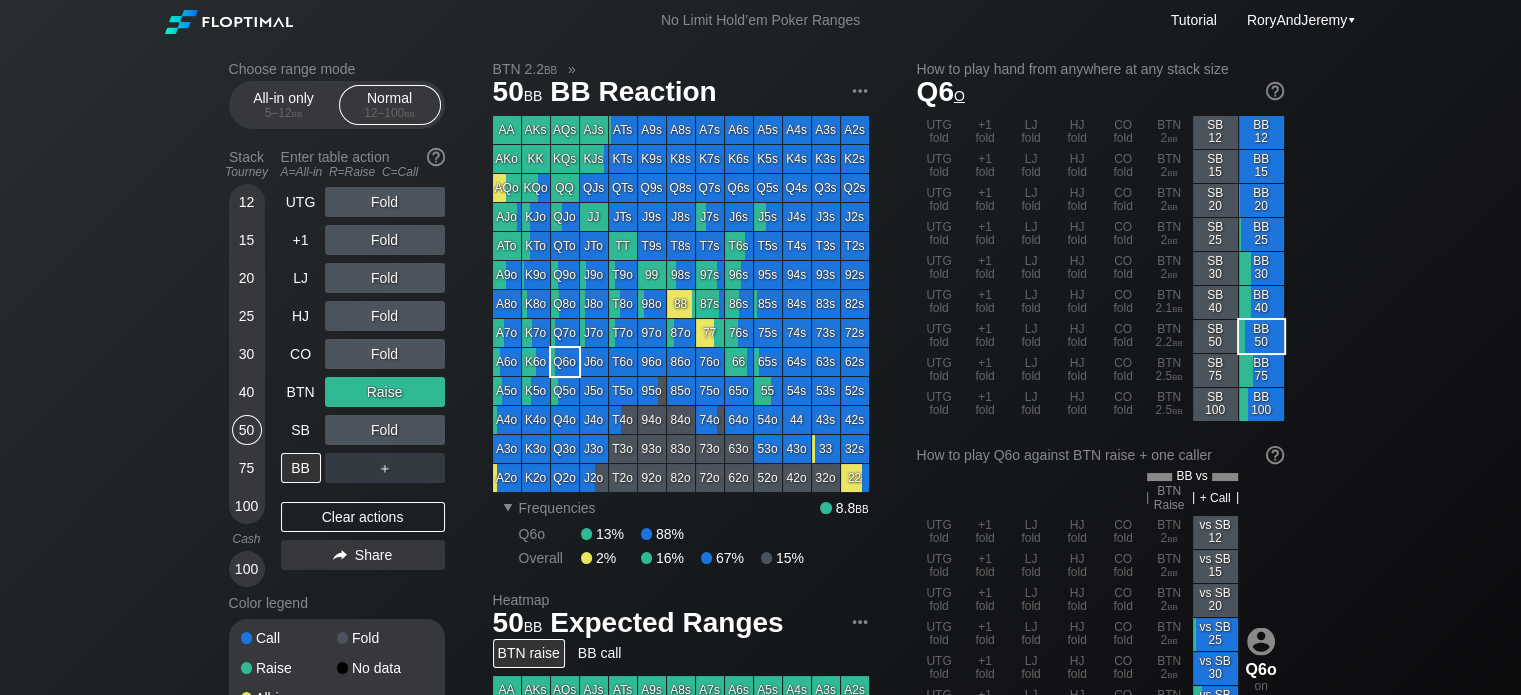 click on "▾ Frequencies   8.8 bb Q6o   13%   88% Overall   2%   16%   67%   15%" at bounding box center (694, 533) 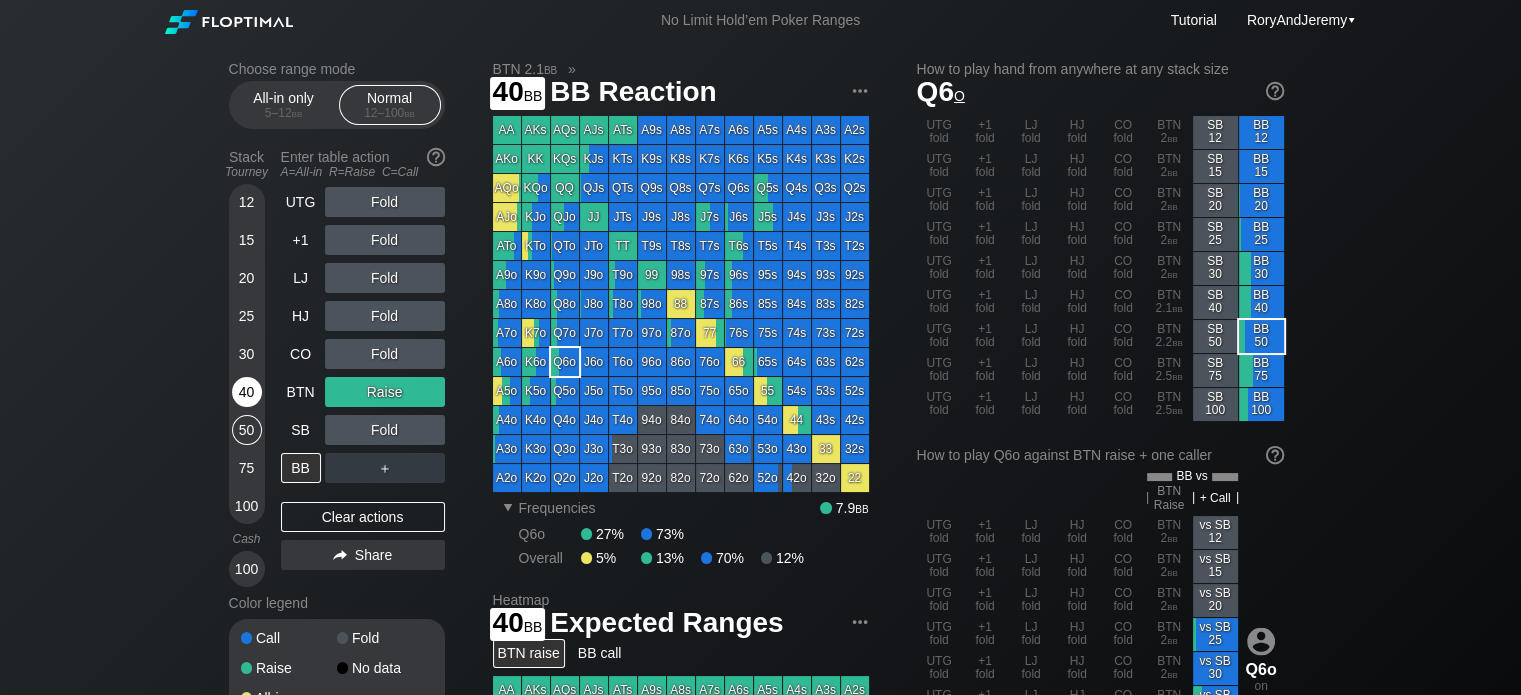 click on "40" at bounding box center [247, 392] 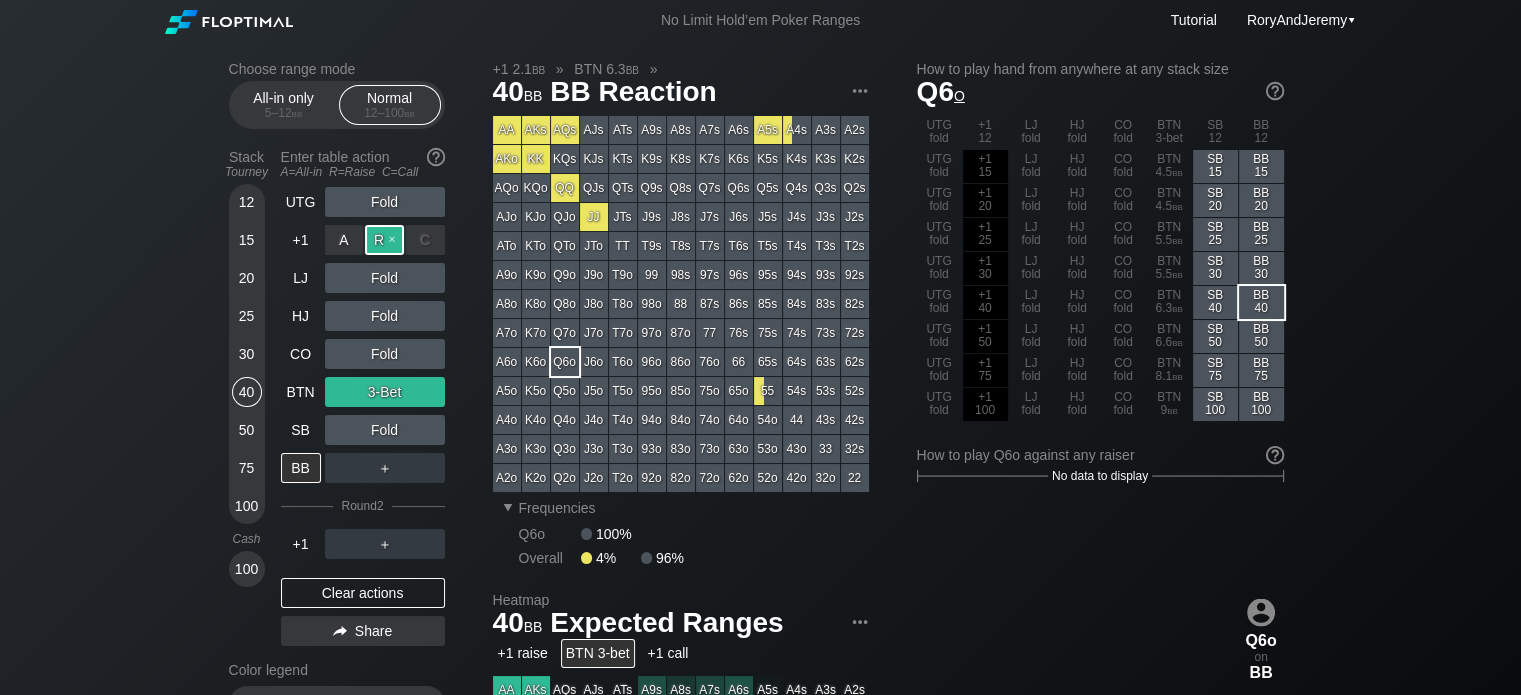 click on "R ✕" at bounding box center (384, 240) 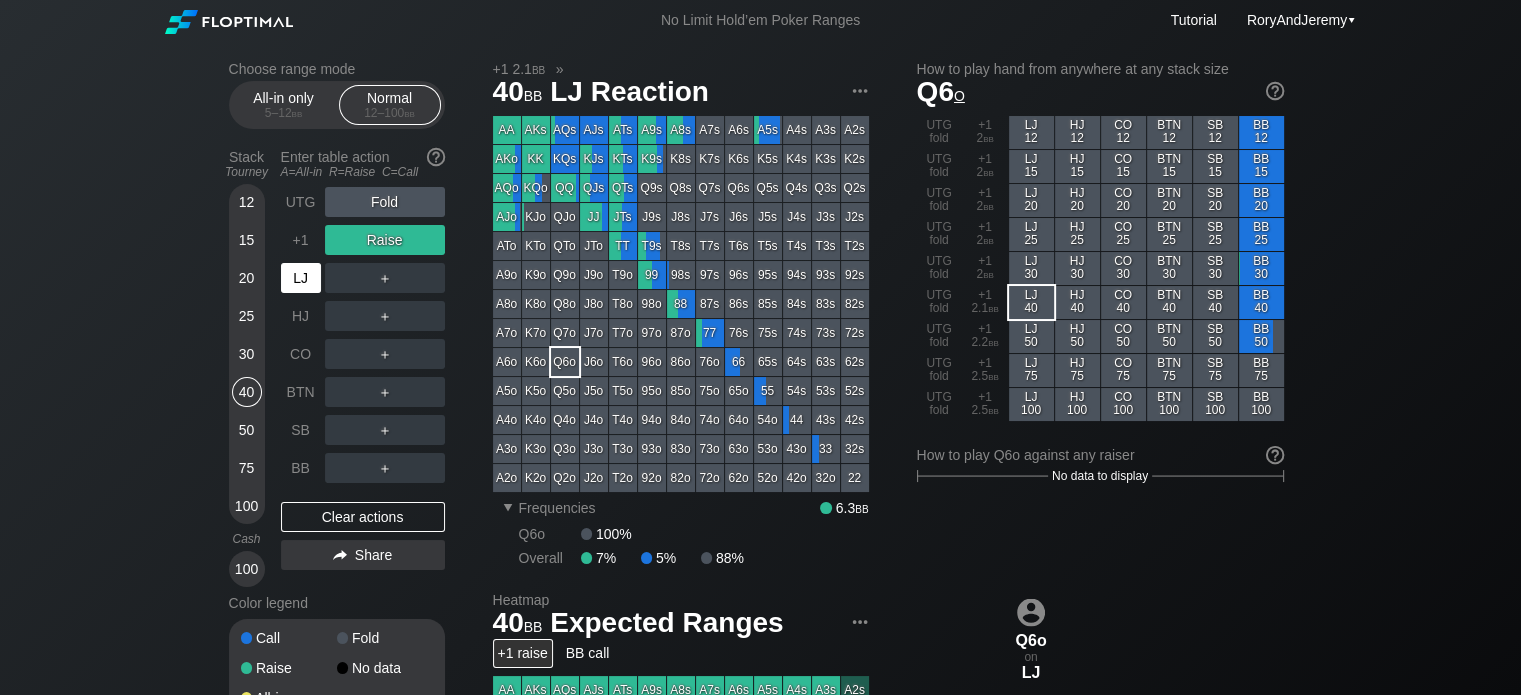 click on "LJ" at bounding box center [301, 278] 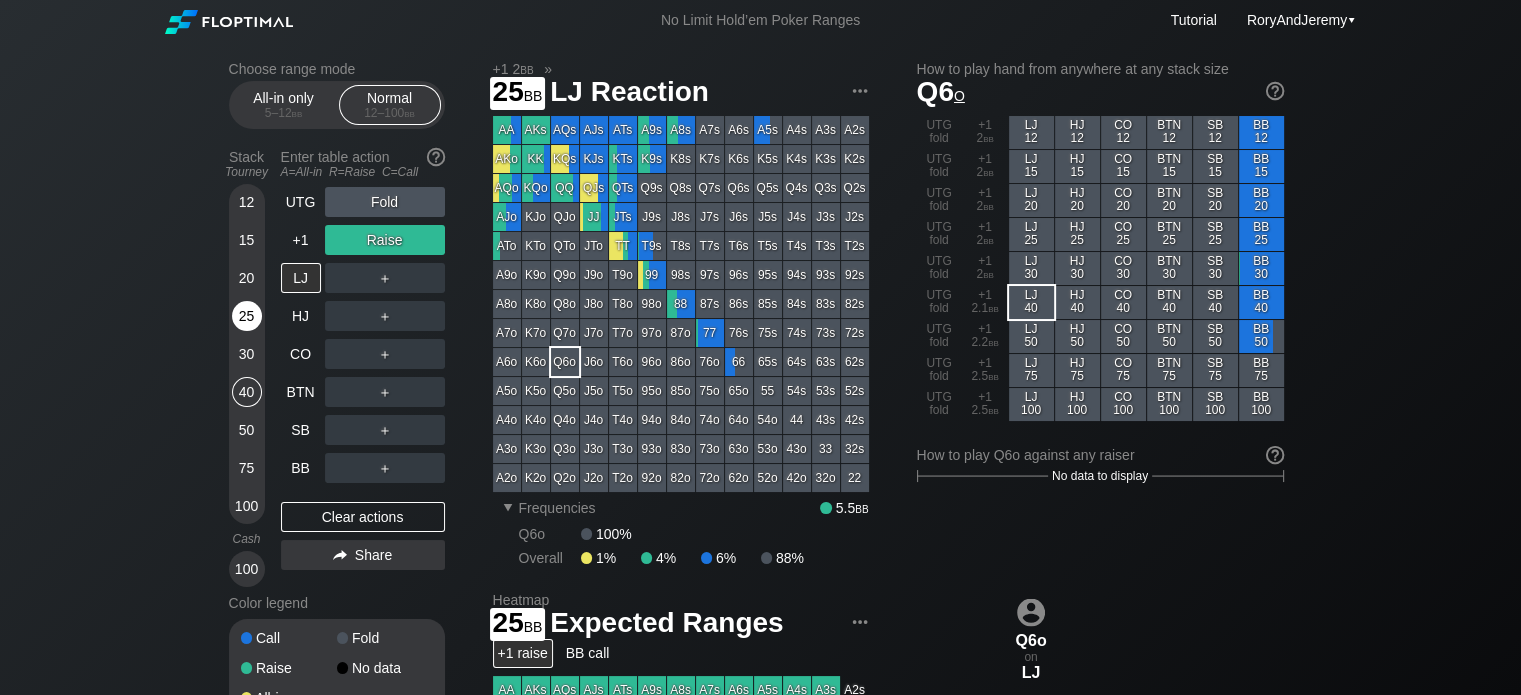 click on "25" at bounding box center (247, 316) 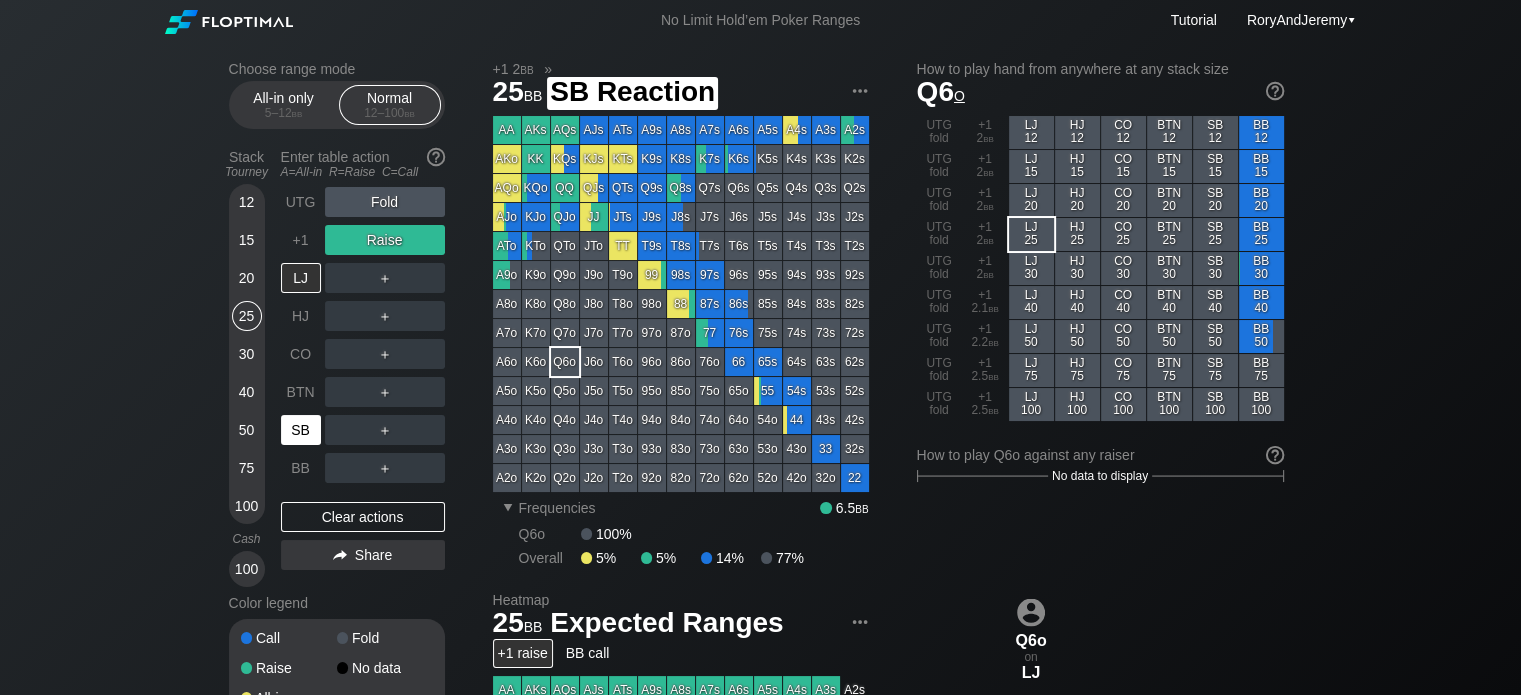 click on "SB" at bounding box center [301, 430] 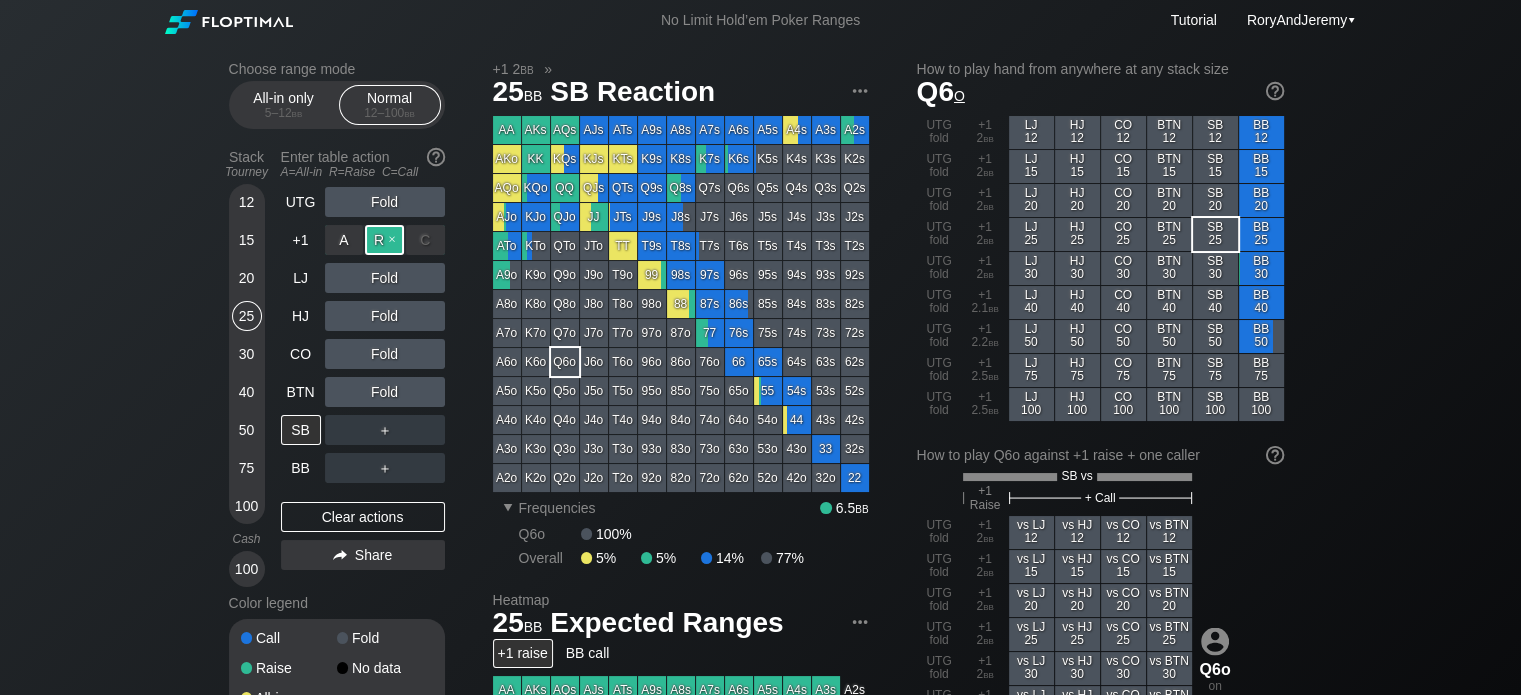 click on "R ✕" at bounding box center (384, 240) 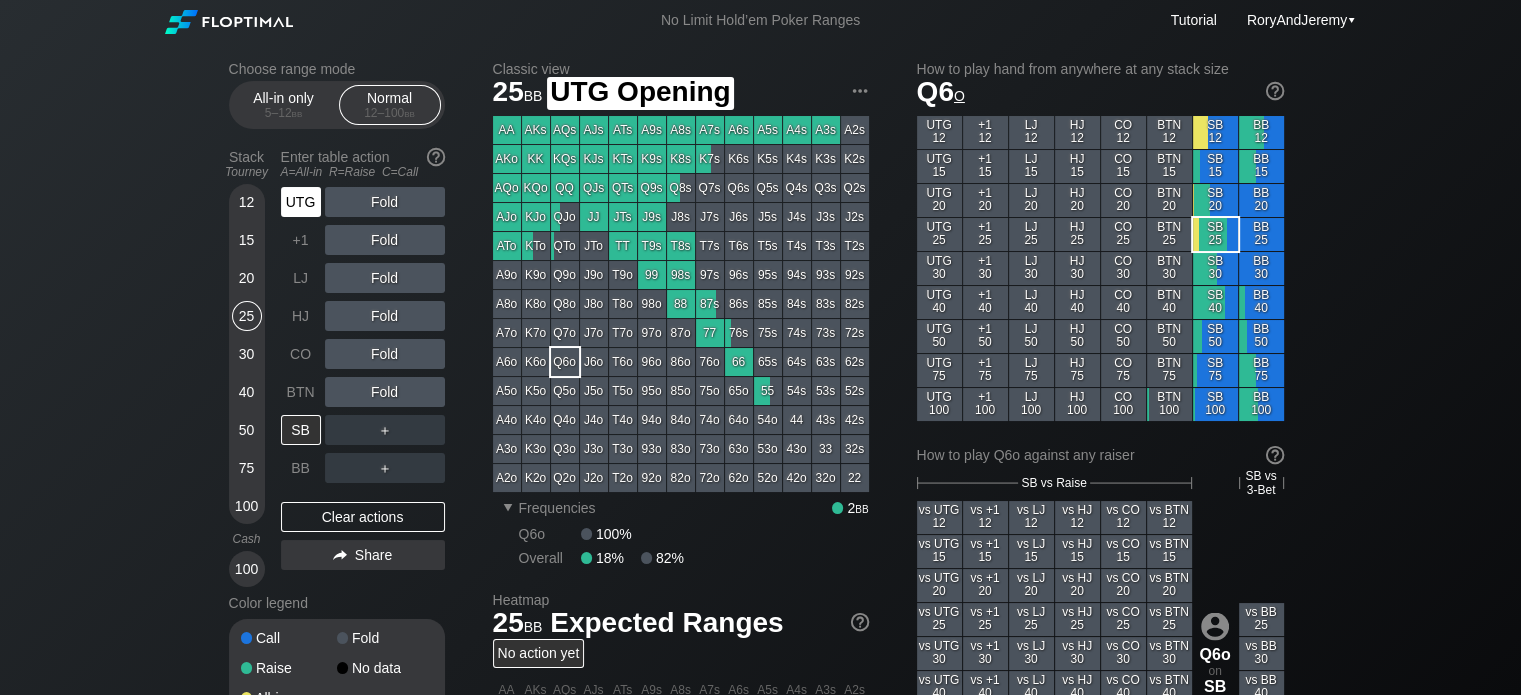 click on "UTG" at bounding box center (301, 202) 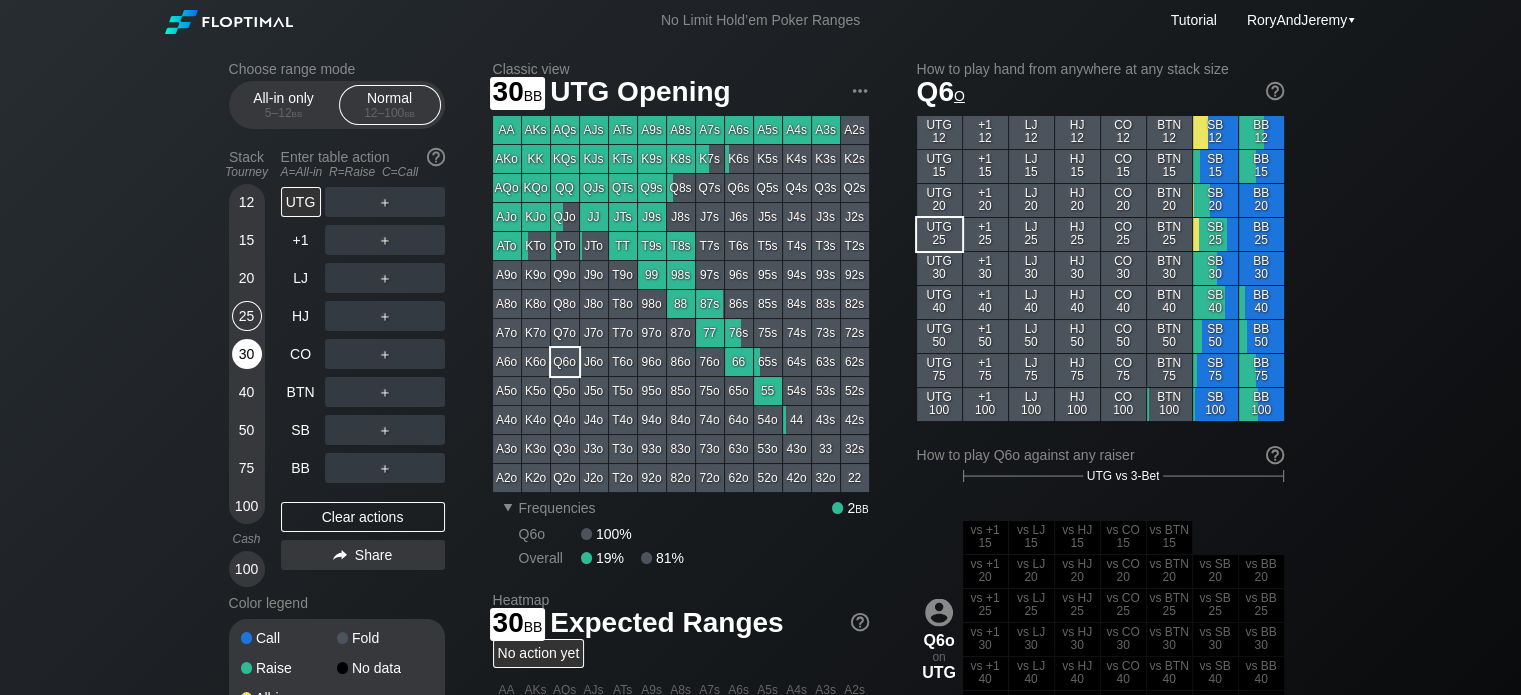 click on "30" at bounding box center (247, 354) 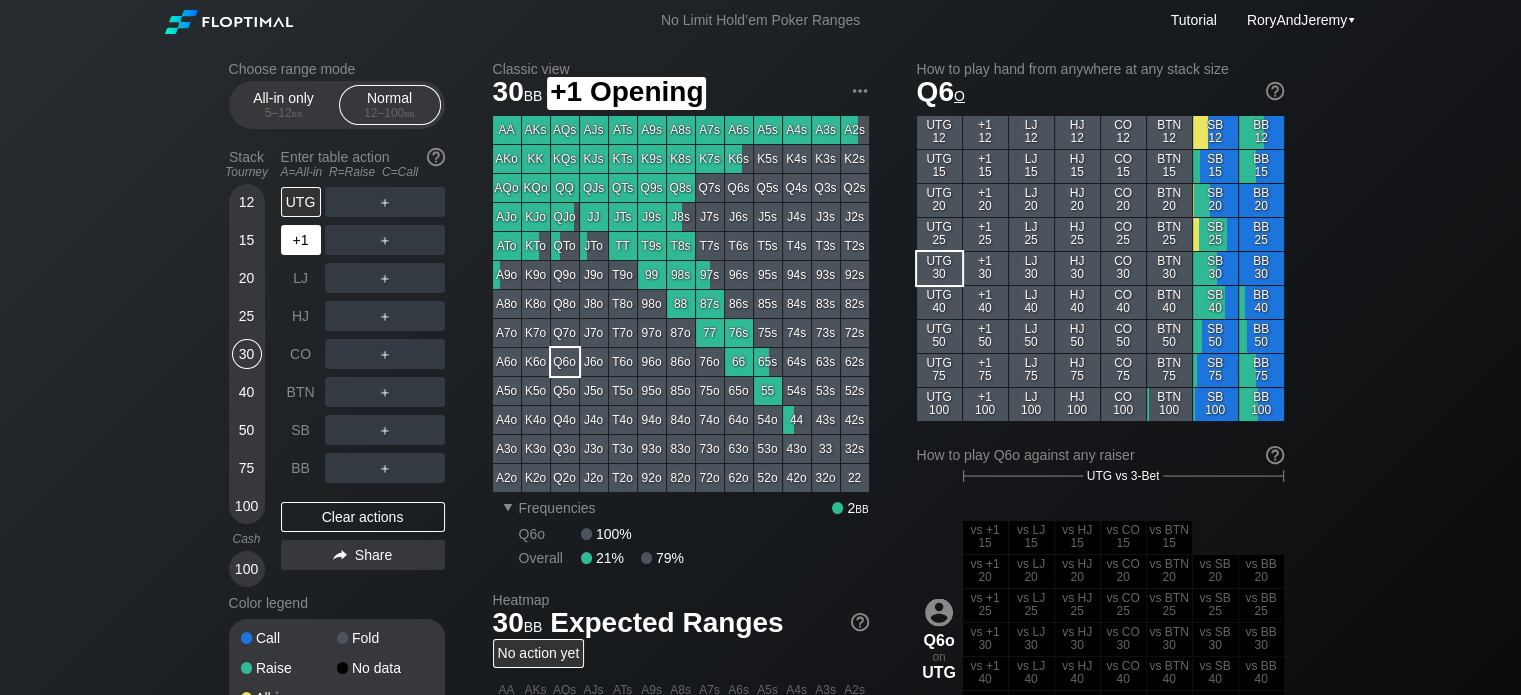 click on "+1" at bounding box center (301, 240) 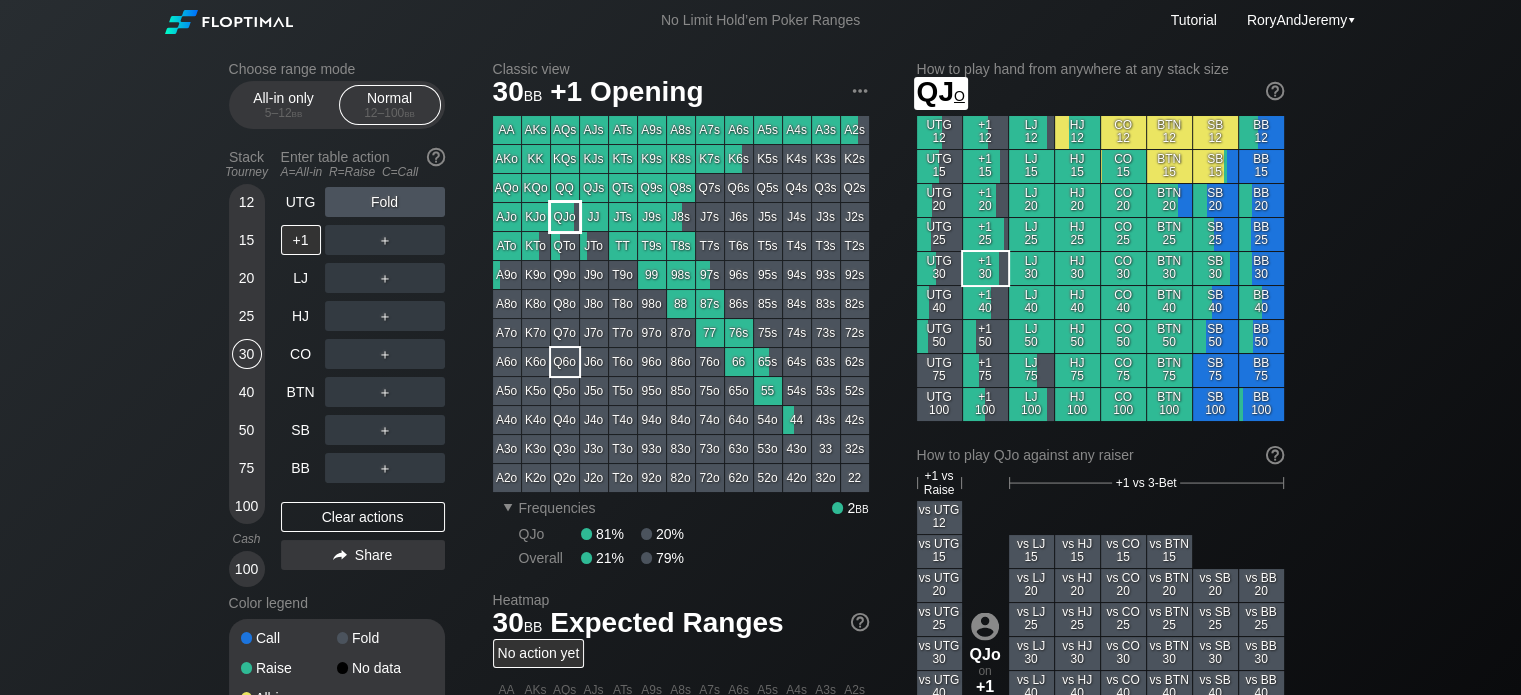 click on "QJo" at bounding box center (565, 217) 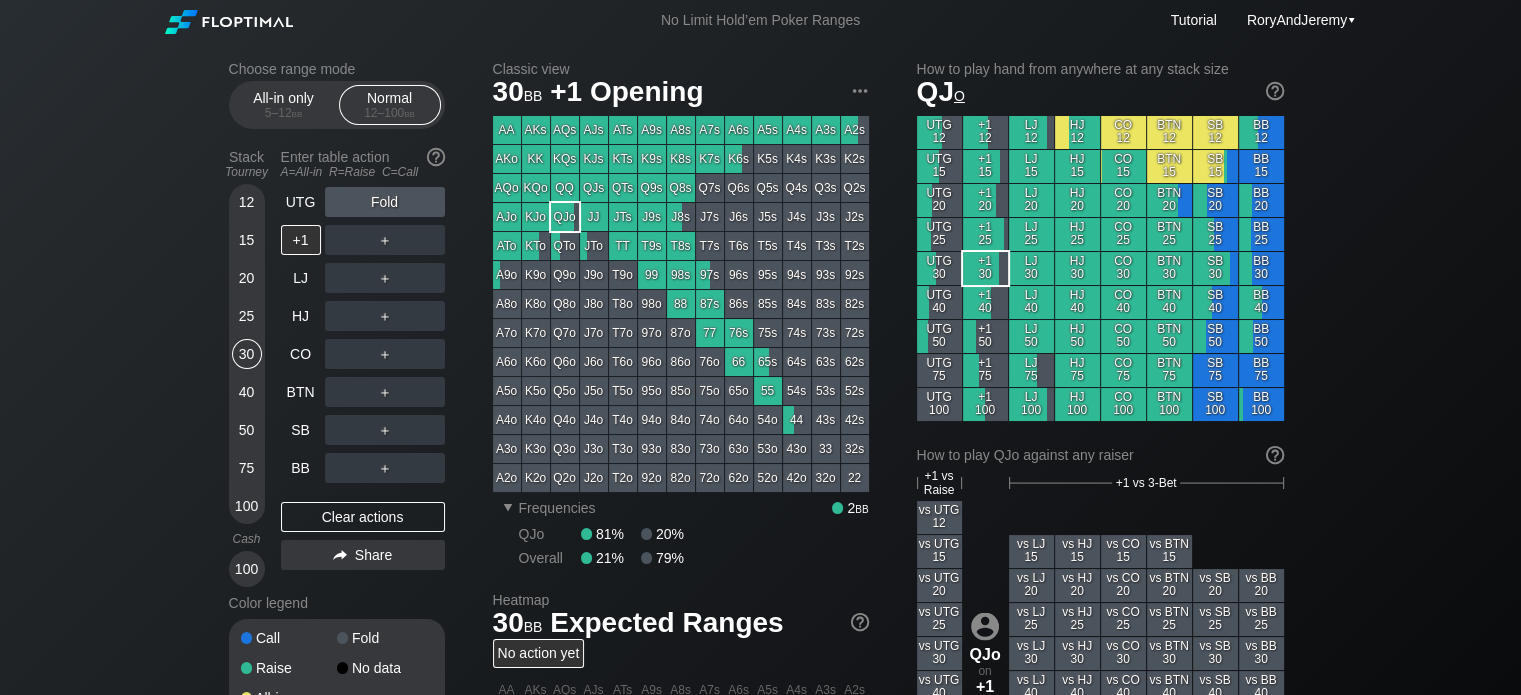 click on "Choose range mode All-in only 5 – 12 bb Normal 12 – 100 bb Stack Tourney Enter table action A=All-in  R=Raise  C=Call 12 15 20 25 30 40 50 75 100 Cash 100 UTG Fold +1 ＋ LJ ＋ HJ ＋ CO ＋ BTN ＋ SB ＋ BB ＋ Clear actions Share Color legend   Call   Fold   Raise   No data   All-in Classic view 30 bb   +1   Opening AA AKs AQs AJs ATs A9s A8s A7s A6s A5s A4s A3s A2s AKo KK KQs KJs KTs K9s K8s K7s K6s K5s K4s K3s K2s AQo KQo QQ QJs QTs Q9s Q8s Q7s Q6s Q5s Q4s Q3s Q2s AJo KJo QJo JJ JTs J9s J8s J7s J6s J5s J4s J3s J2s ATo KTo QTo JTo TT T9s T8s T7s T6s T5s T4s T3s T2s A9o K9o Q9o J9o T9o 99 98s 97s 96s 95s 94s 93s 92s A8o K8o Q8o J8o T8o 98o 88 87s 86s 85s 84s 83s 82s A7o K7o Q7o J7o T7o 97o 87o 77 76s 75s 74s 73s 72s A6o K6o Q6o J6o T6o 96o 86o 76o 66 65s 64s 63s 62s A5o K5o Q5o J5o T5o 95o 85o 75o 65o 55 54s 53s 52s A4o K4o Q4o J4o T4o 94o 84o 74o 64o 54o 44 43s 42s A3o K3o Q3o J3o T3o 93o 83o 73o 63o 53o 43o 33 32s A2o K2o Q2o J2o T2o 92o 82o 72o 62o" at bounding box center [760, 686] 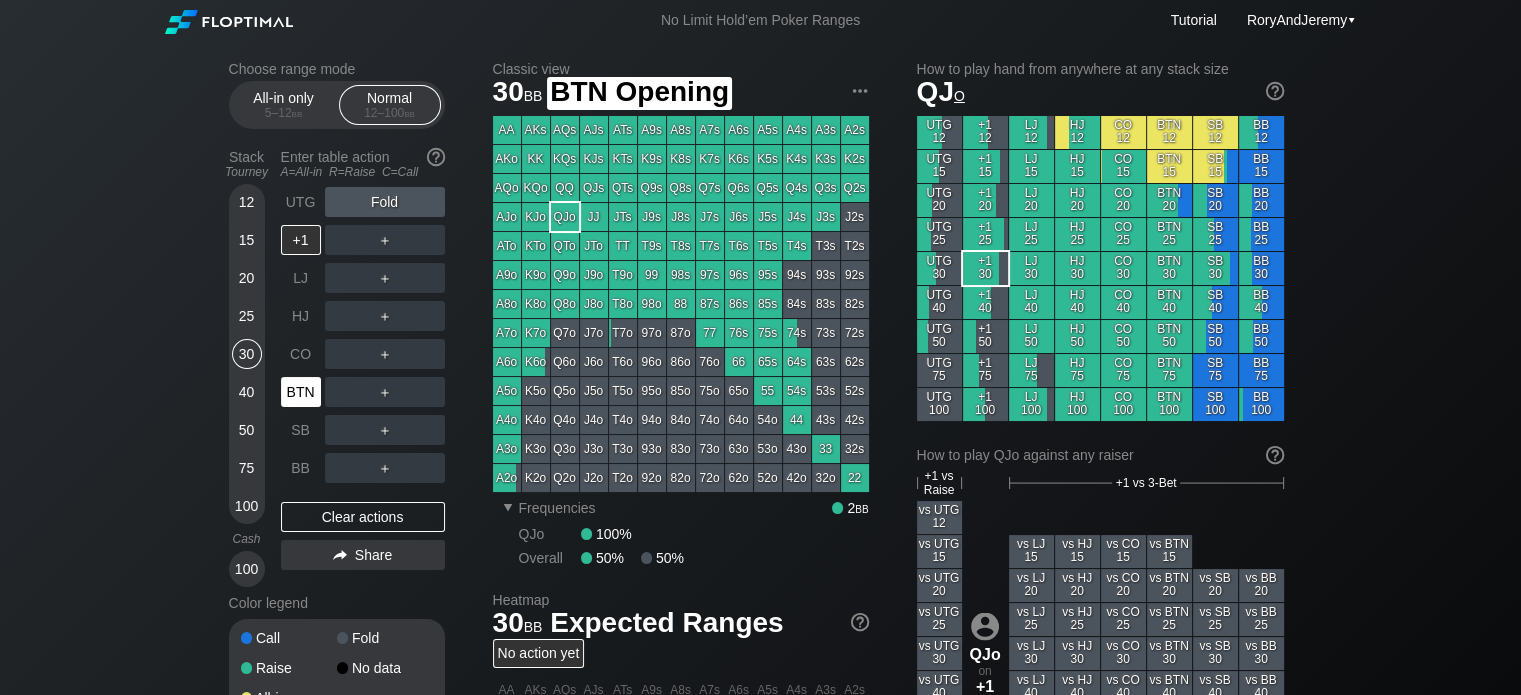 click on "BTN" at bounding box center (301, 392) 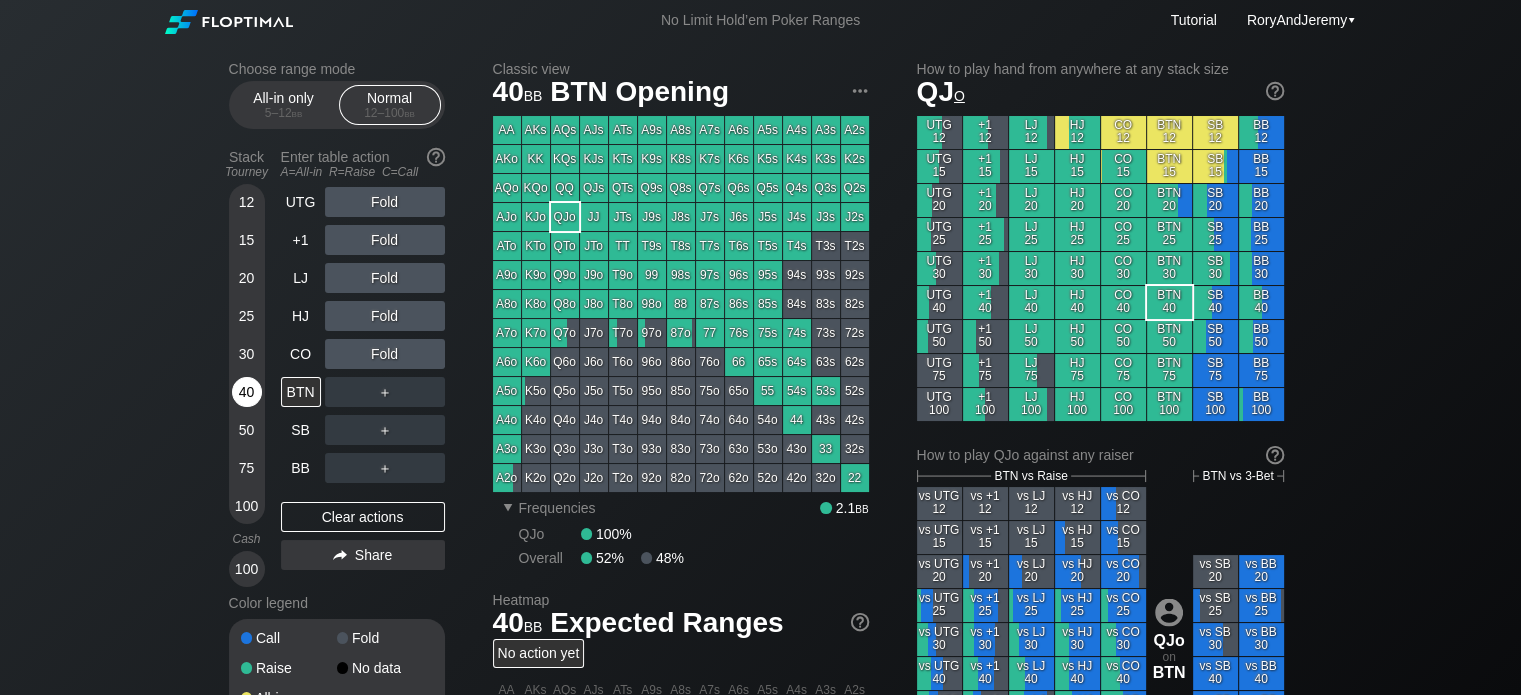 click on "40" at bounding box center (247, 392) 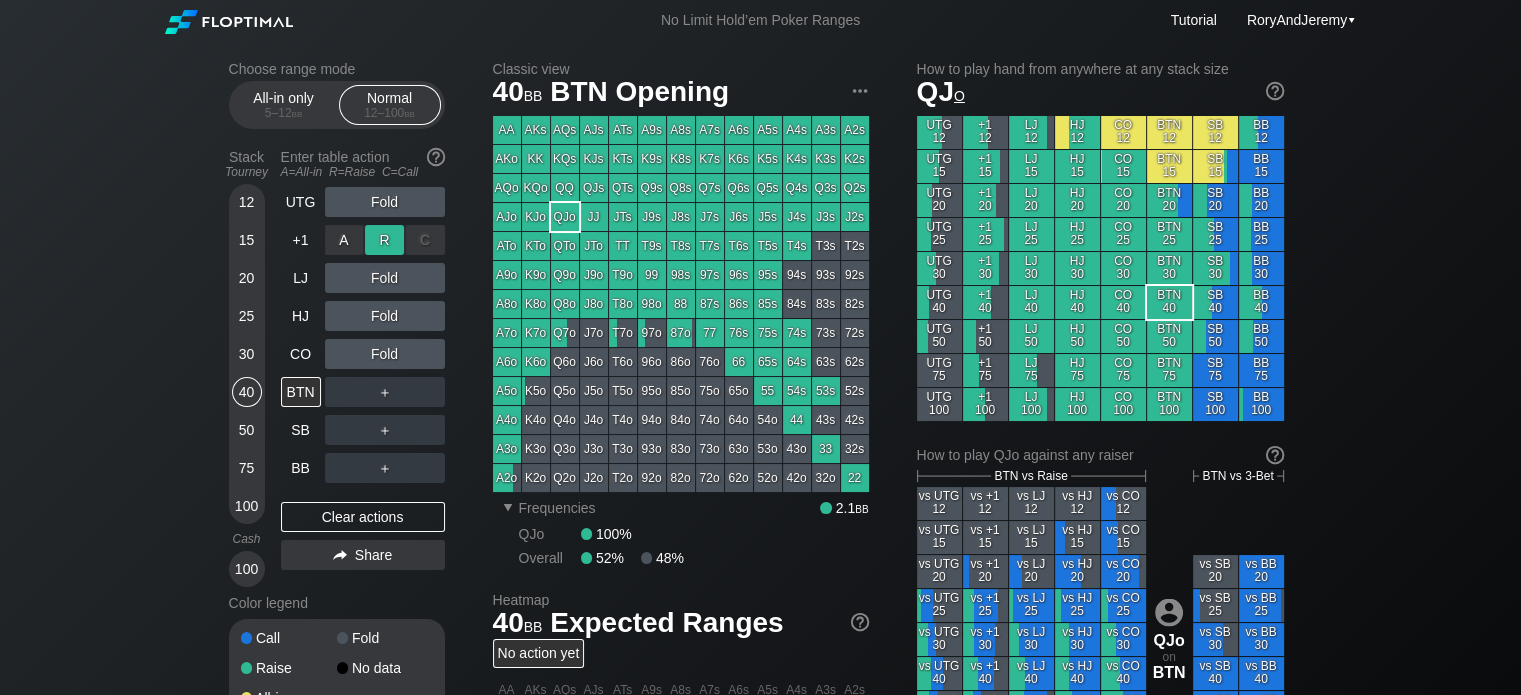 click on "R ✕" at bounding box center [384, 240] 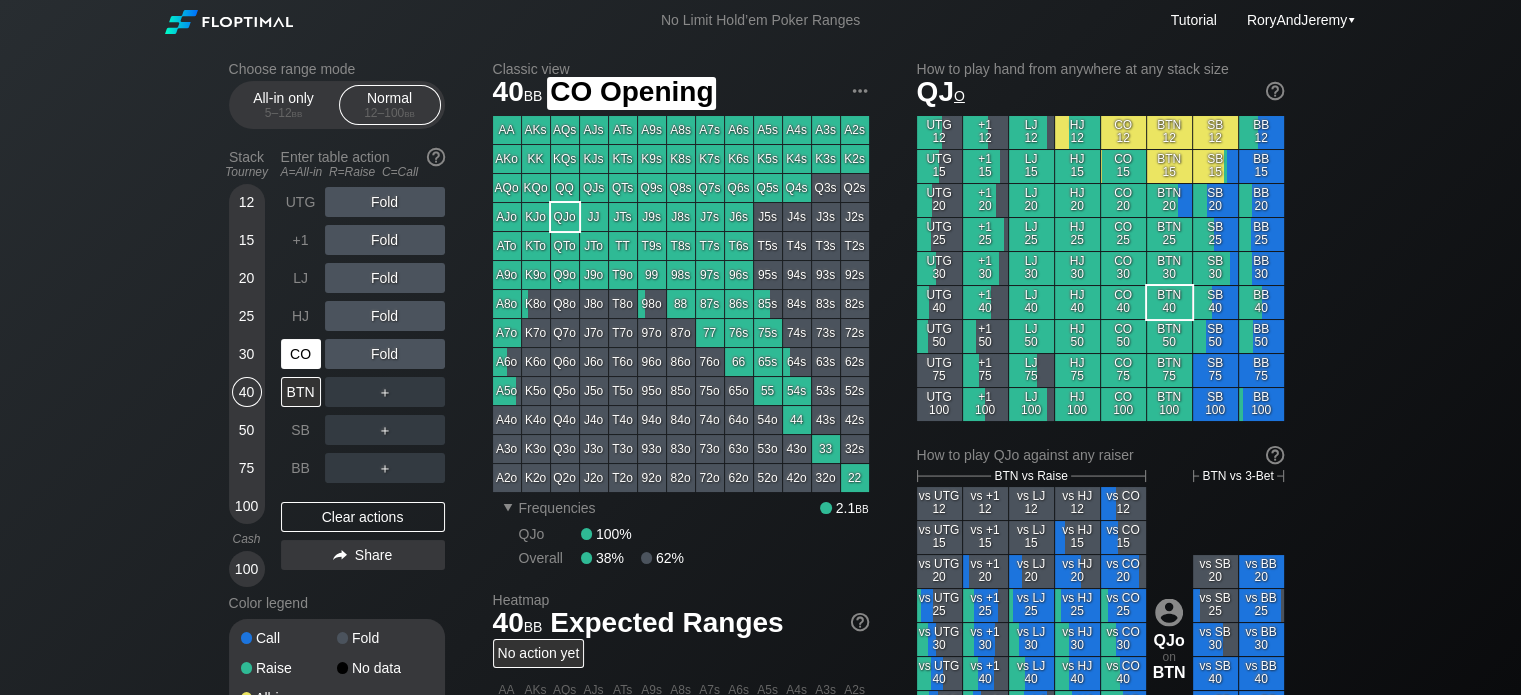 click on "CO" at bounding box center [301, 354] 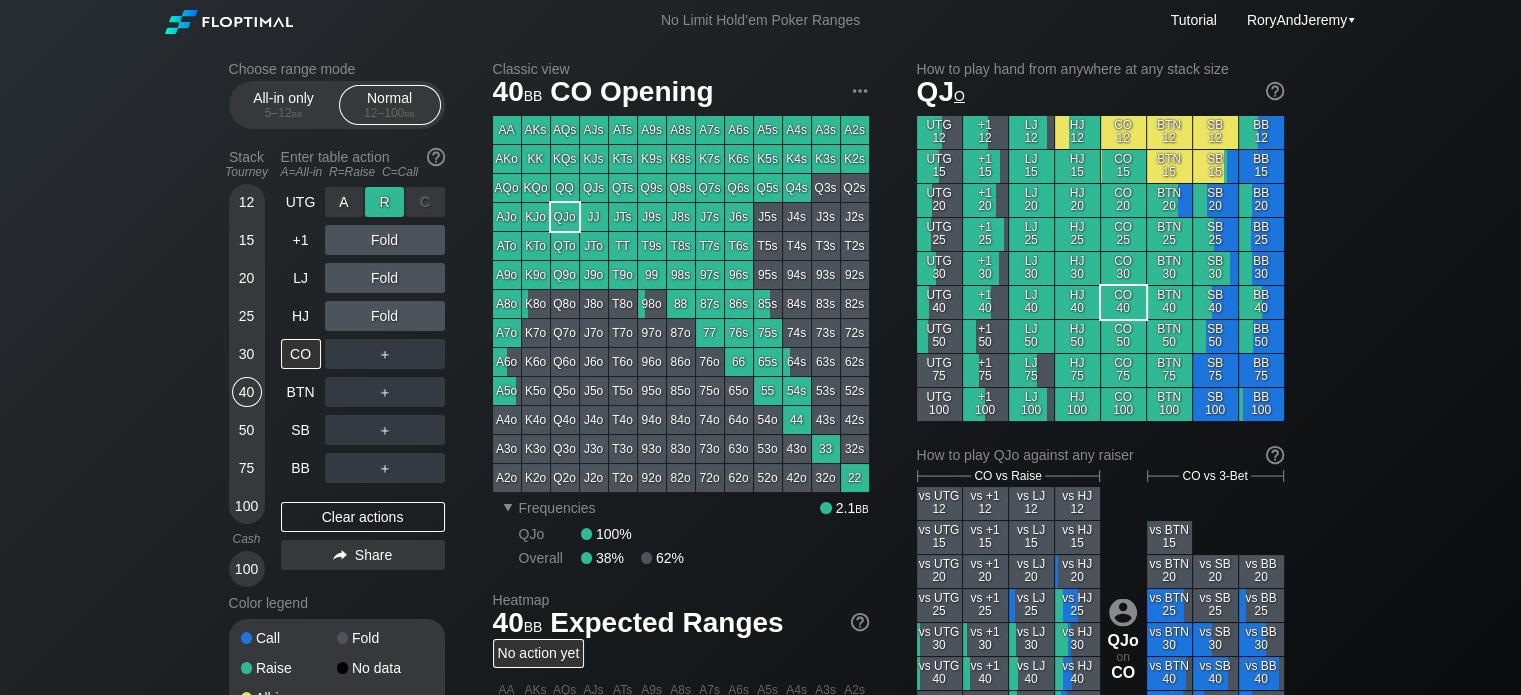 click on "R ✕" at bounding box center (384, 202) 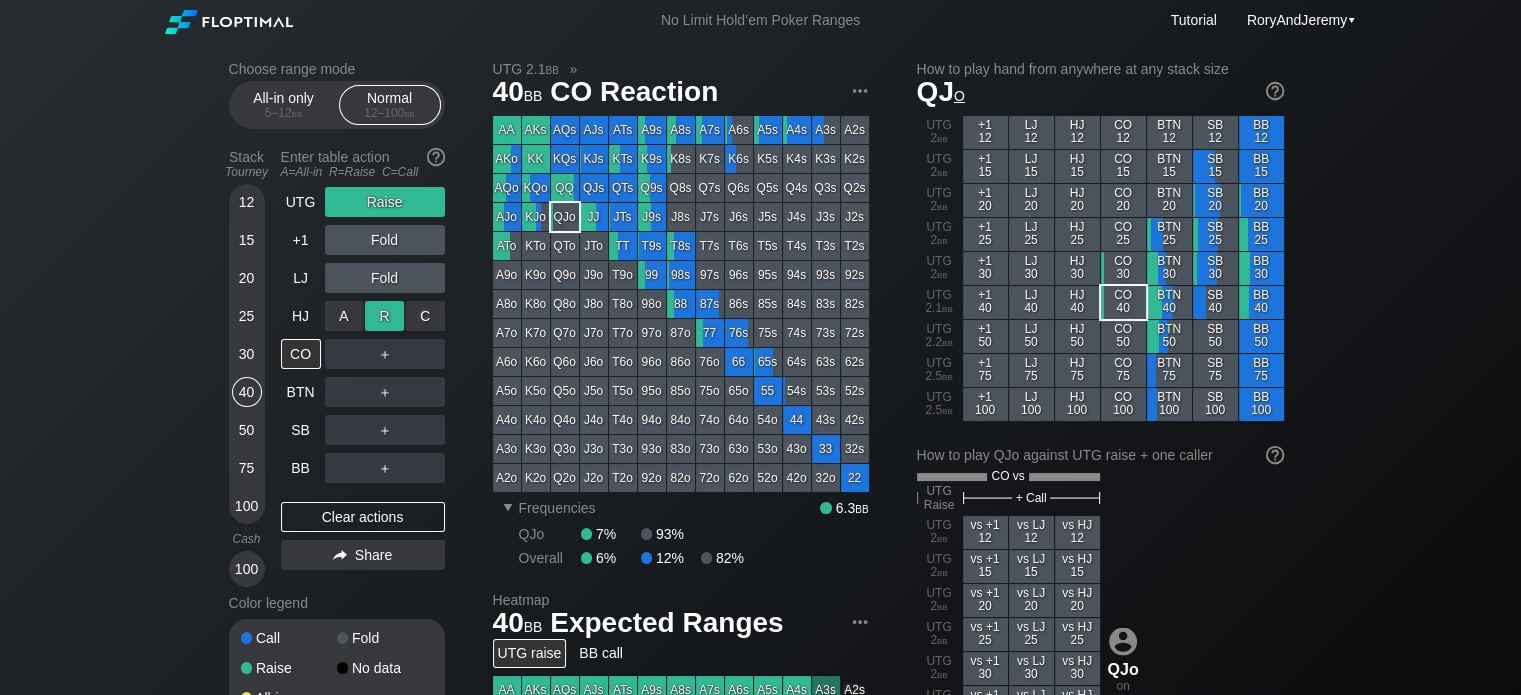 click on "R ✕" at bounding box center [384, 316] 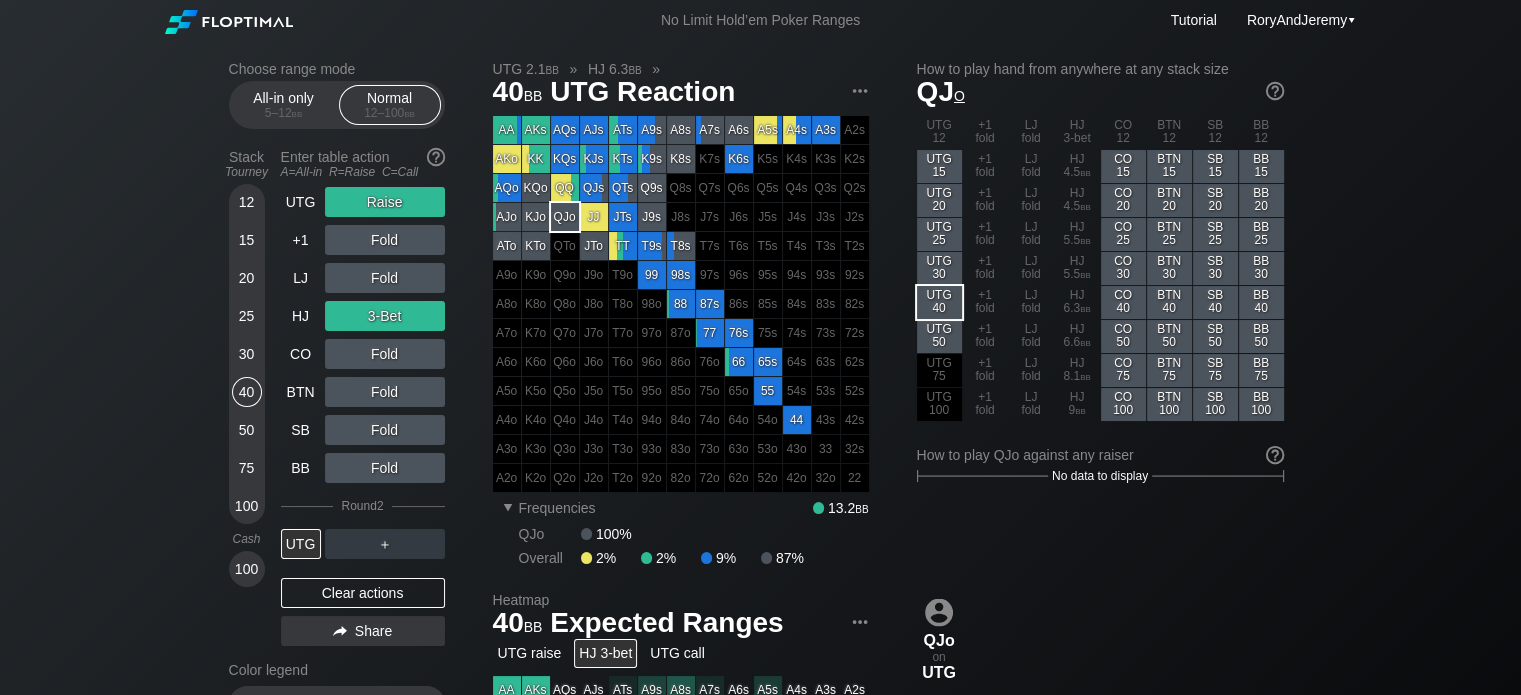 click on "Choose range mode All-in only 5 – 12 bb Normal 12 – 100 bb Stack Tourney Enter table action A=All-in  R=Raise  C=Call 12 15 20 25 30 40 50 75 100 Cash 100 UTG Raise +1 FoldLJ Fold HJ 3-Bet CO Fold BTN Fold SB Fold BB Fold Round  2 UTG ＋ Clear actions Share Color legend   Call   Fold   Raise   No data   All-in UTG   2.1 bb » HJ   6.3 bb » 40 bb   UTG   Reaction AA AKs AQs AJs ATs A9s A8s A7s A6s A5s A4s A3s A2s AKo KK KQs KJs KTs K9s K8s K7s K6s K5s K4s K3s K2s AQoKQo QQ QJs QTs Q9s Q8s Q7s Q6s Q5s Q4s Q3s Q2s AJo KJo QJo JJ JTs J9s J8s J7s J6s J5s J4s J3s J2s ATo KTo QTo JTo TT T9s T8s T7s T6s T5s T4s T3s T2s A9o K9o Q9o J9o T9o 99 98s 97s 96s 95s 94s 93s 92s A8o K8o Q8o J8o T8o 98o 88 87s 86s 85s 84s 83s 82s A7o K7o Q7o J7o T7o 97o 87o 77 76s 75s 74s 73s 72s A6o K6o Q6o J6o T6o 96o 86o 76o 66 65s 64s 63s 62s A5o K5o Q5o J5o T5o 95o 85o 75o 65o 55 54s 53s 52s A4o K4o Q4o J4o T4o 94o 84o 74o 64o 54o 44 43s 42s A3o K3o Q3o J3o T3o 93o 83o 73o 63o 53o 43o 33 32s A2o K2o Q2o J2o T2o 92o 82o 72o 62o" at bounding box center (760, 679) 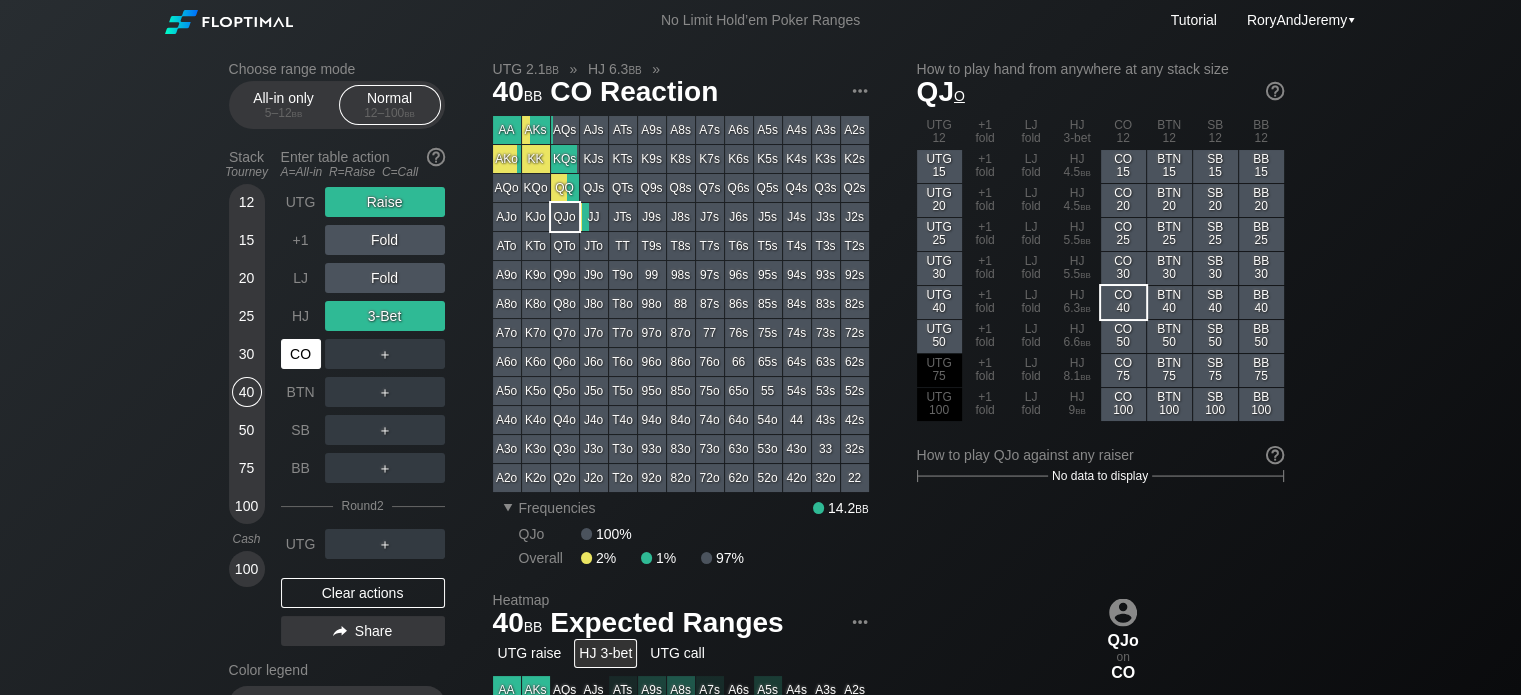 click on "CO" at bounding box center (301, 354) 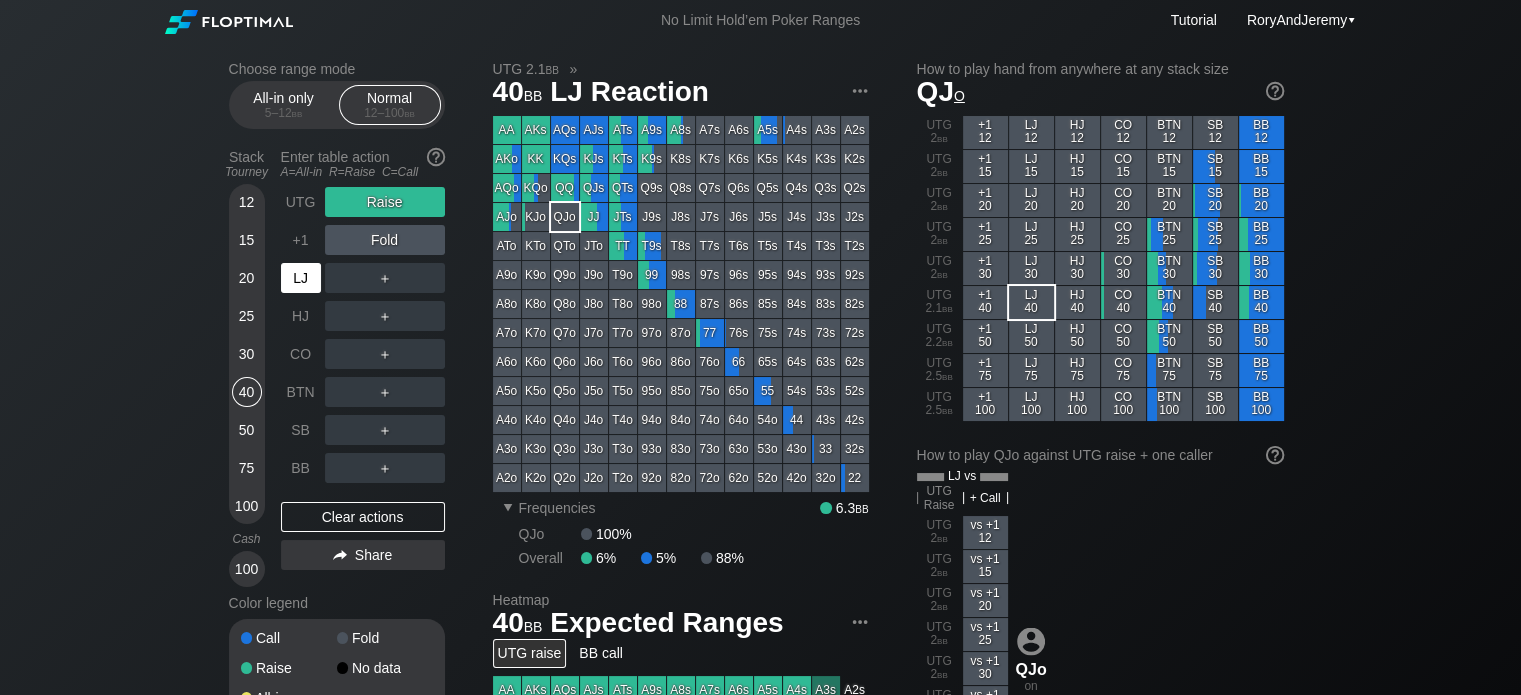 click on "LJ" at bounding box center [301, 278] 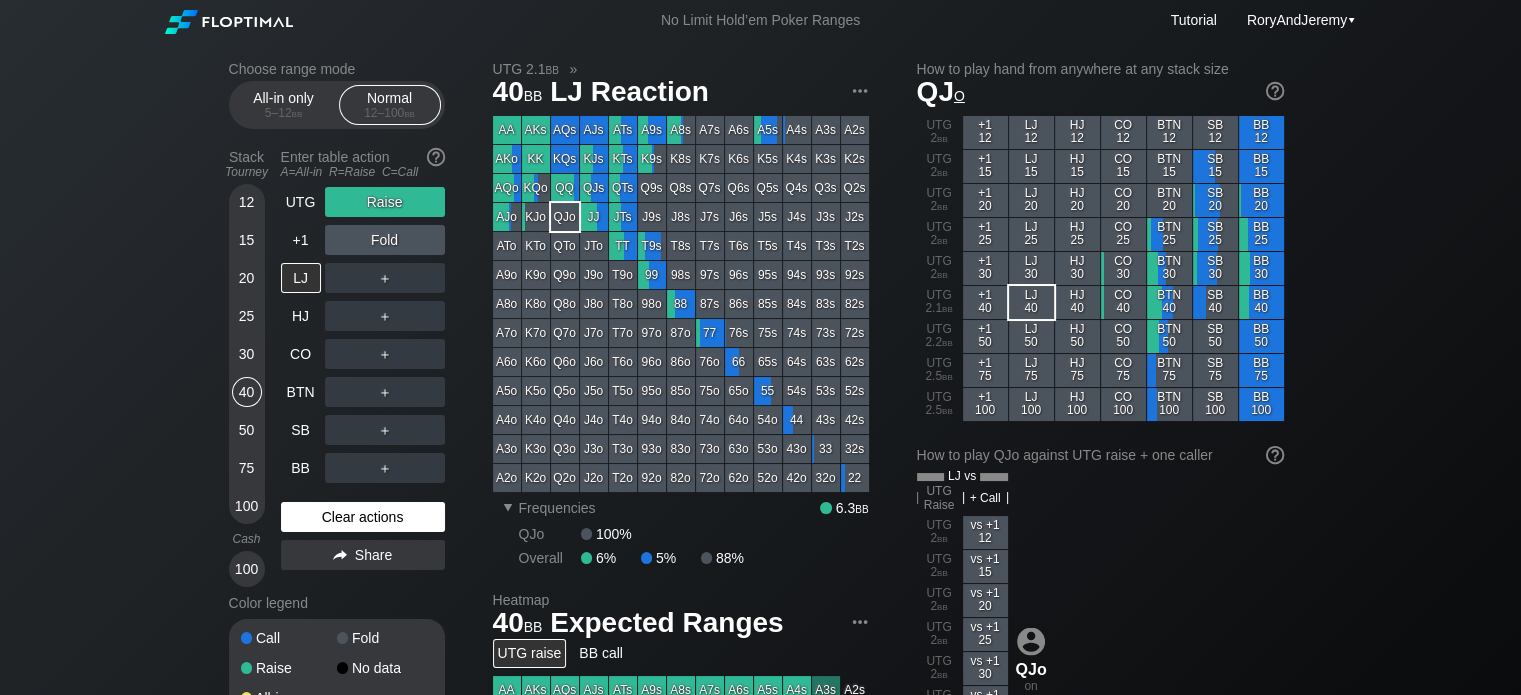 click on "Clear actions" at bounding box center [363, 517] 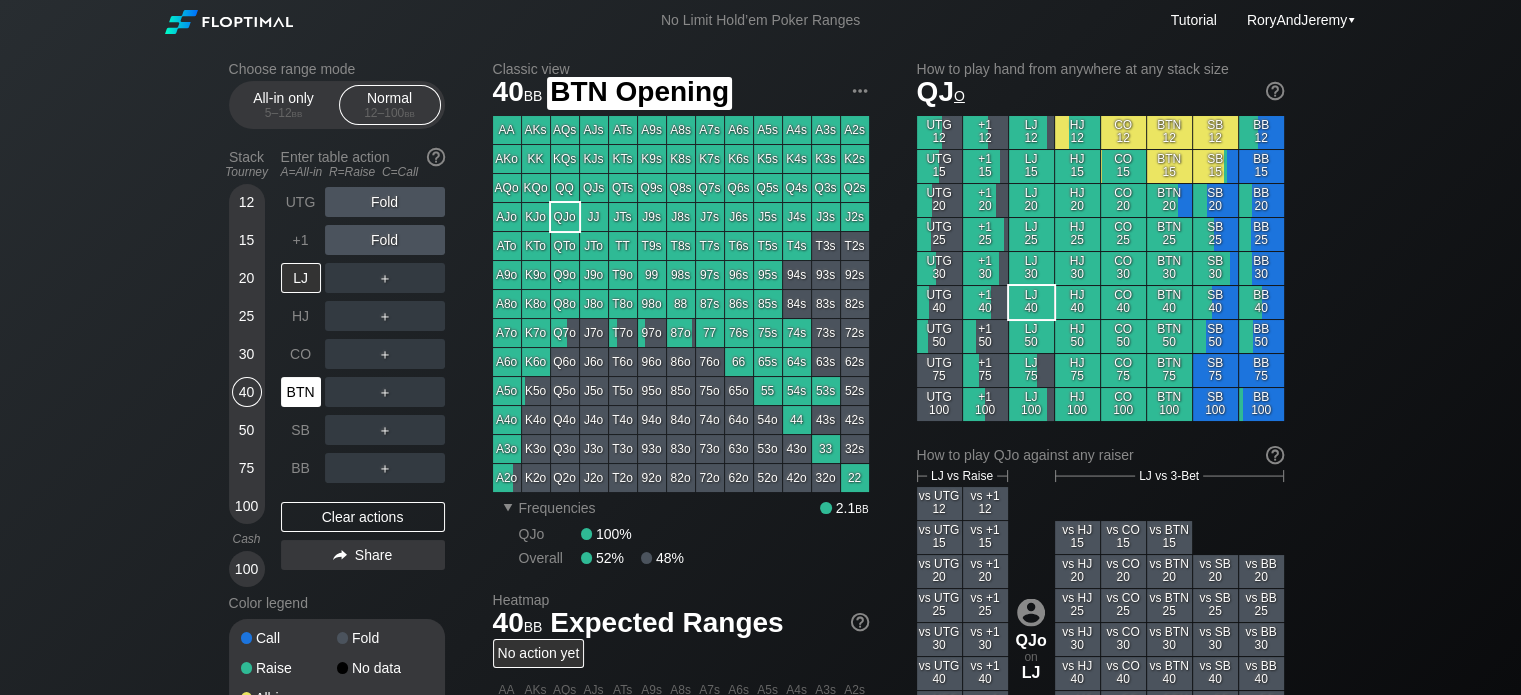 click on "BTN" at bounding box center [301, 392] 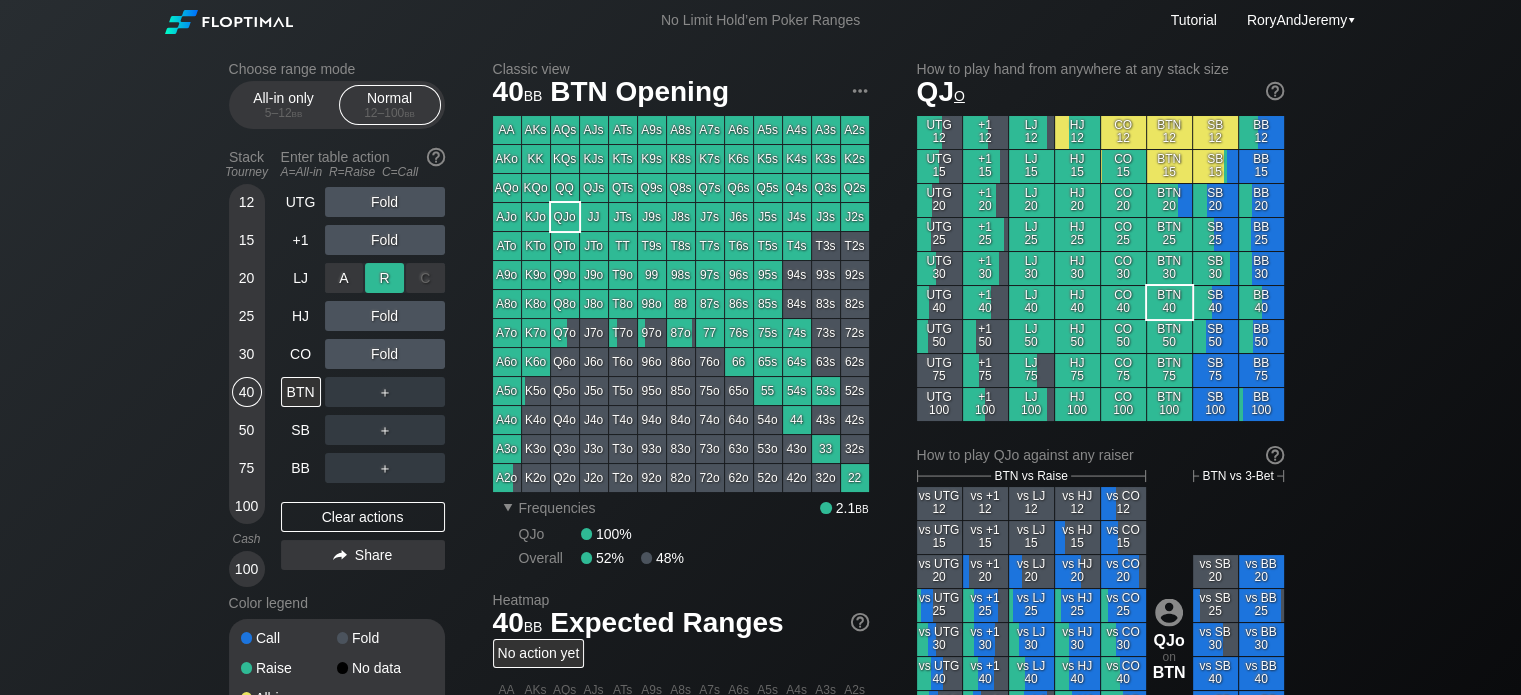 click on "R ✕" at bounding box center (384, 278) 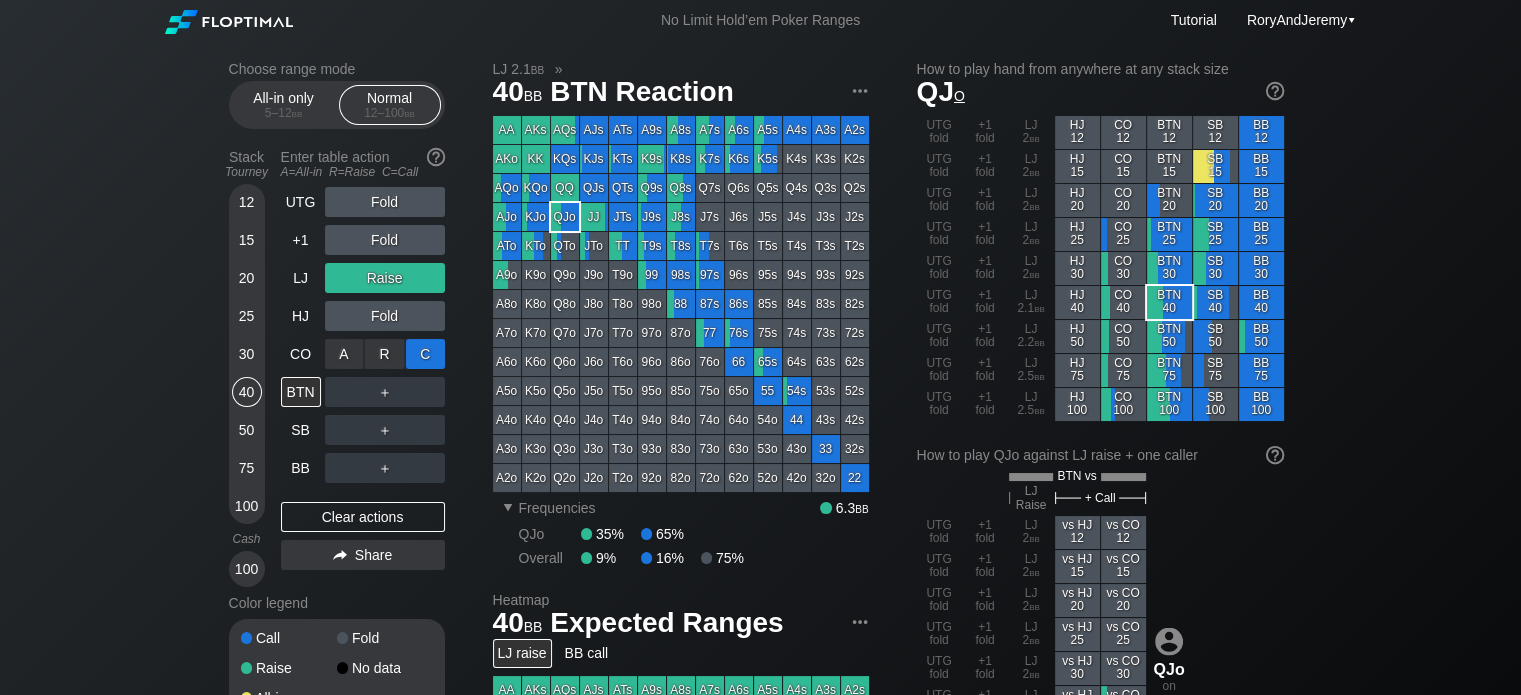 click on "C ✕" at bounding box center [425, 354] 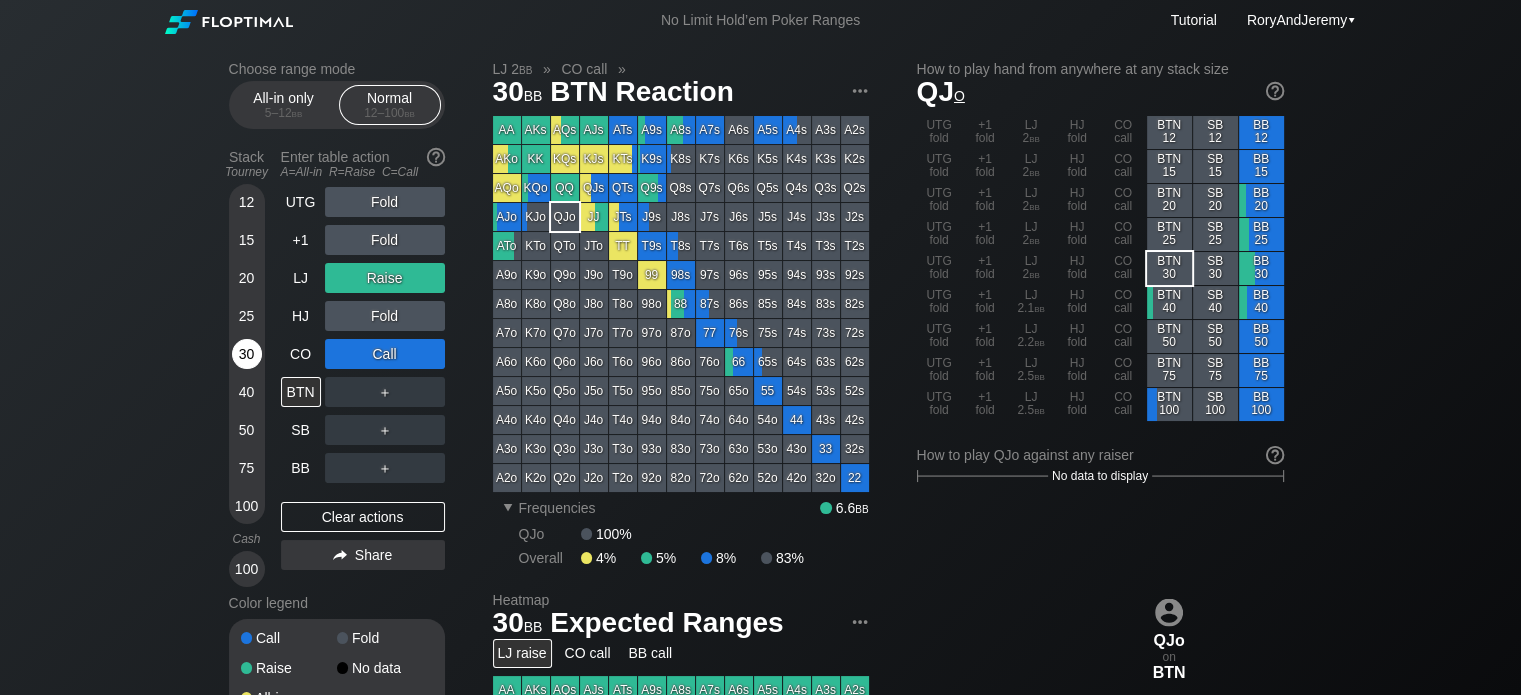 click on "30" at bounding box center [247, 354] 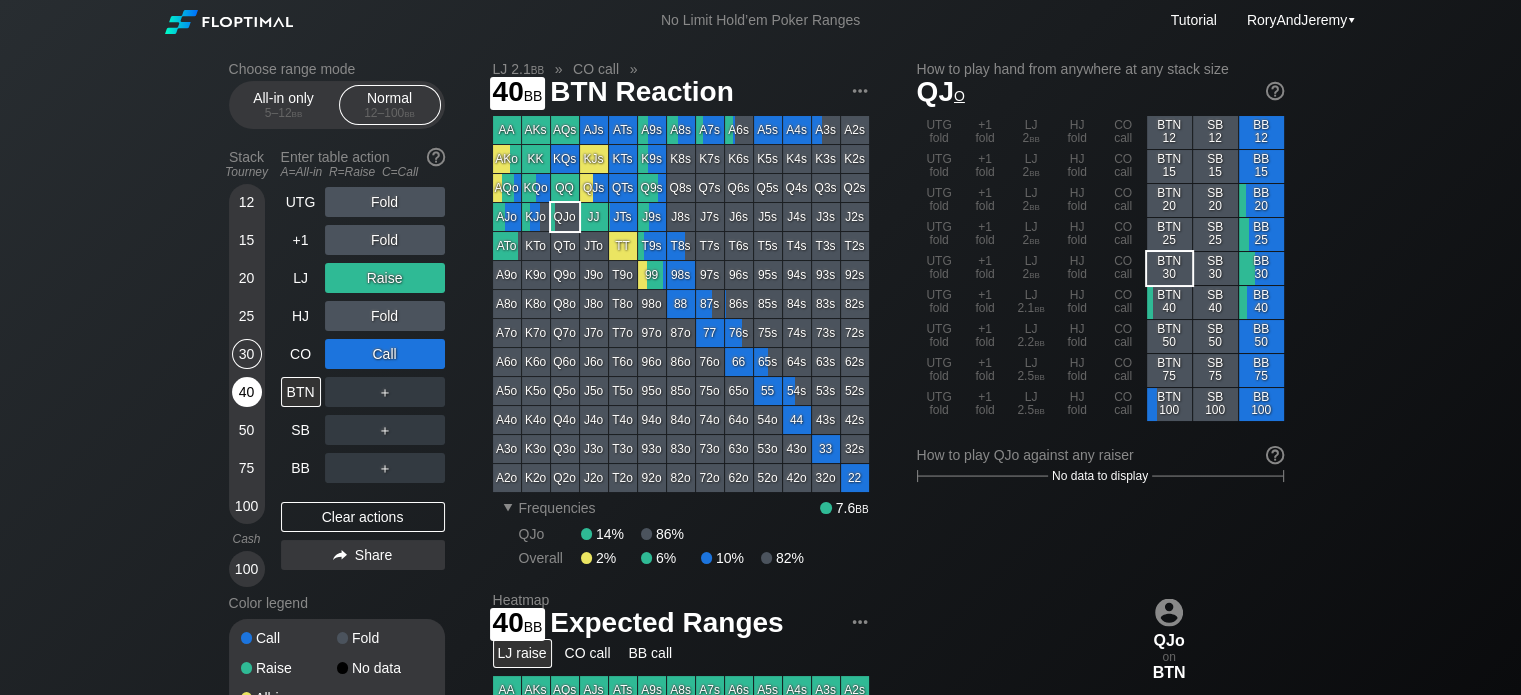 click on "40" at bounding box center [247, 392] 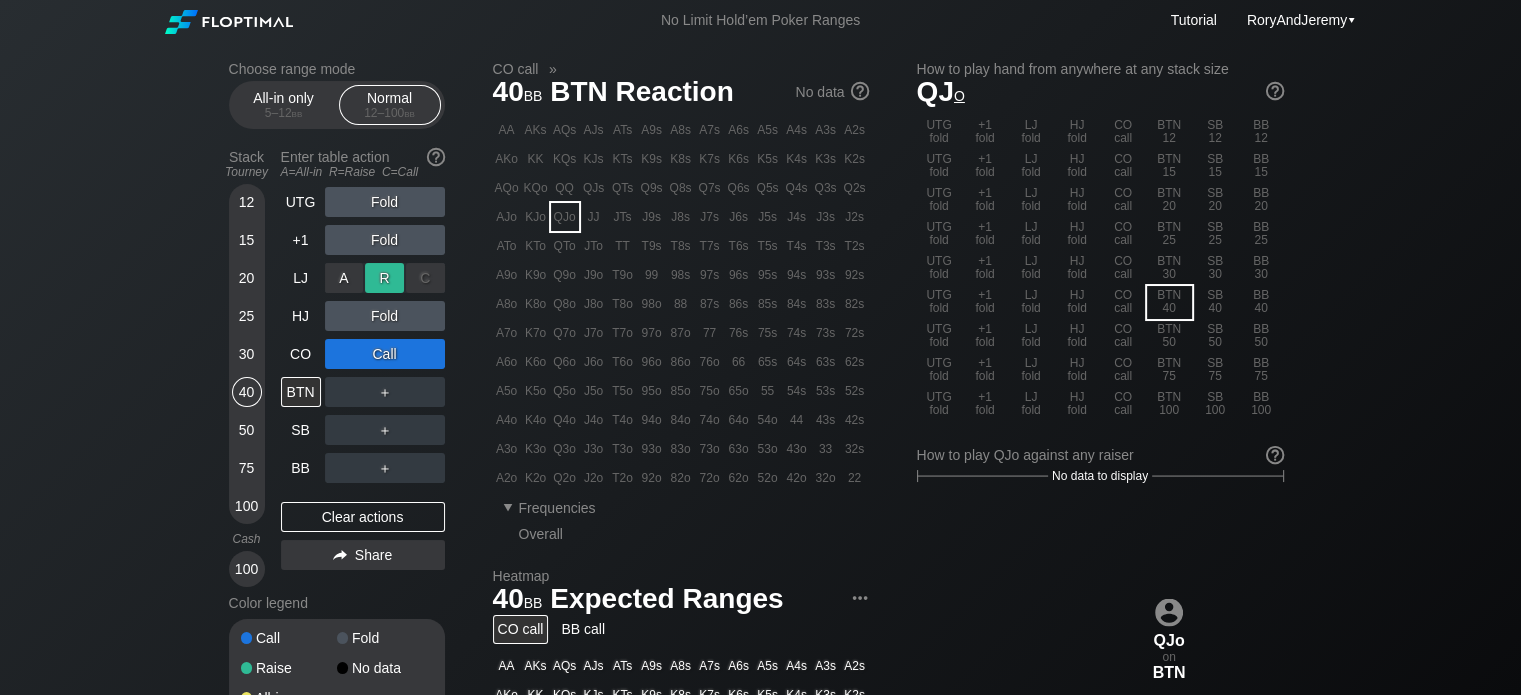 click on "R ✕" at bounding box center (384, 278) 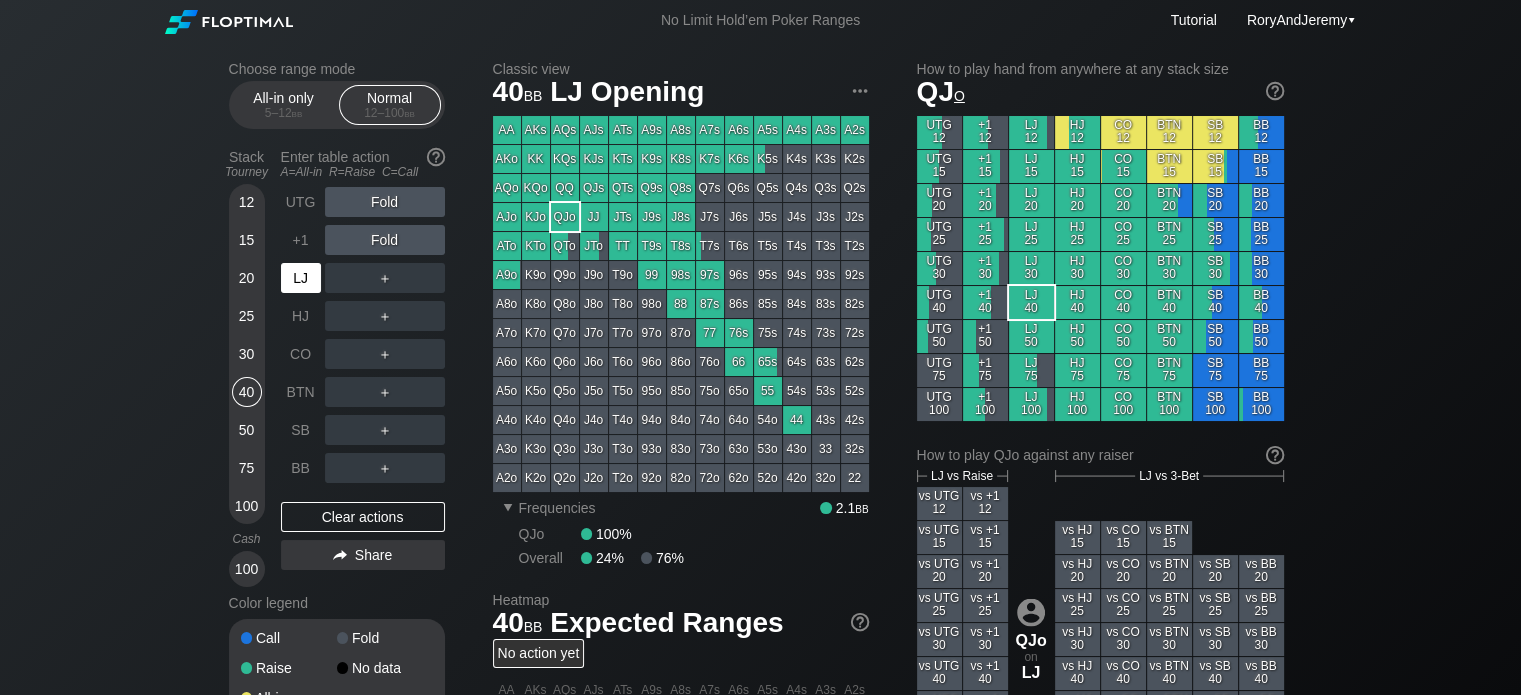 click on "LJ" at bounding box center [301, 278] 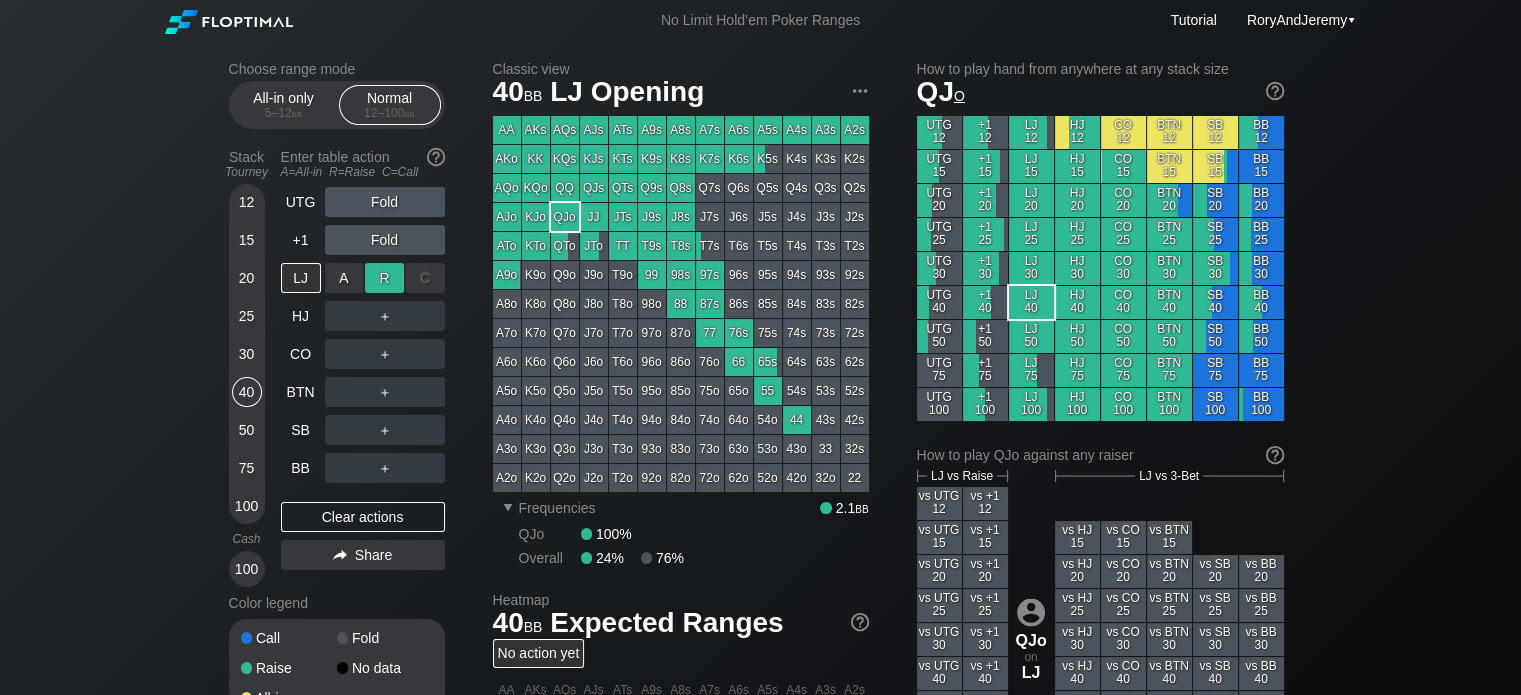 click on "R ✕" at bounding box center [384, 278] 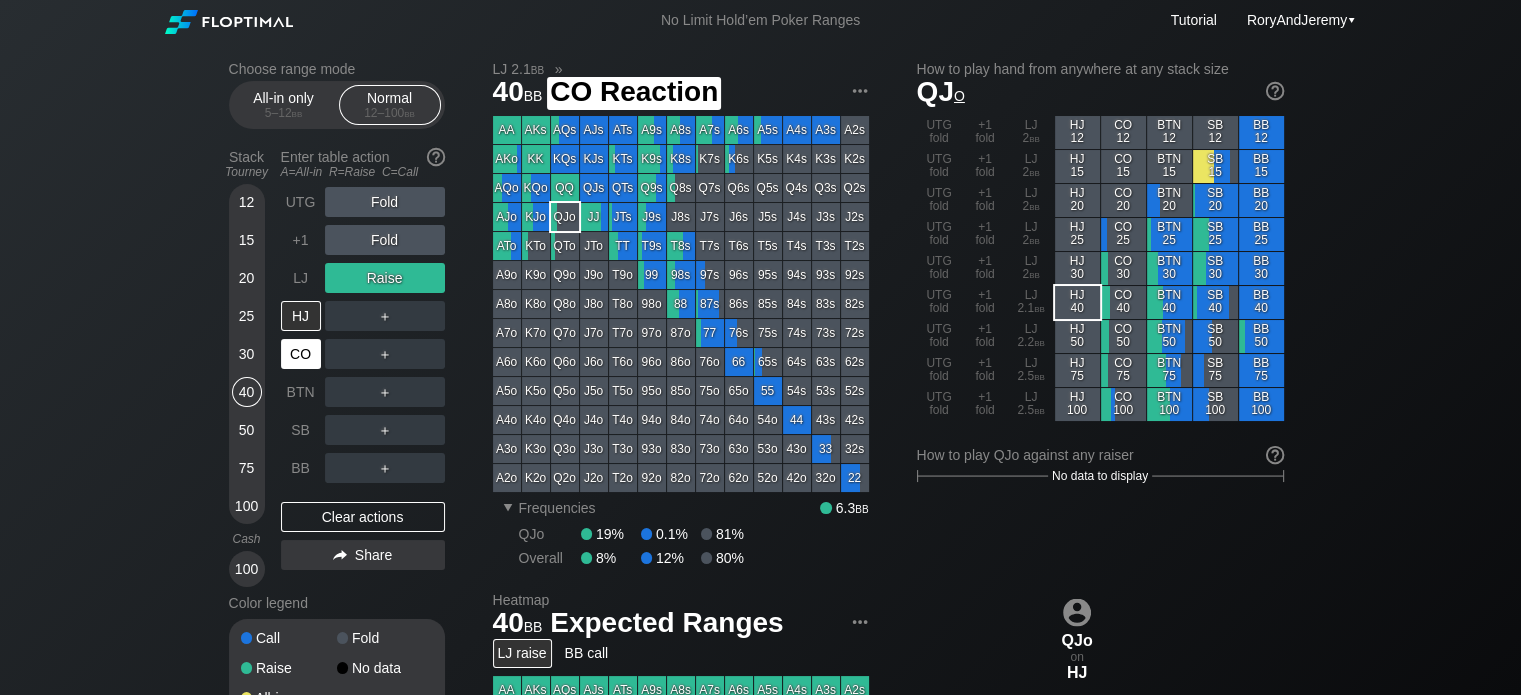 click on "CO" at bounding box center (301, 354) 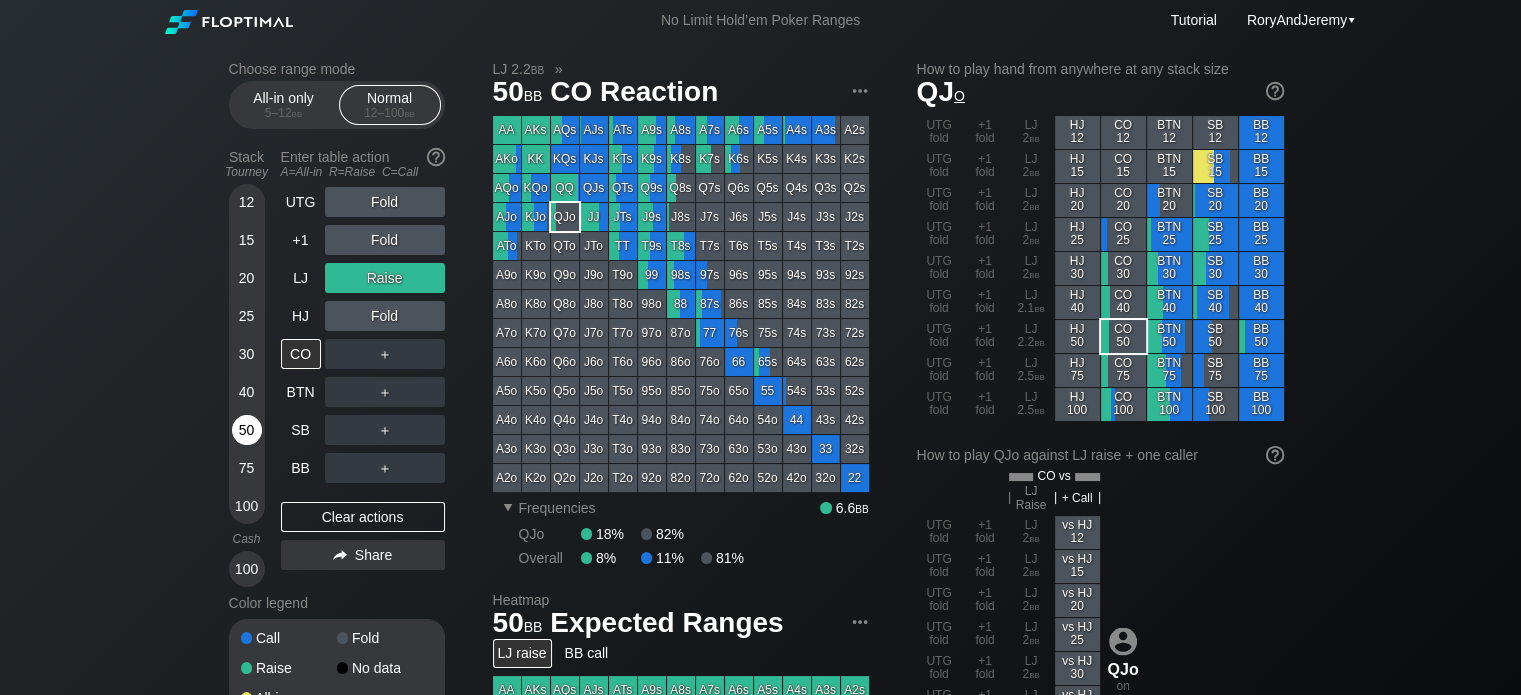 click on "50" at bounding box center (247, 430) 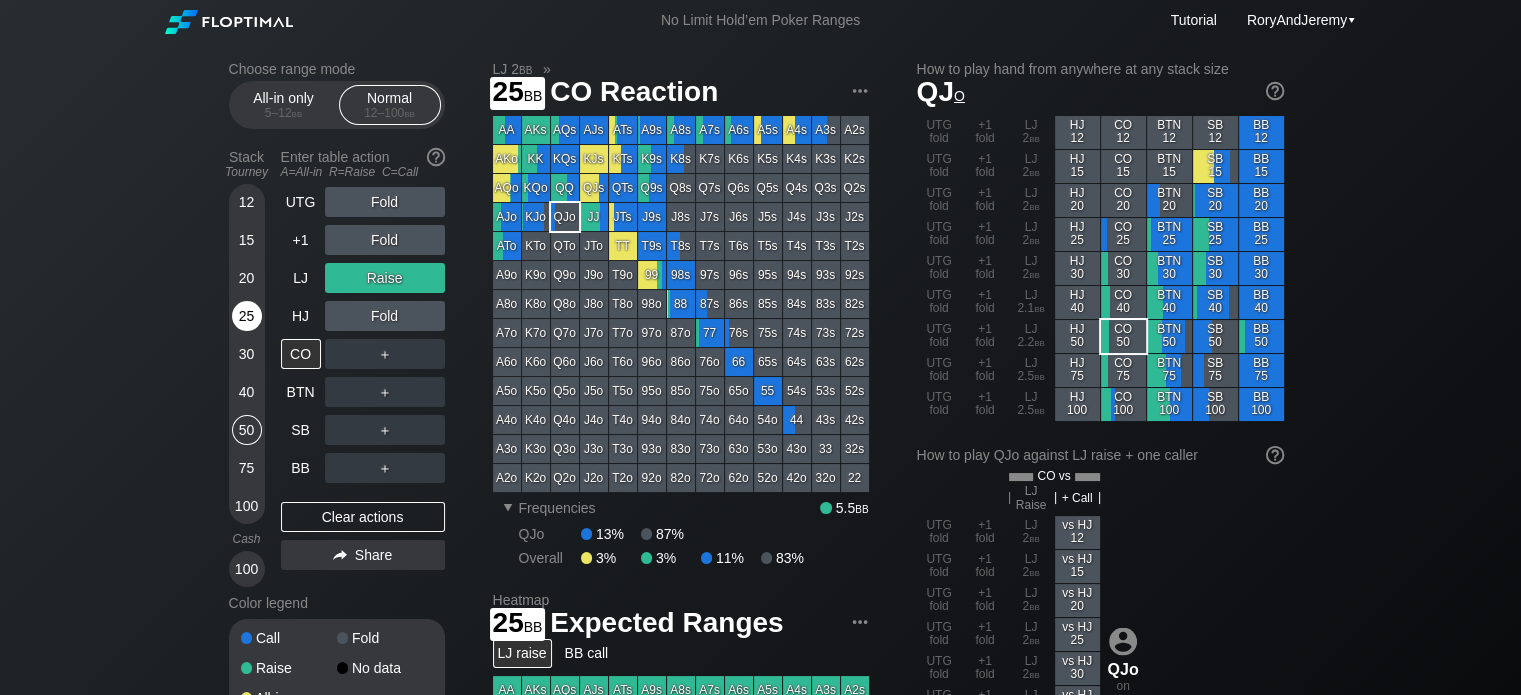 click on "25" at bounding box center (247, 316) 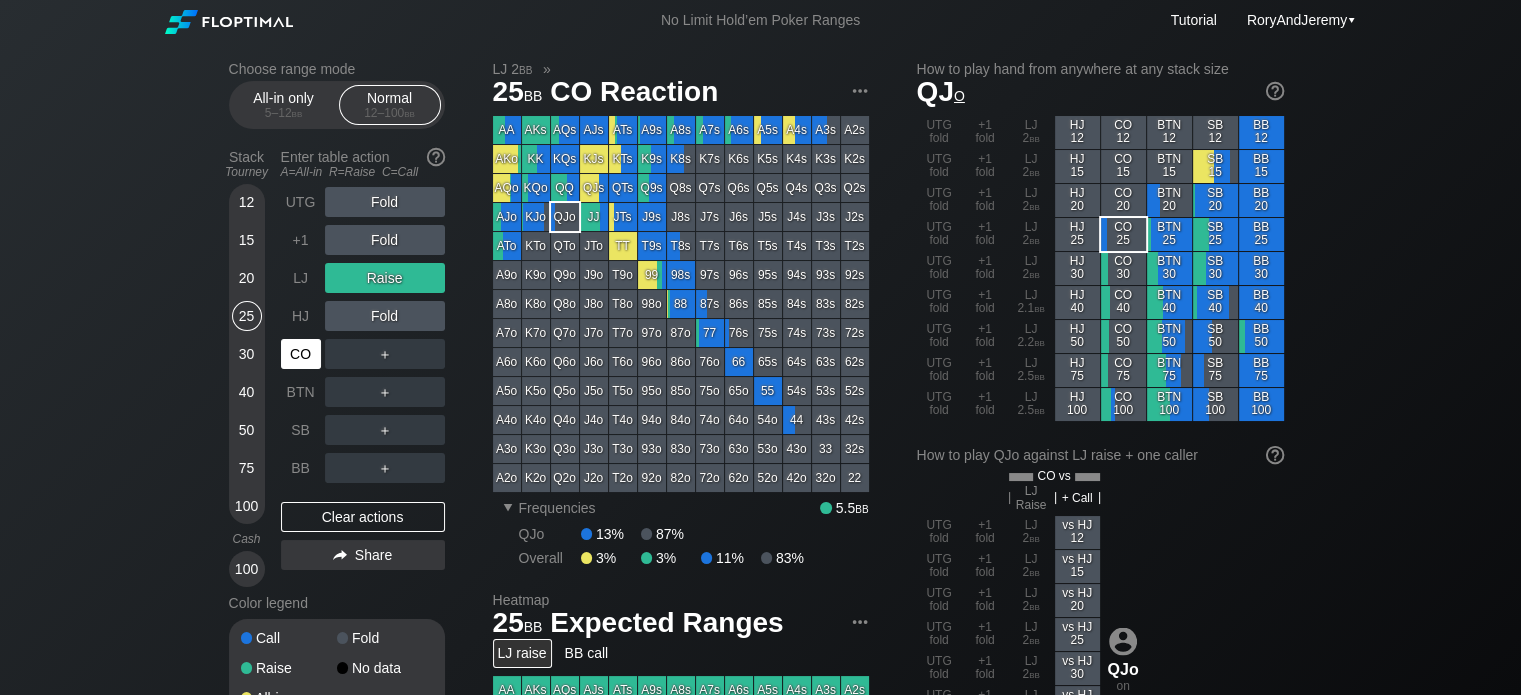 click on "CO" at bounding box center (301, 354) 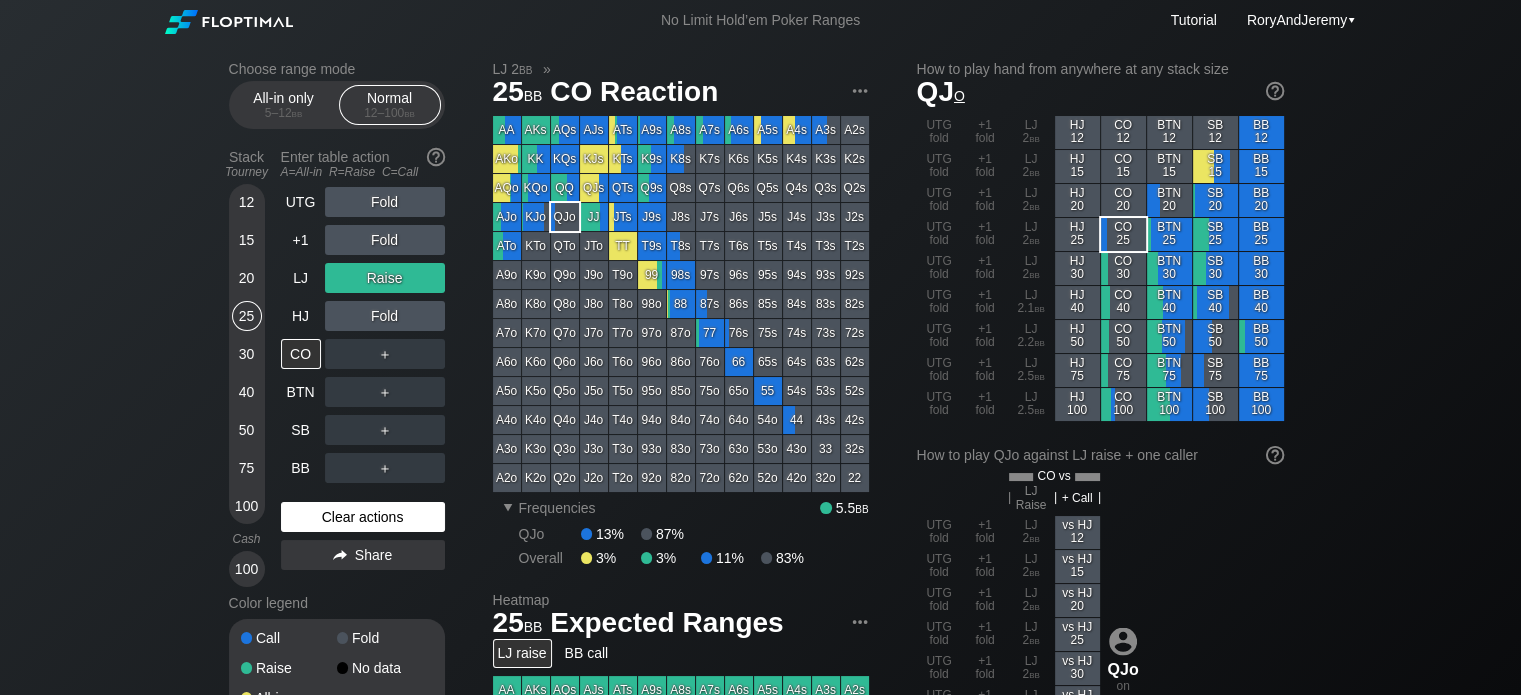 click on "Clear actions" at bounding box center [363, 517] 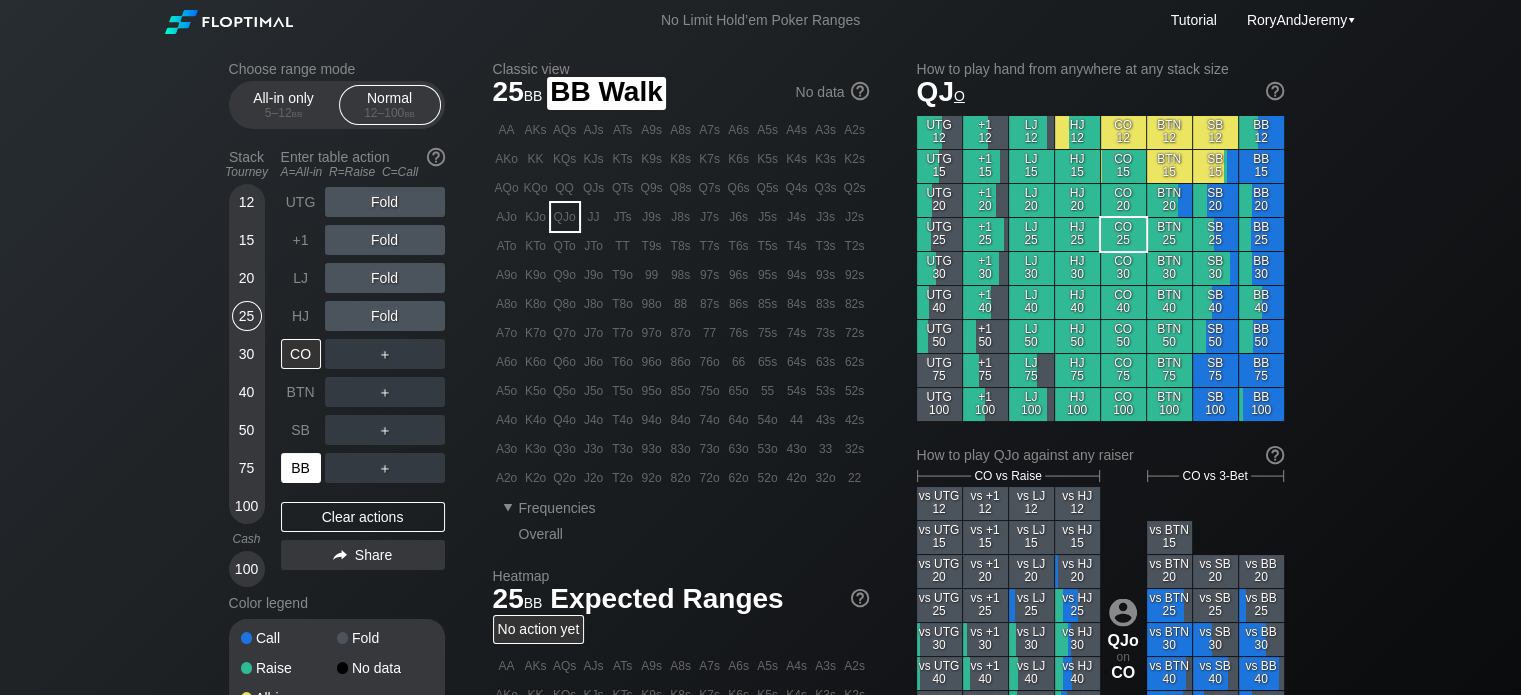 click on "BB" at bounding box center (301, 468) 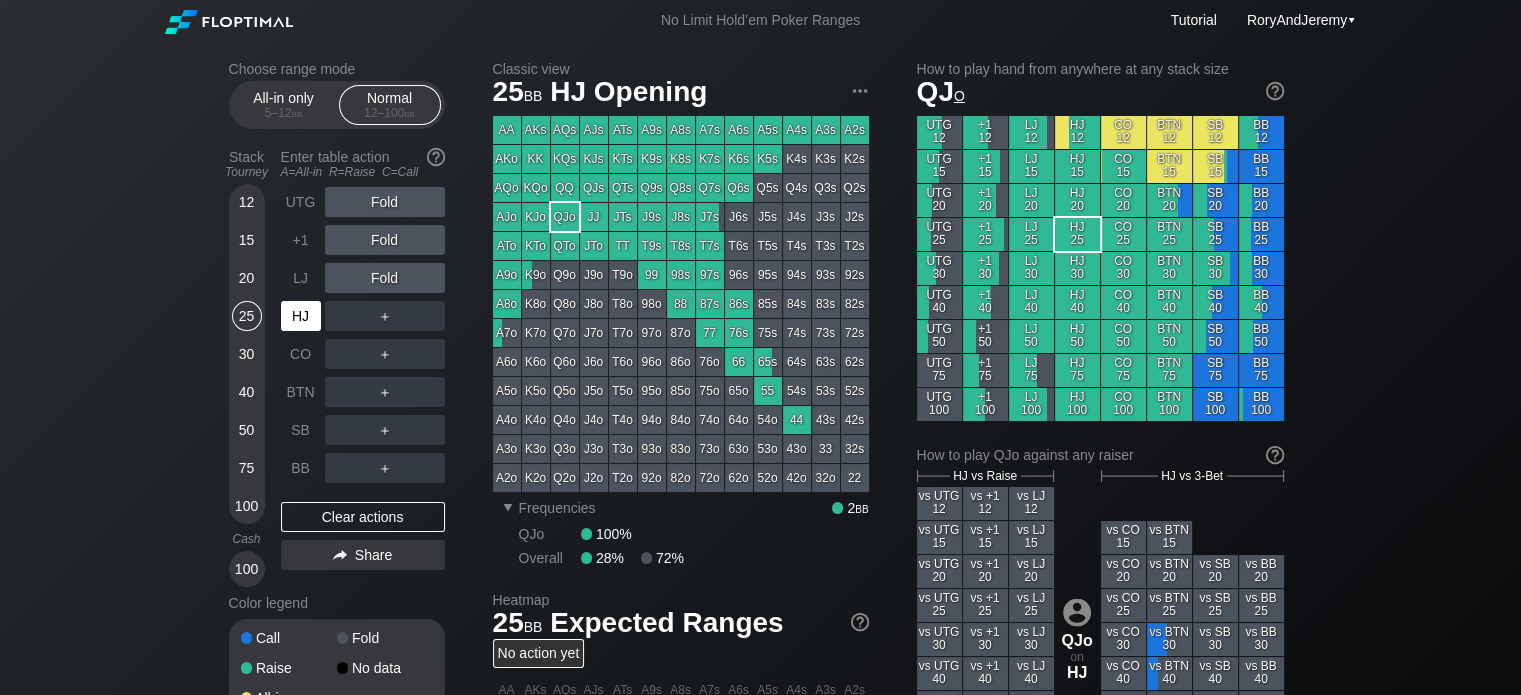 click on "HJ" at bounding box center (301, 316) 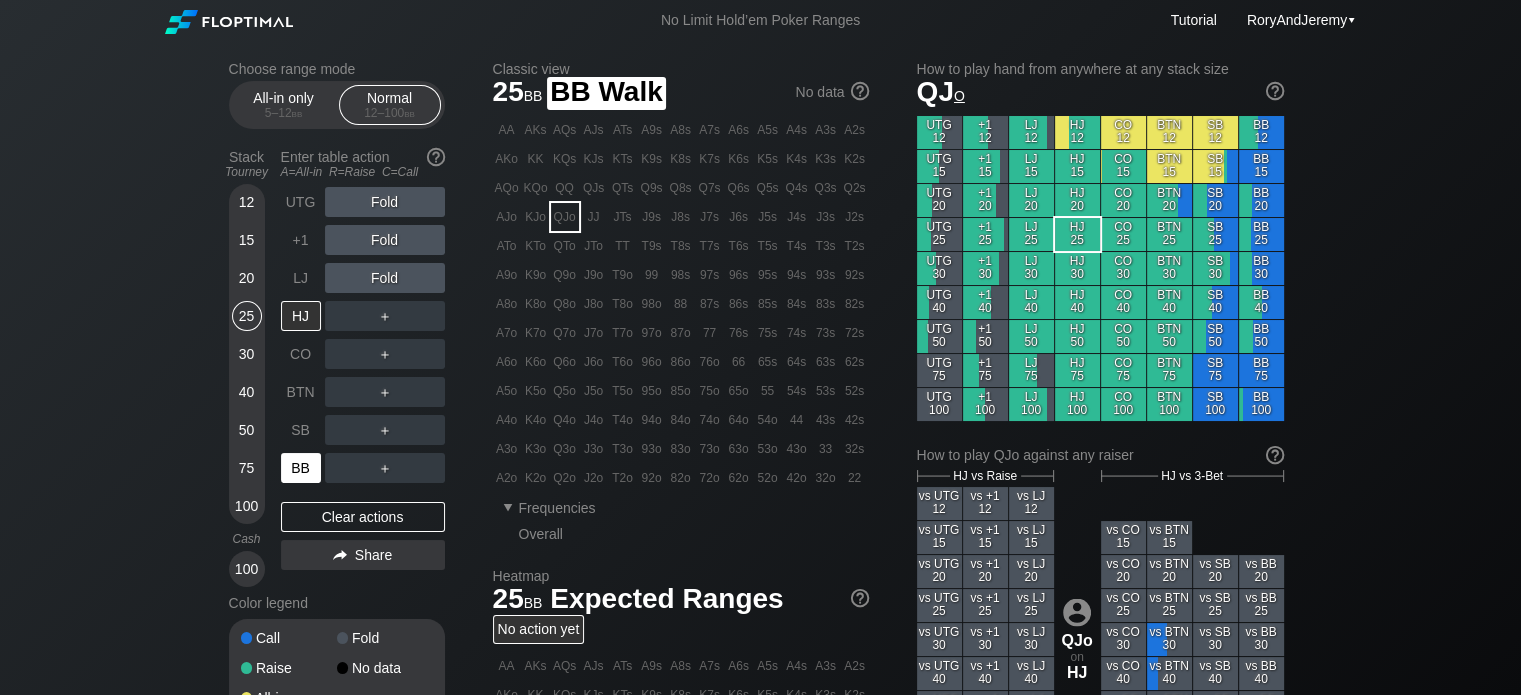 click on "BB" at bounding box center [301, 468] 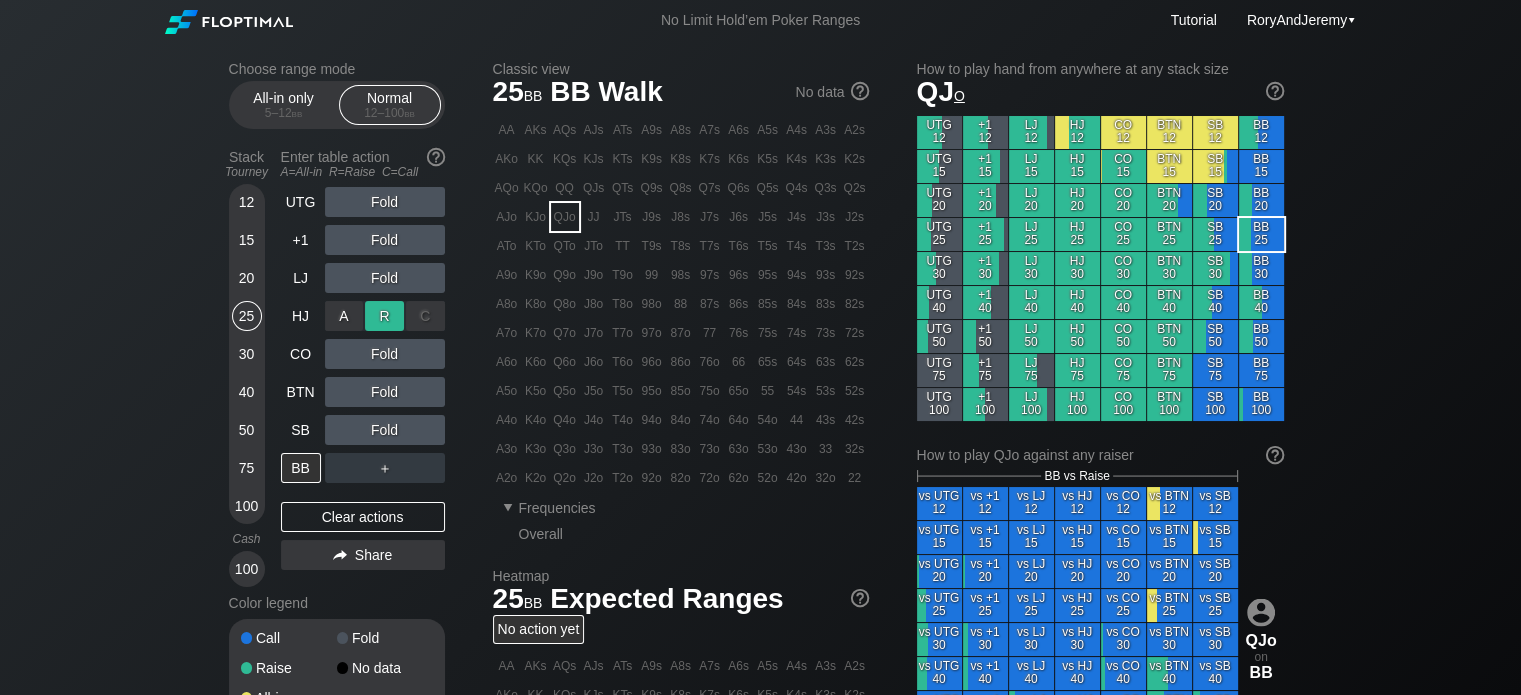 click on "R ✕" at bounding box center (384, 316) 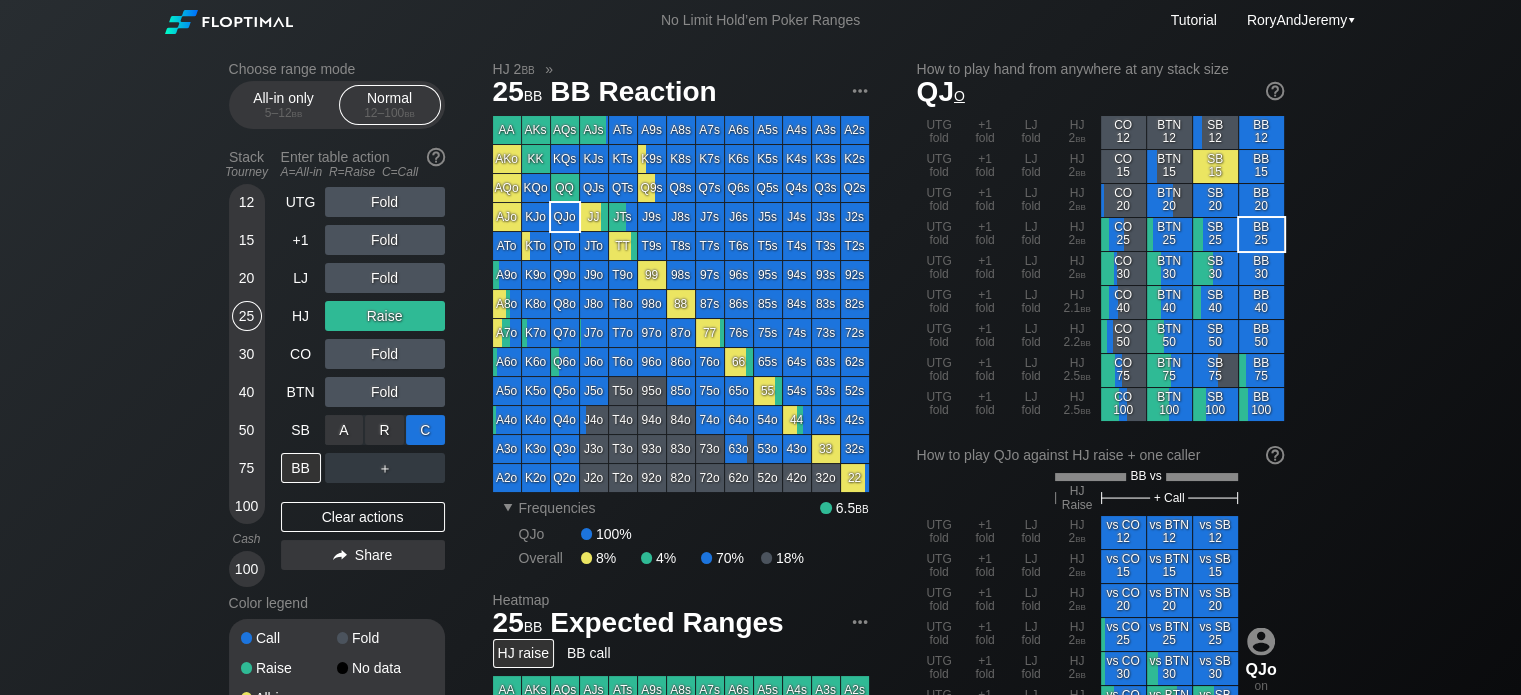 click on "C ✕" at bounding box center (425, 430) 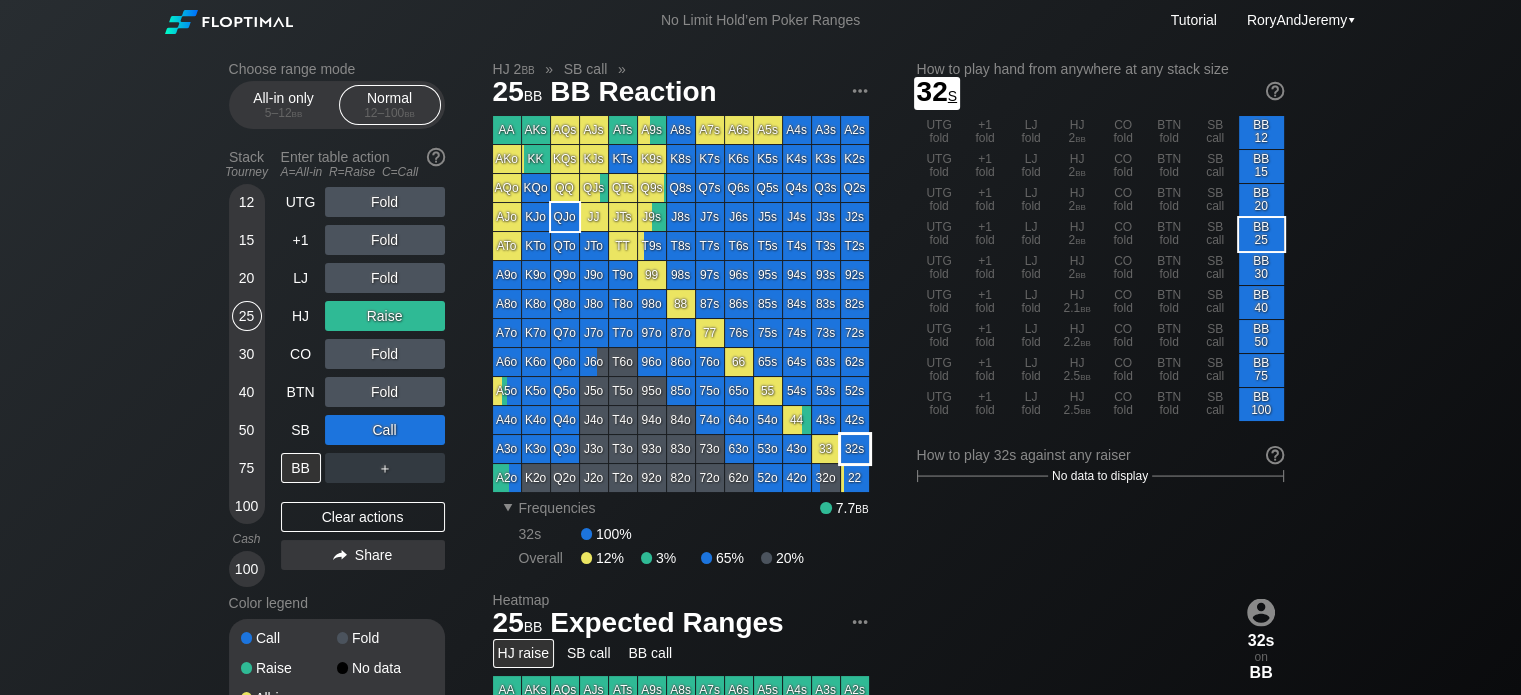 click on "32s" at bounding box center [855, 449] 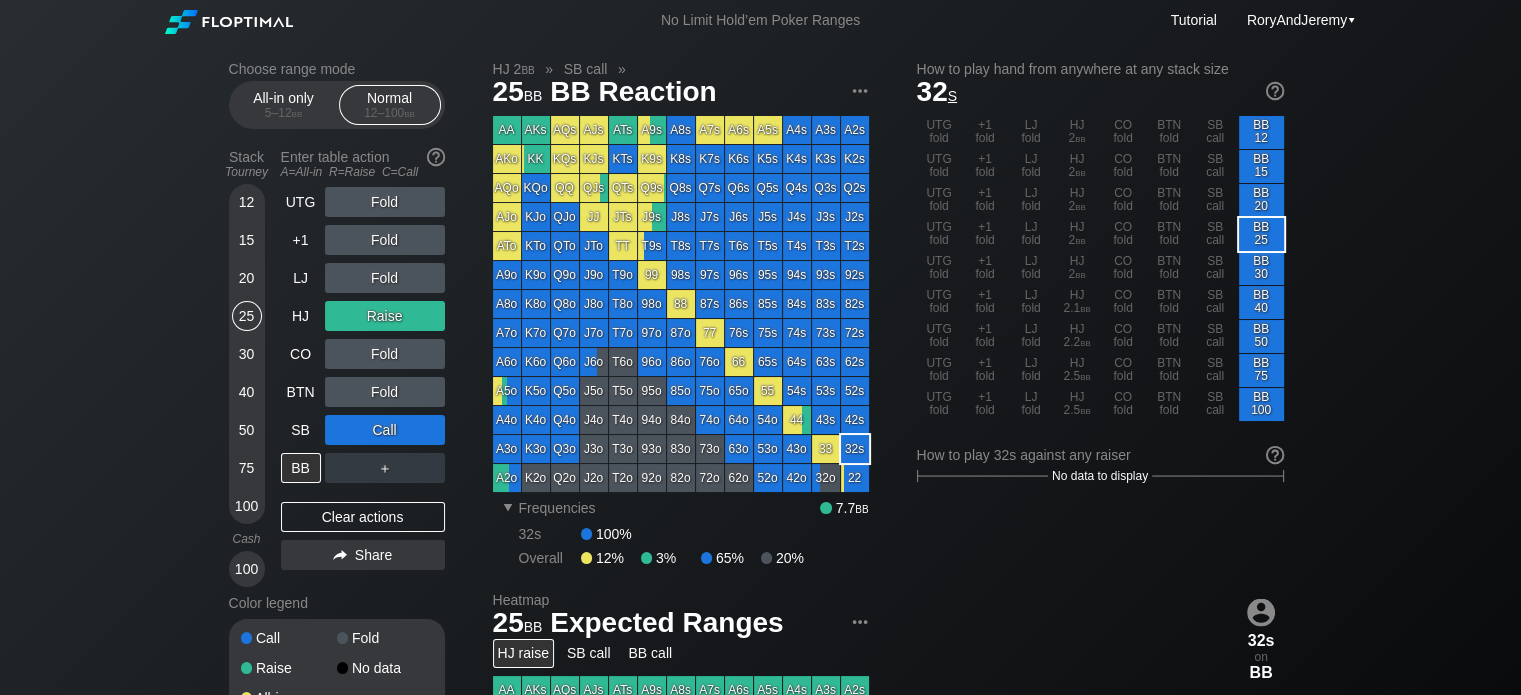 drag, startPoint x: 116, startPoint y: 445, endPoint x: 100, endPoint y: 391, distance: 56.32051 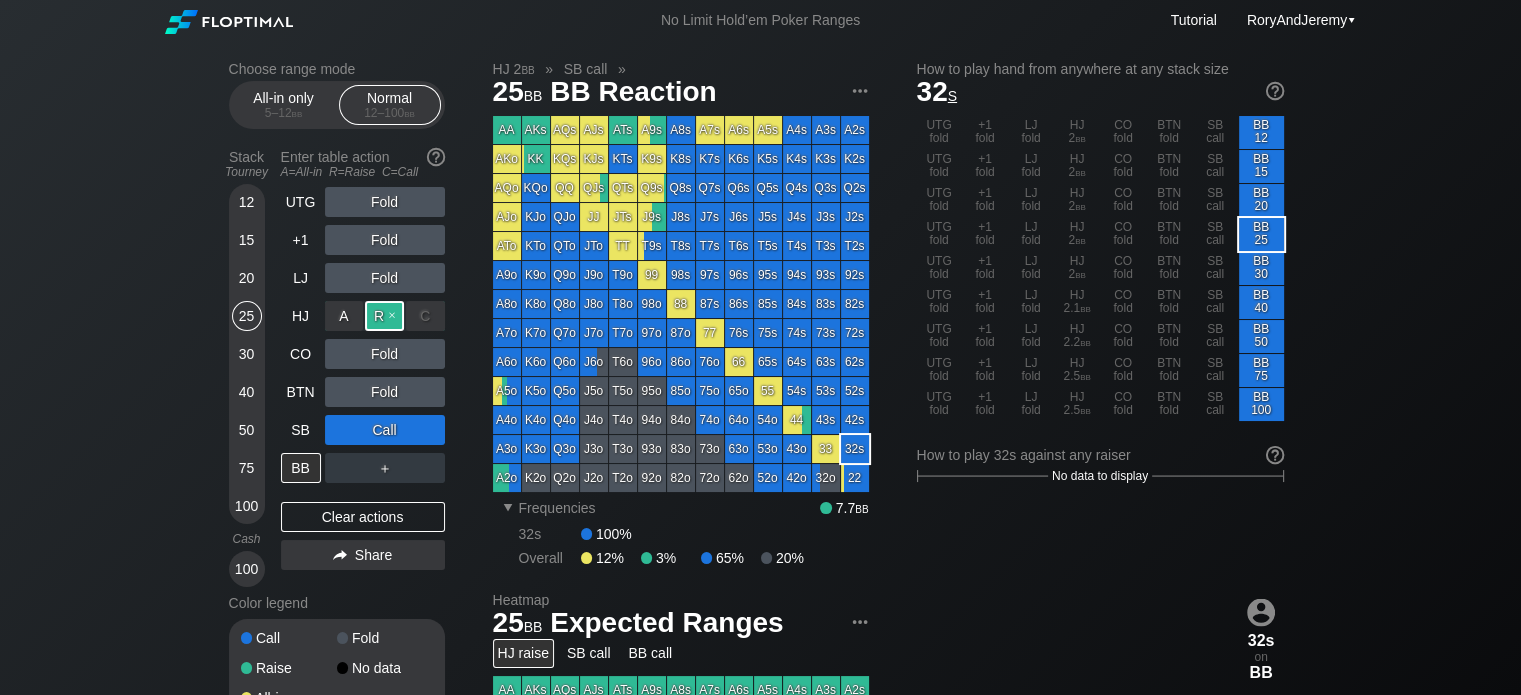 click on "R ✕" at bounding box center (384, 316) 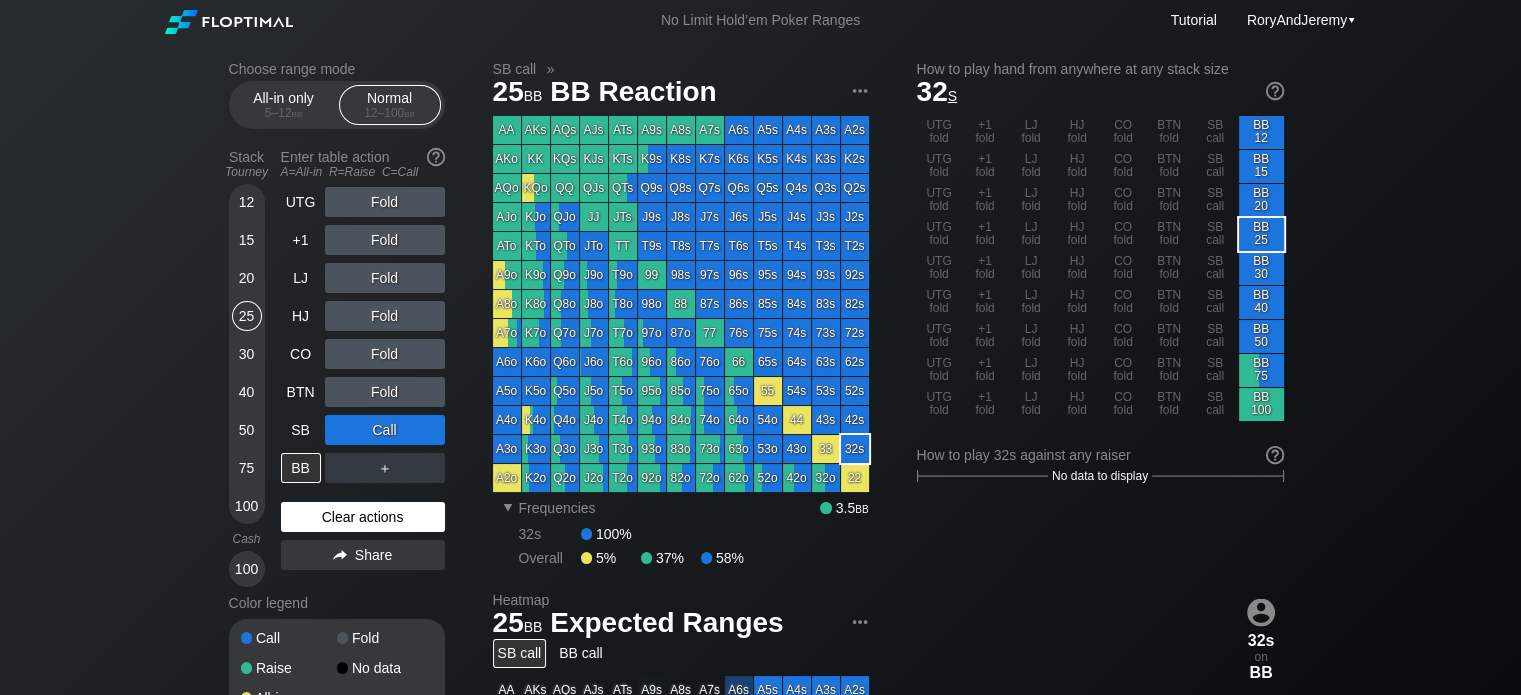 click on "Clear actions" at bounding box center [363, 517] 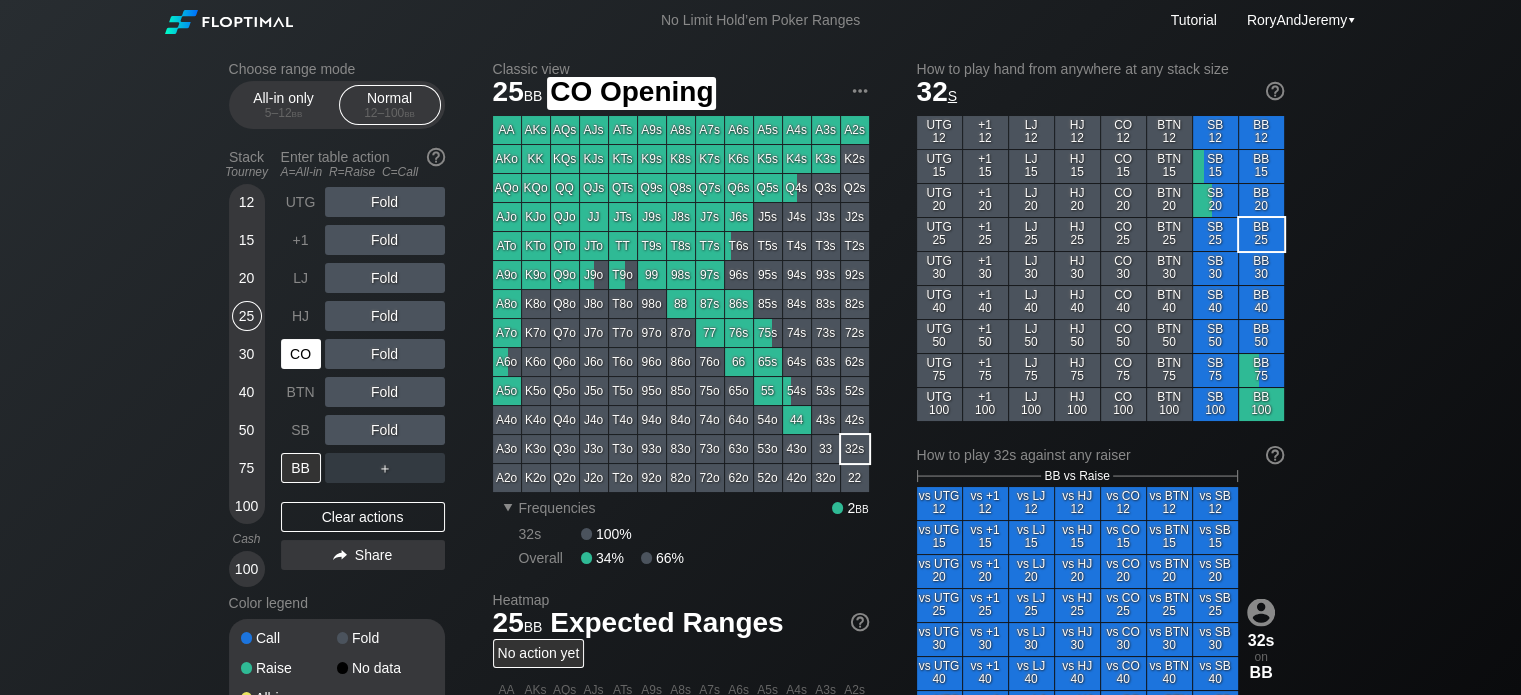click on "CO" at bounding box center [301, 354] 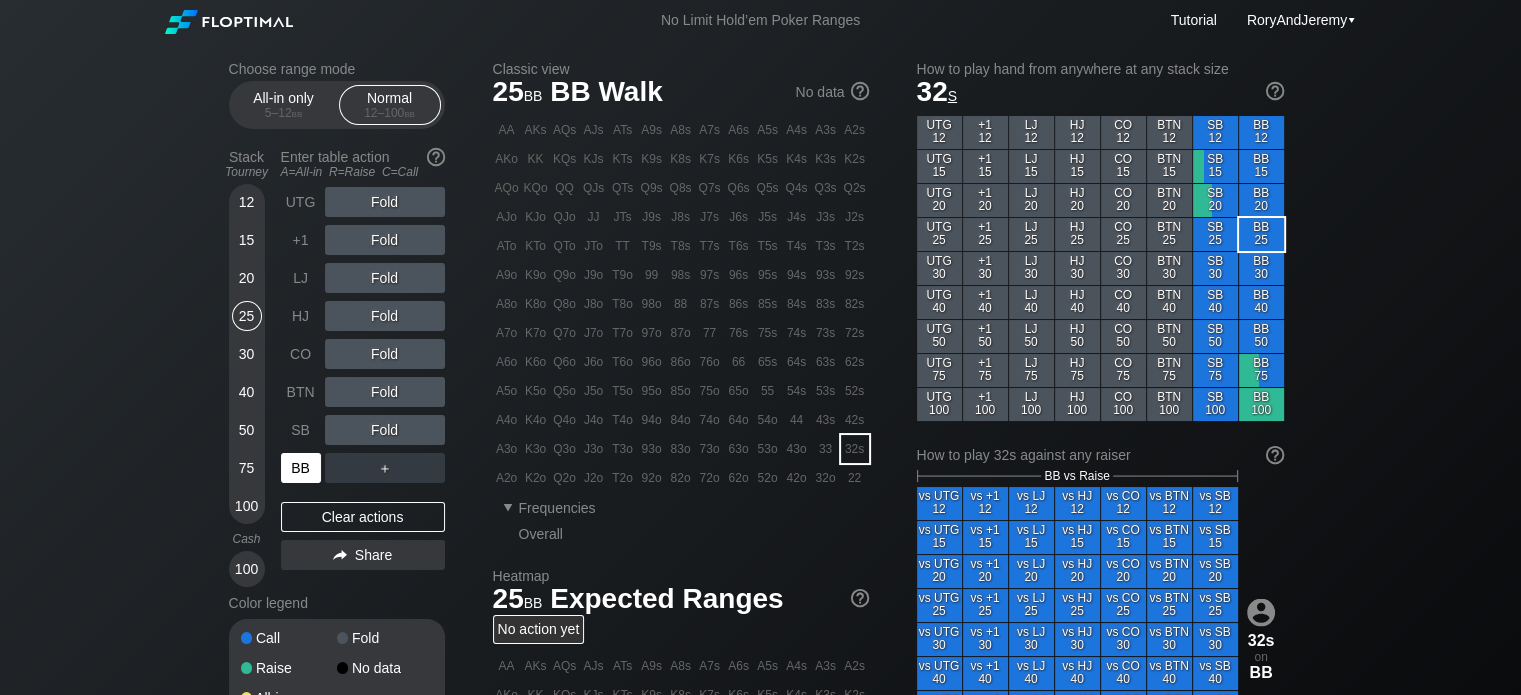 click on "BB" at bounding box center (301, 468) 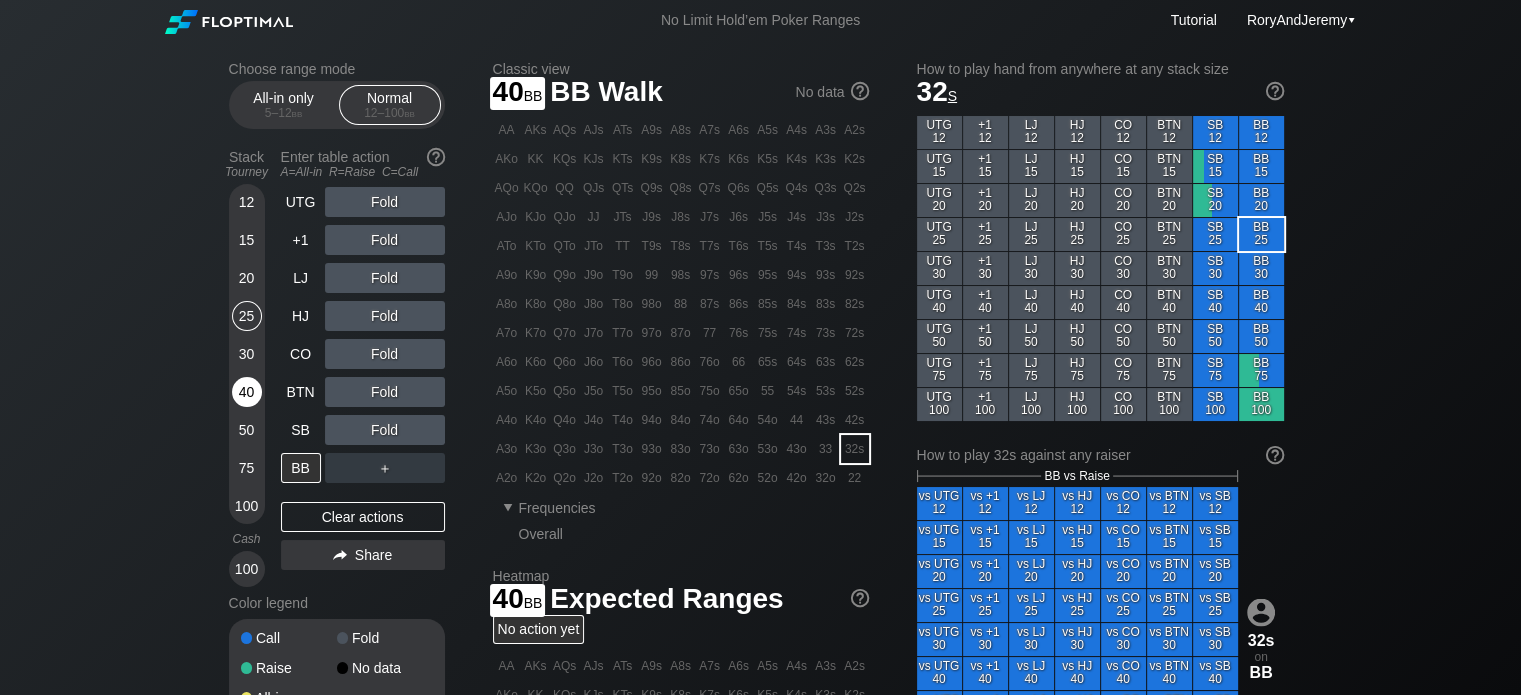 click on "40" at bounding box center (247, 392) 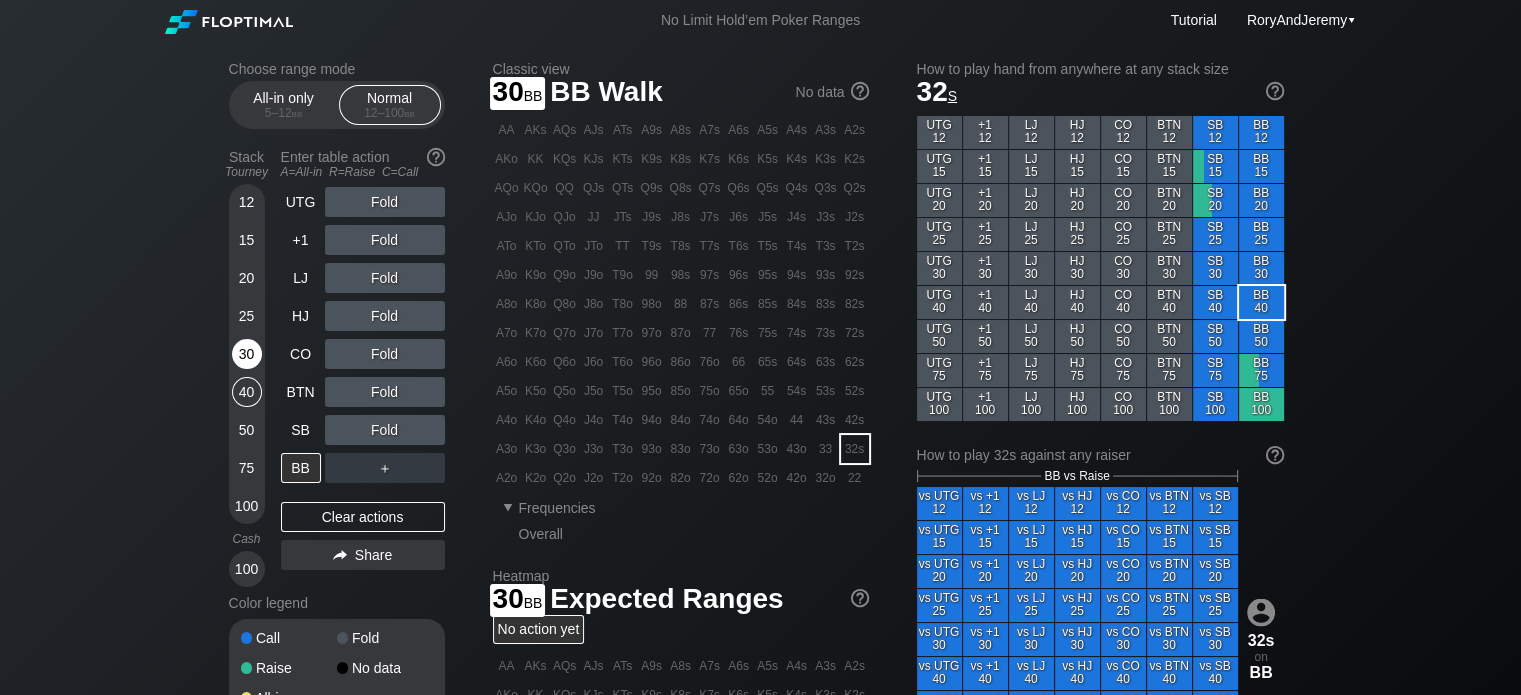 click on "30" at bounding box center (247, 354) 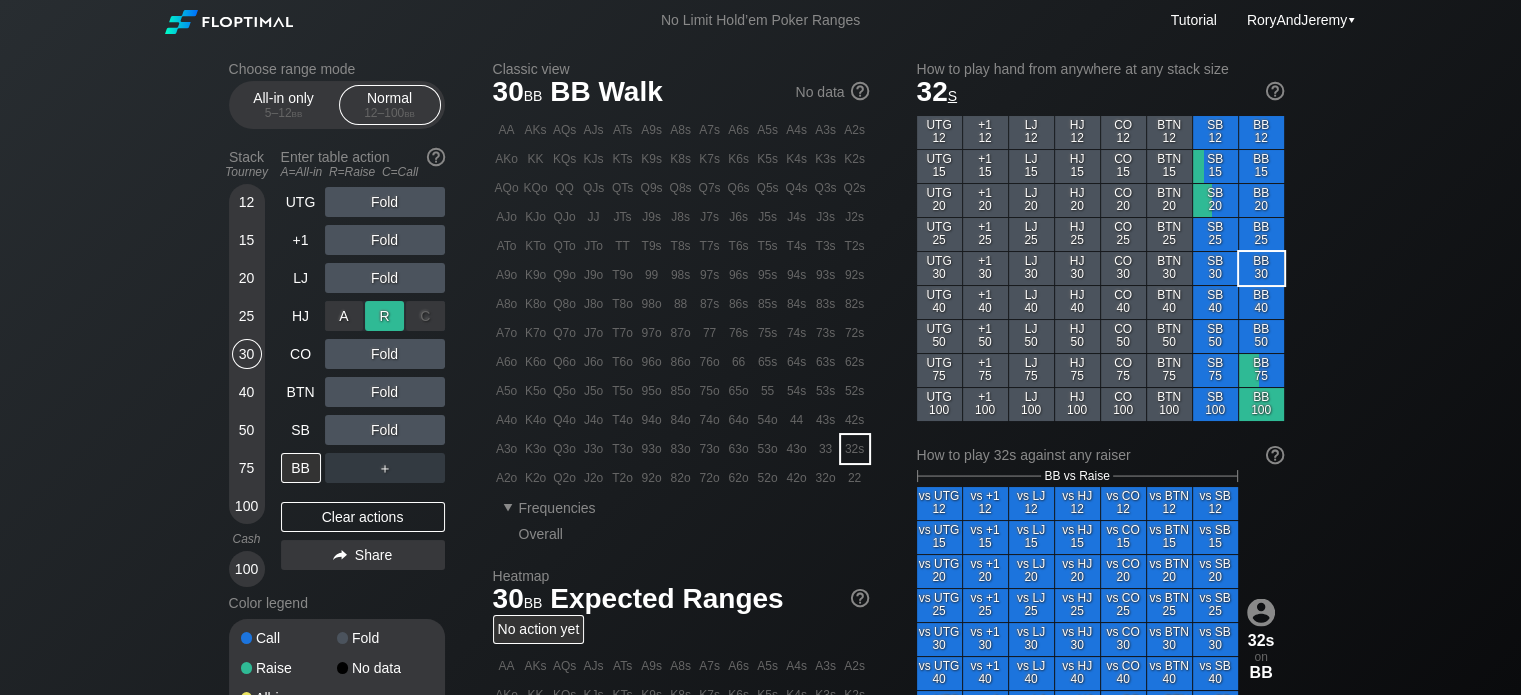 click on "R ✕" at bounding box center (384, 316) 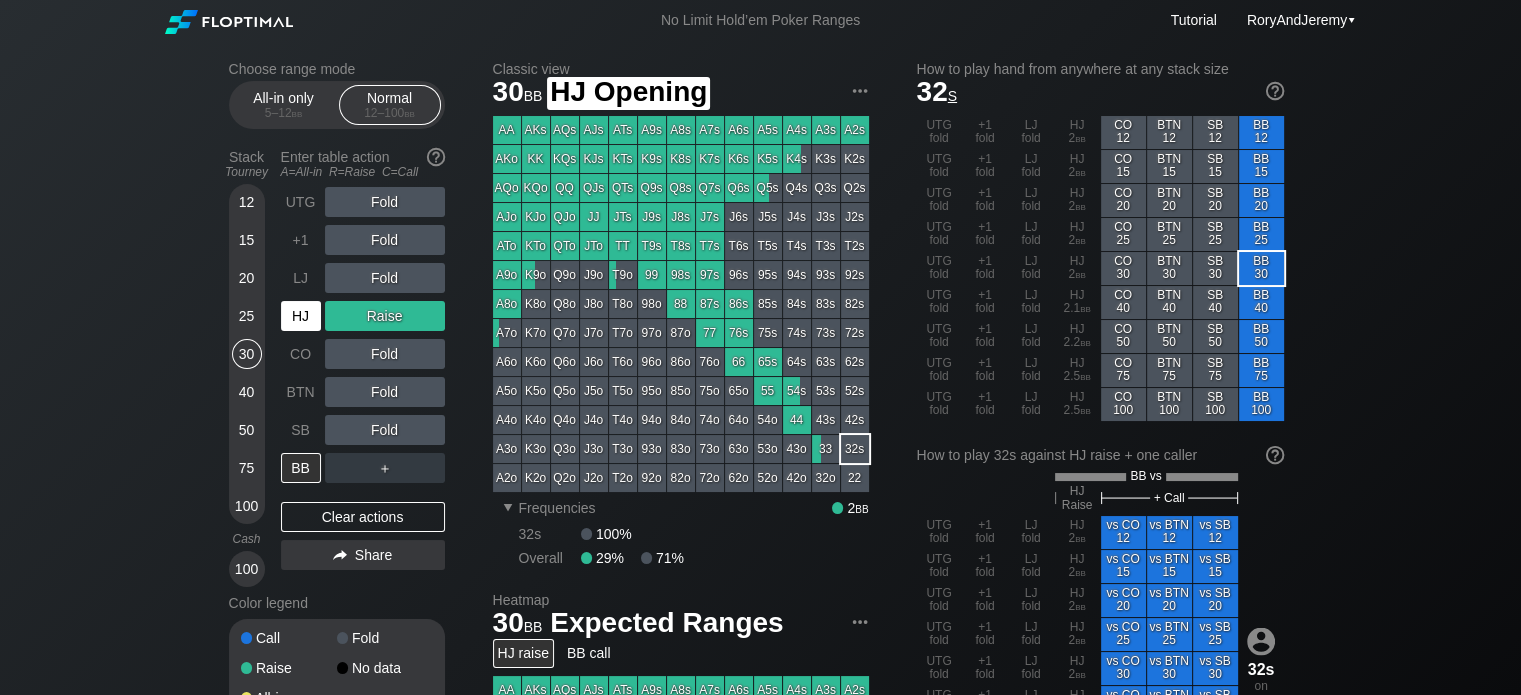 click on "HJ" at bounding box center (301, 316) 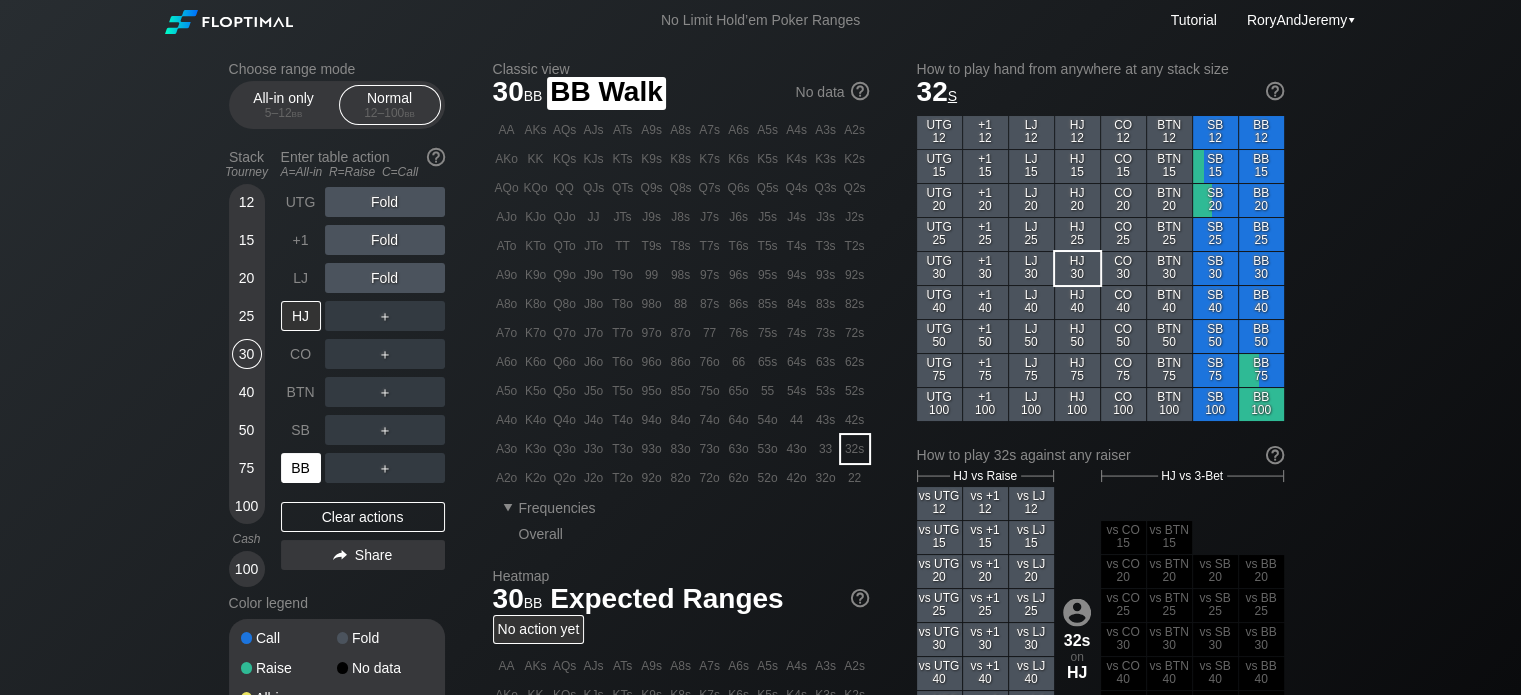 click on "BB" at bounding box center [301, 468] 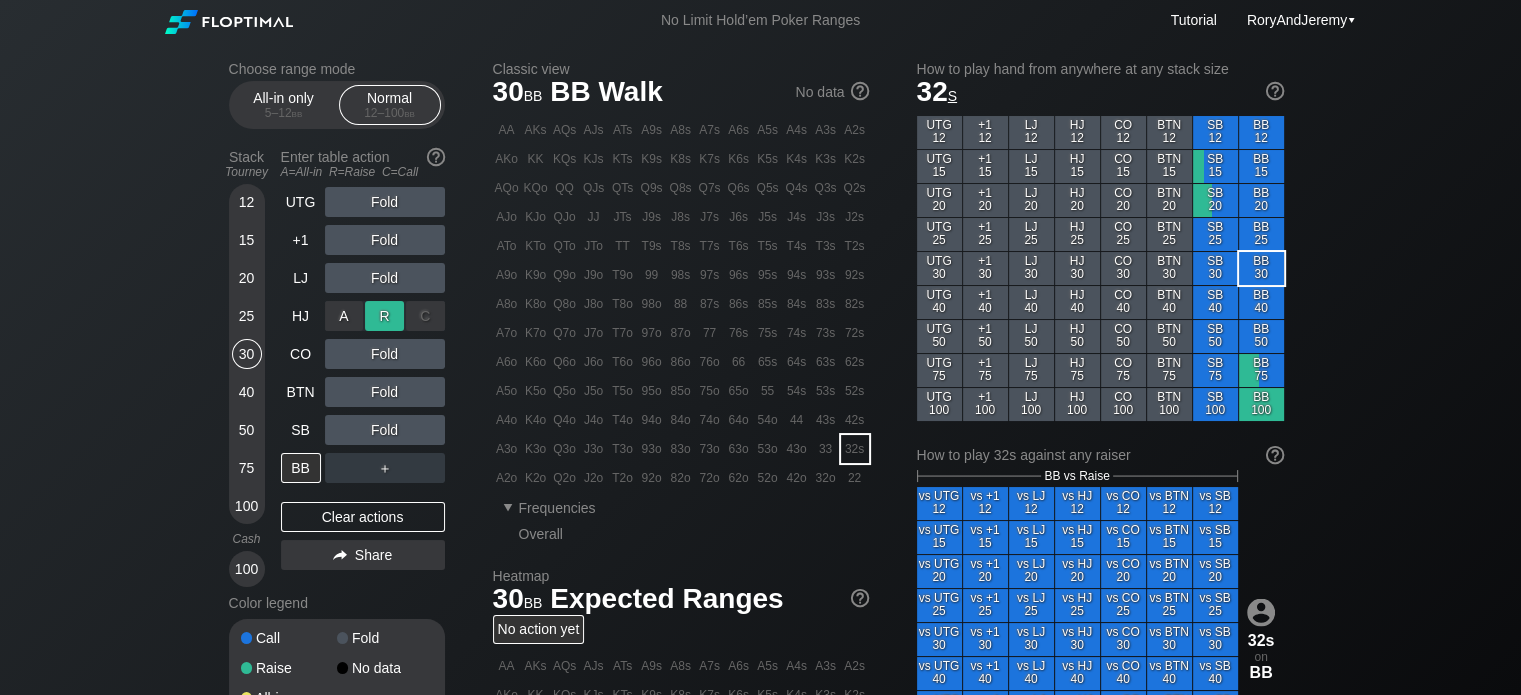 click on "R ✕" at bounding box center (384, 316) 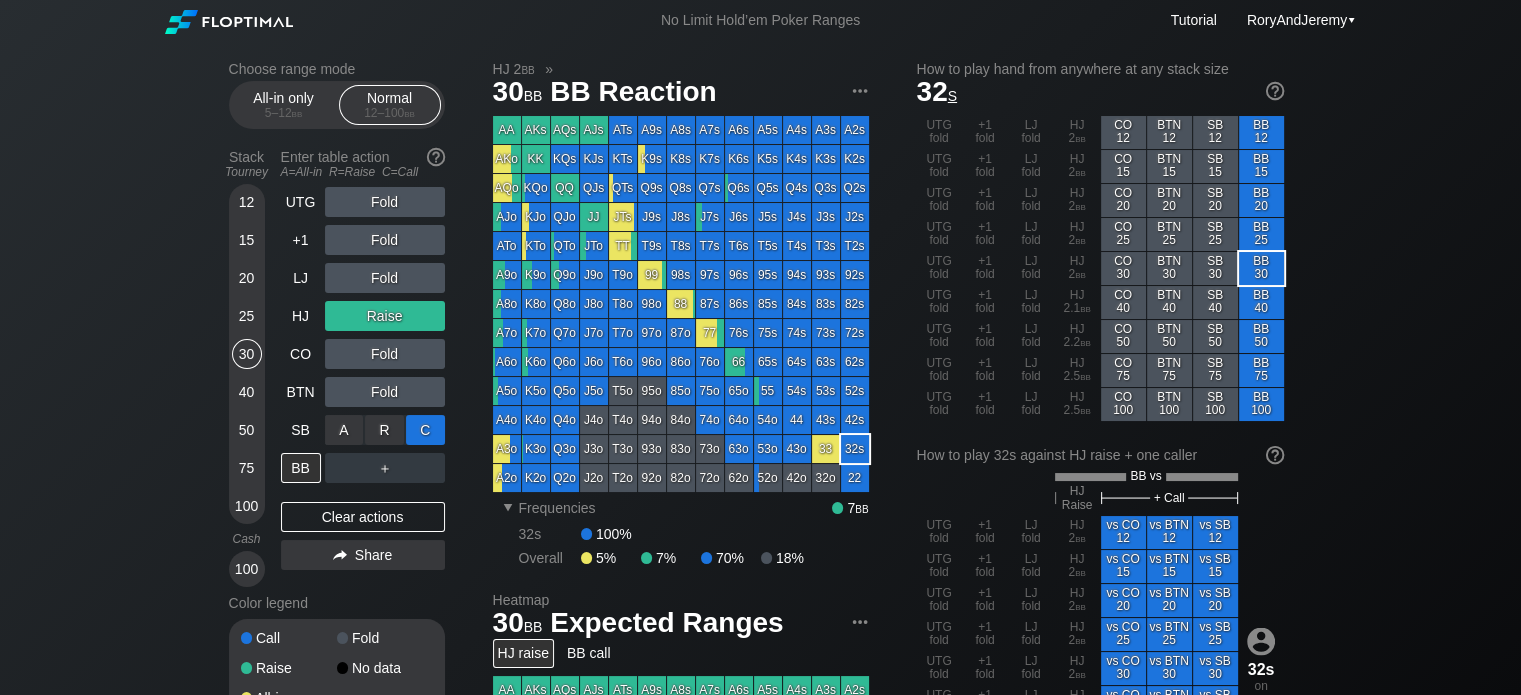 click on "C ✕" at bounding box center [425, 430] 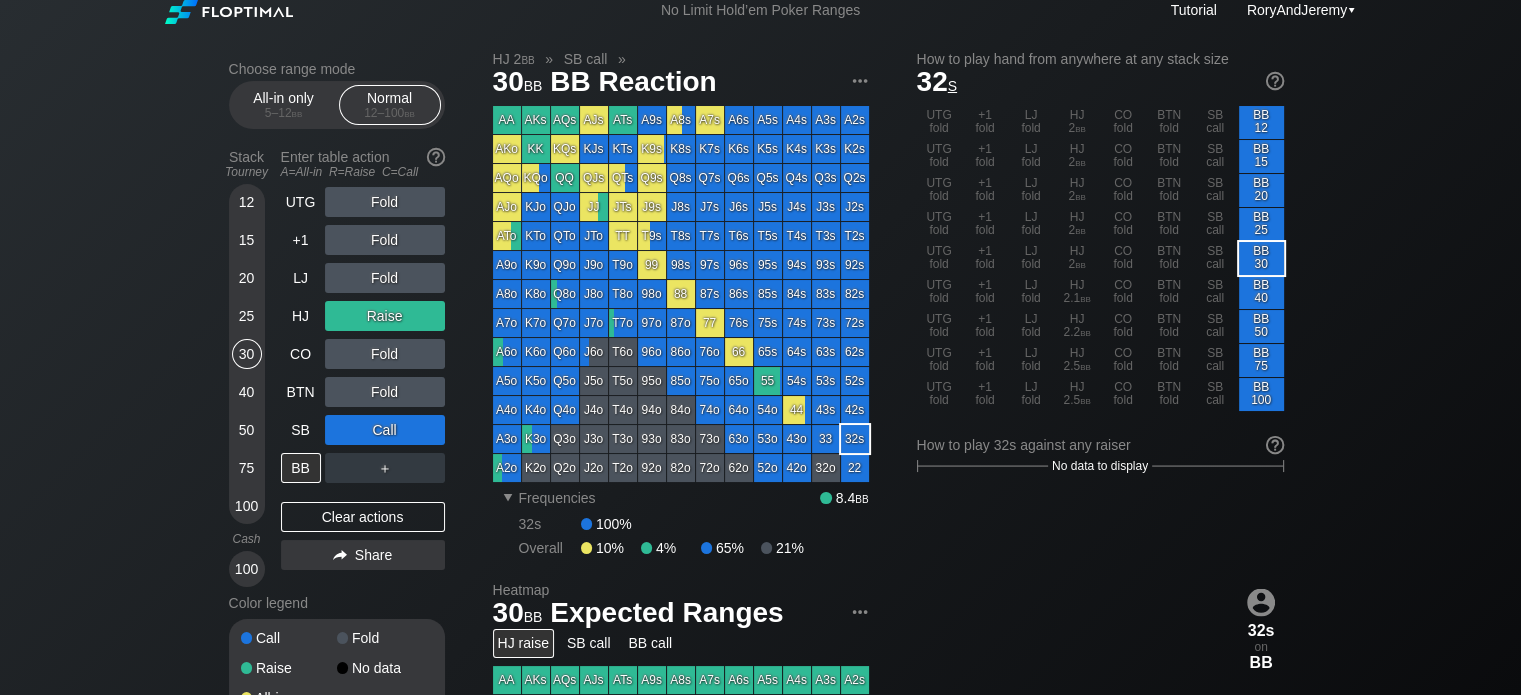 scroll, scrollTop: 0, scrollLeft: 0, axis: both 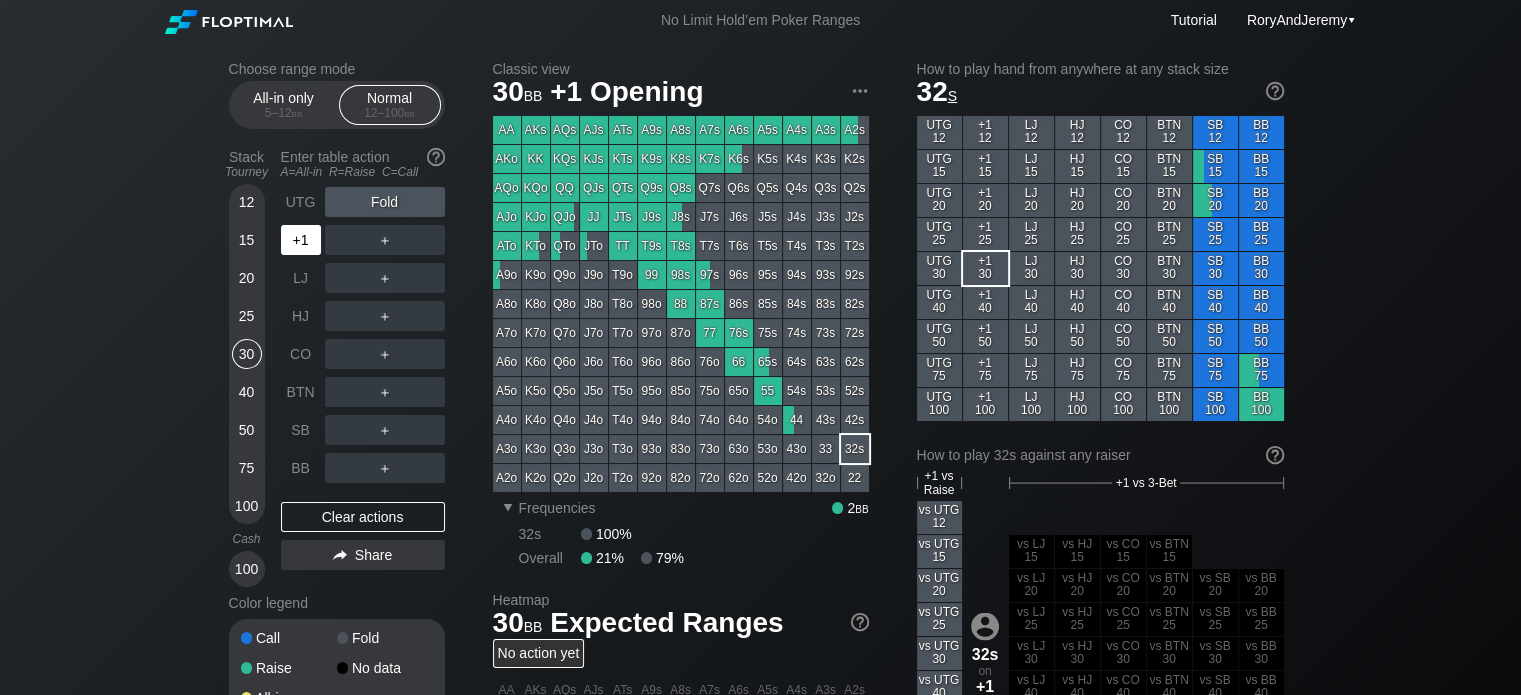 click on "+1" at bounding box center [301, 240] 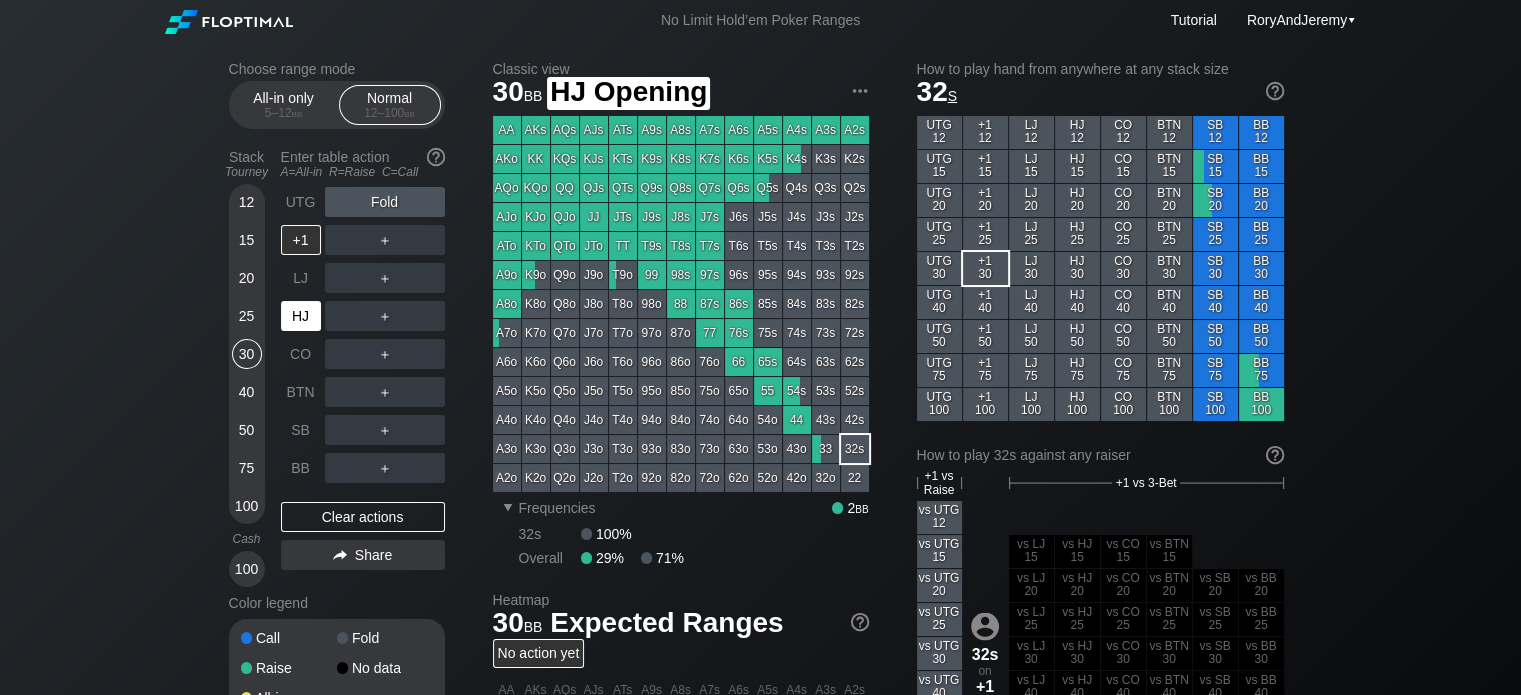 click on "HJ" at bounding box center (301, 316) 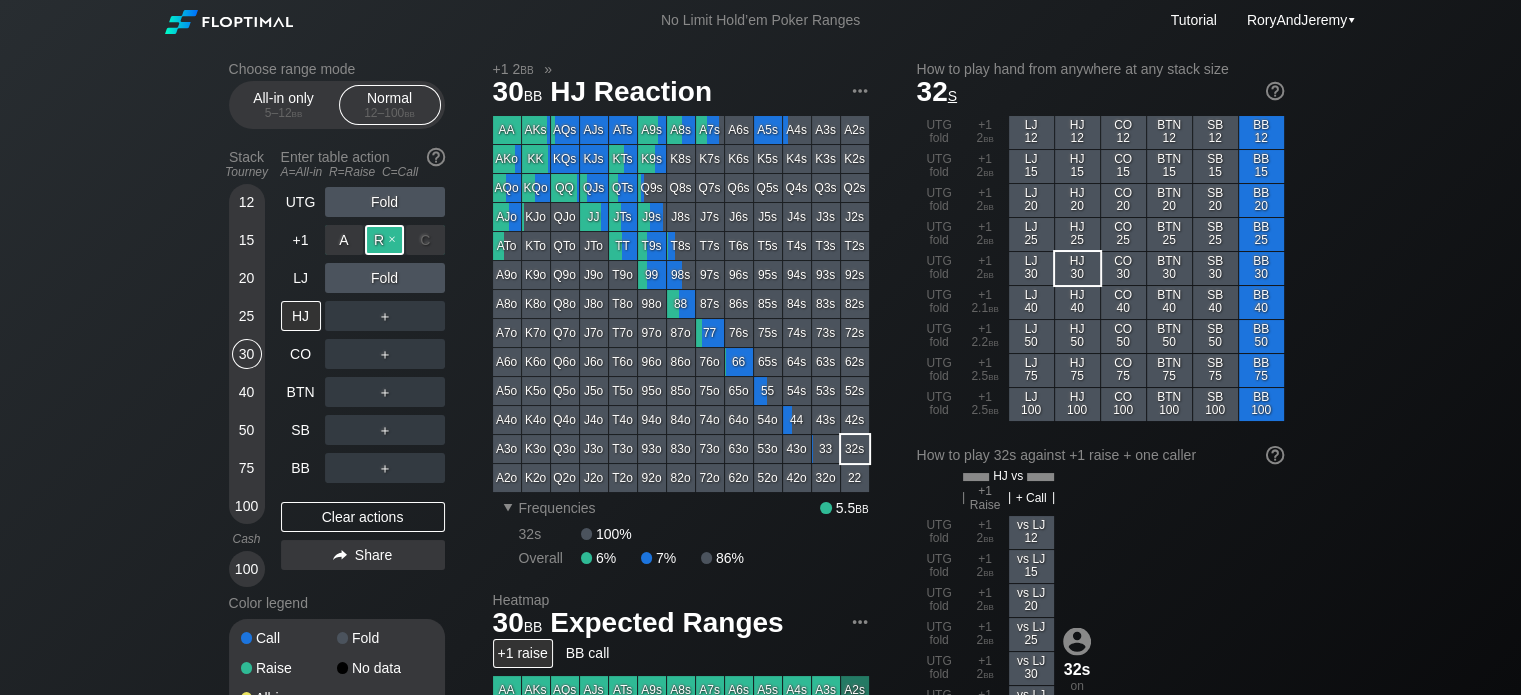 click on "R ✕" at bounding box center [384, 240] 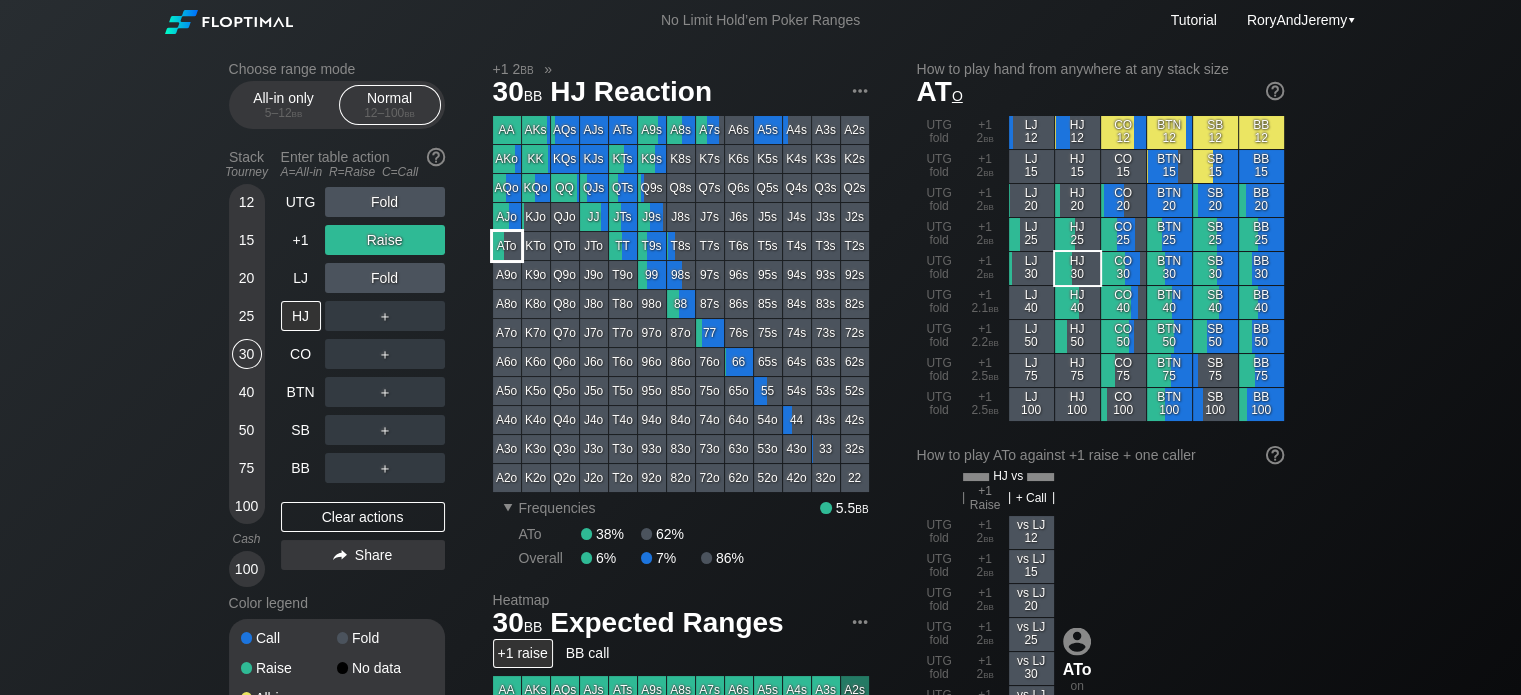 click on "ATo" at bounding box center (507, 246) 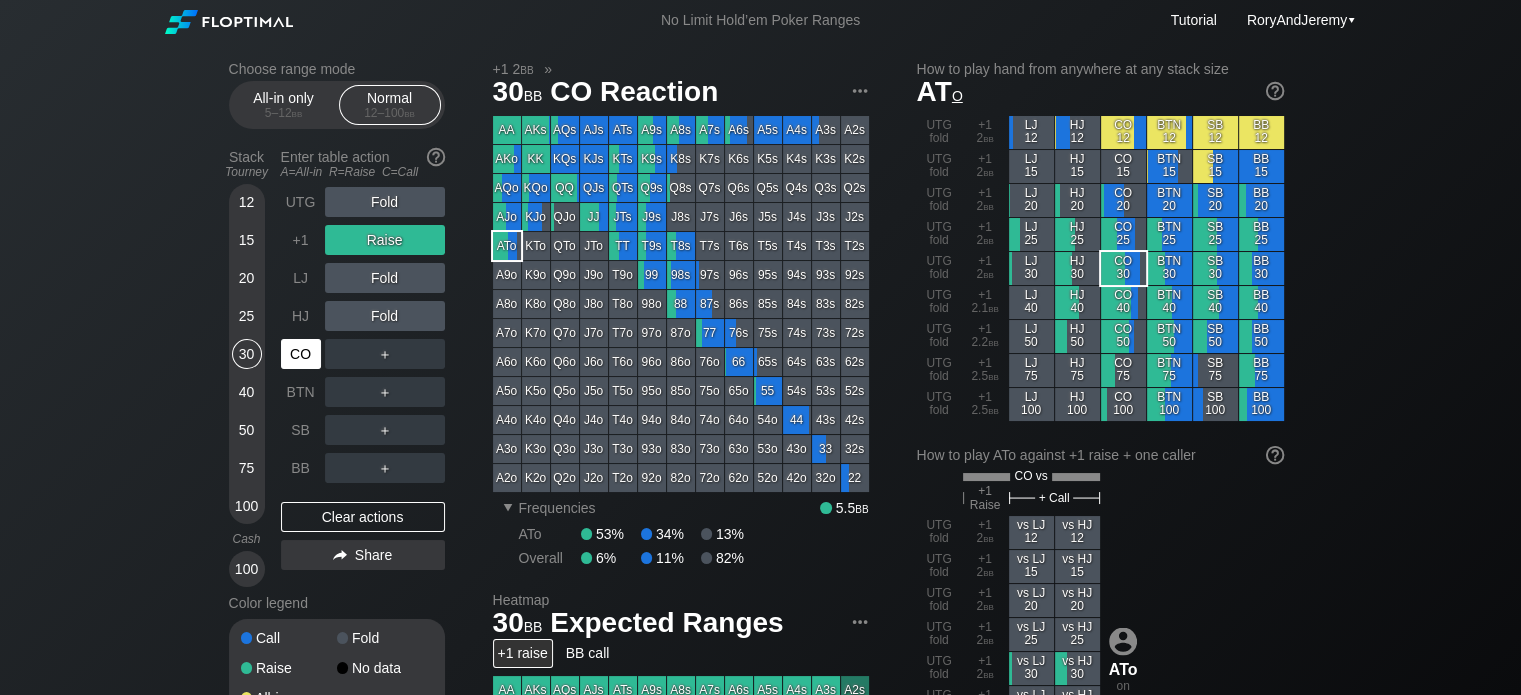 click on "CO" at bounding box center [301, 354] 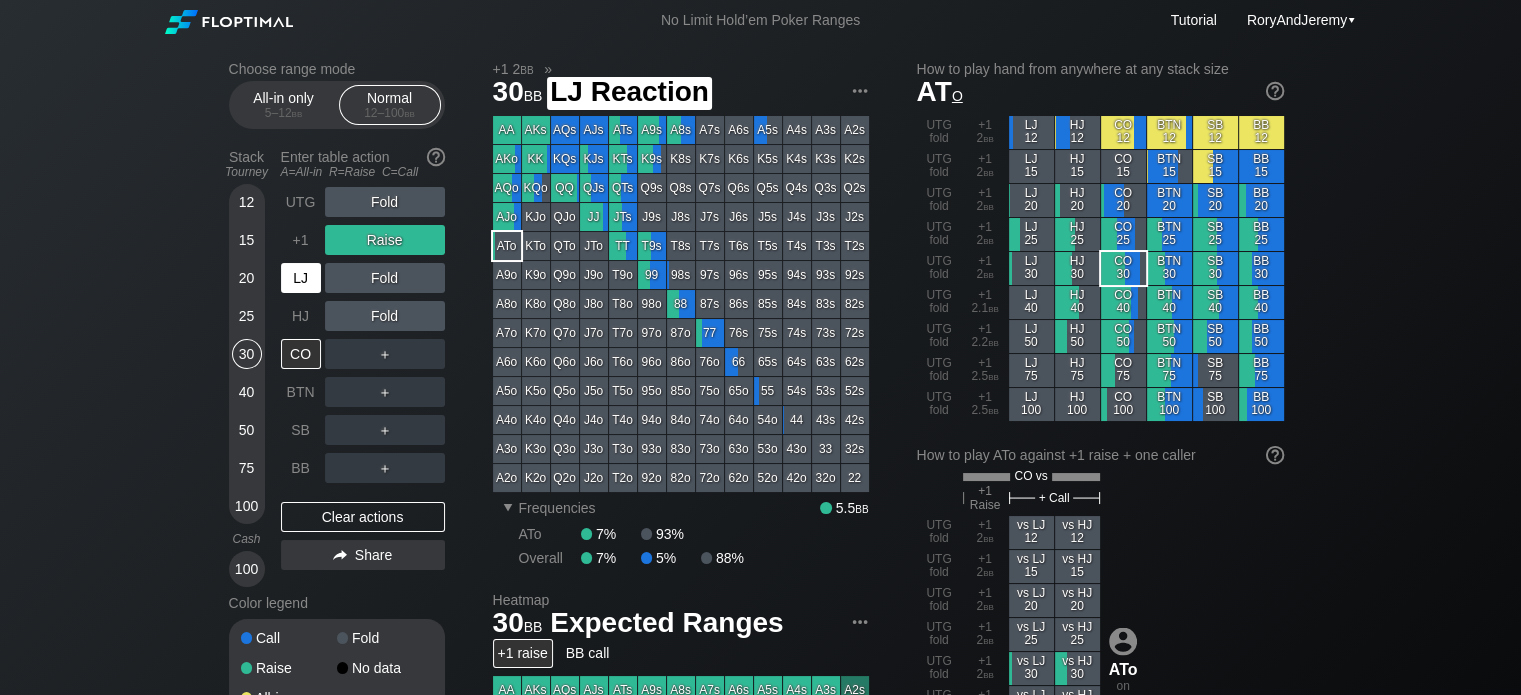 click on "LJ" at bounding box center (301, 278) 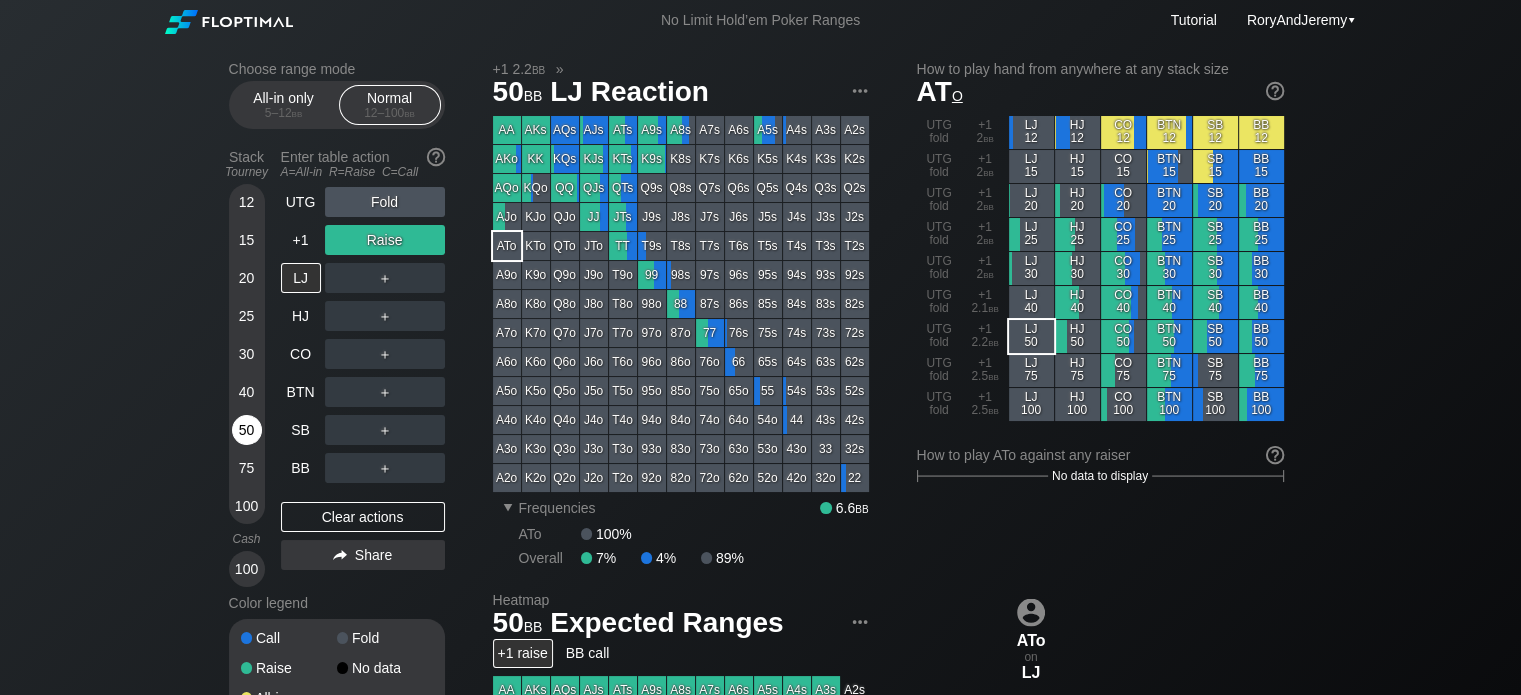 click on "50" at bounding box center (247, 430) 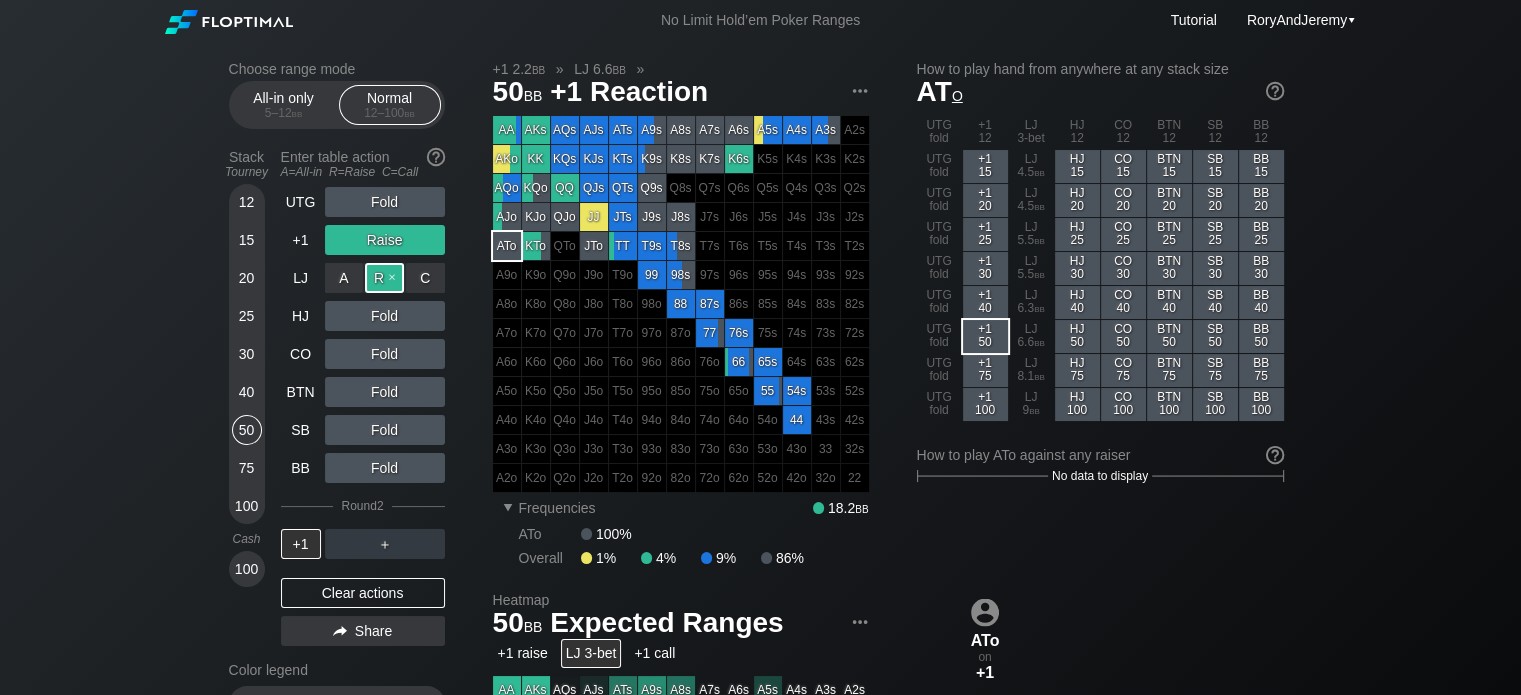 click on "R ✕" at bounding box center (384, 278) 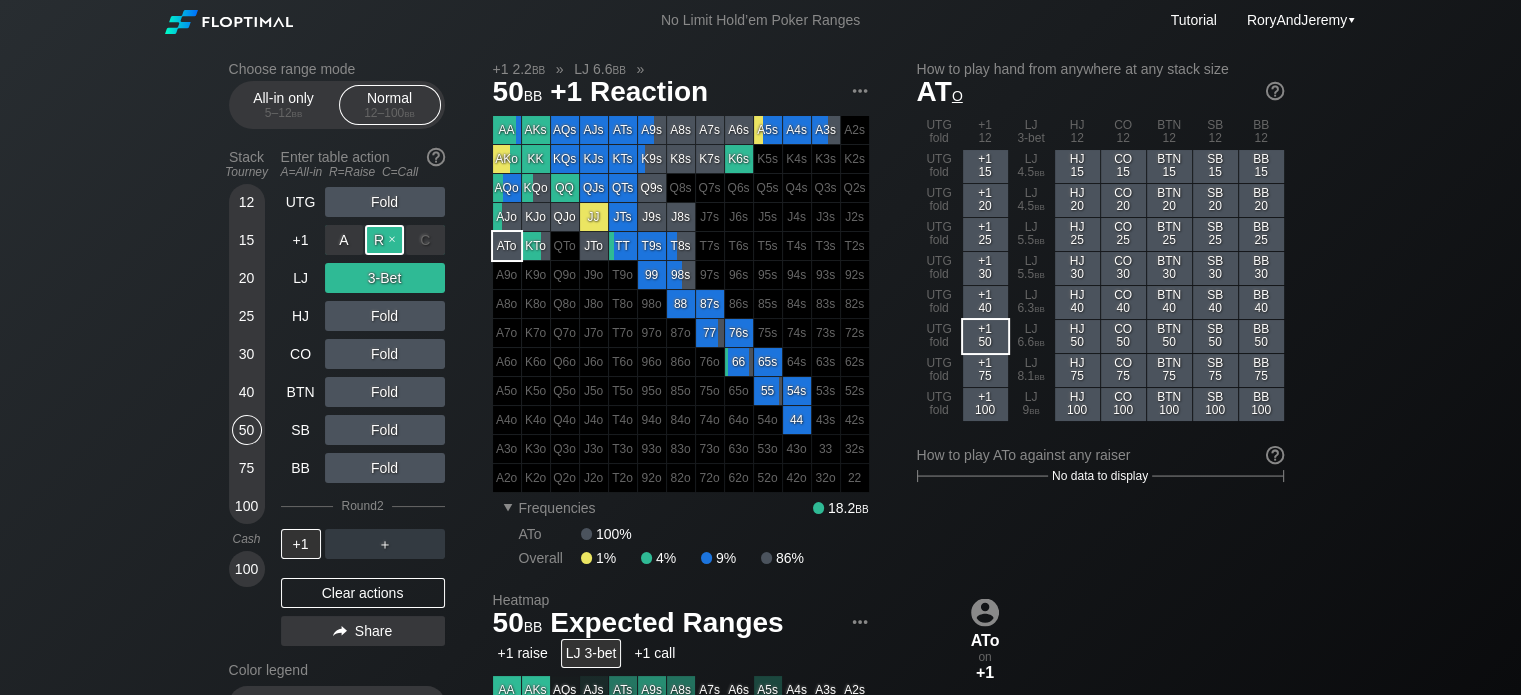 click on "R ✕" at bounding box center [384, 240] 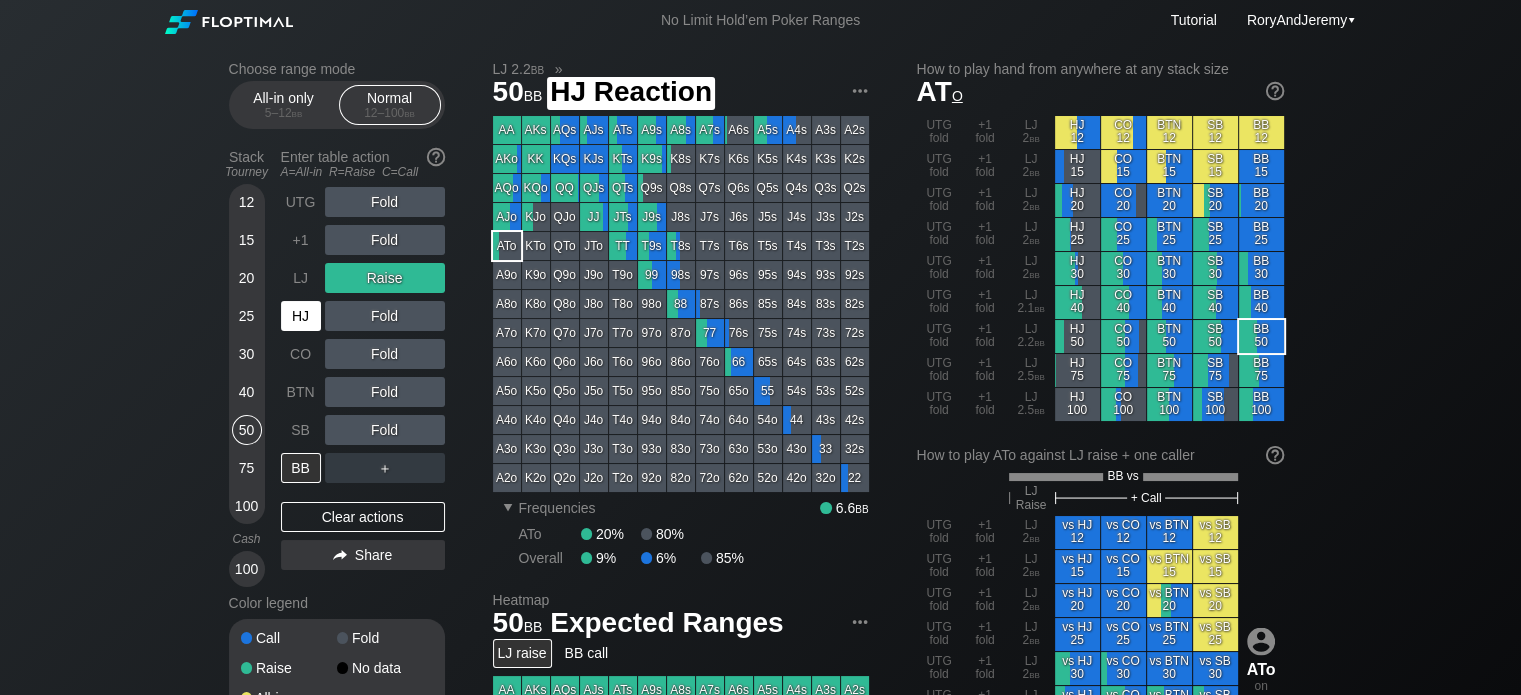 click on "HJ" at bounding box center (301, 316) 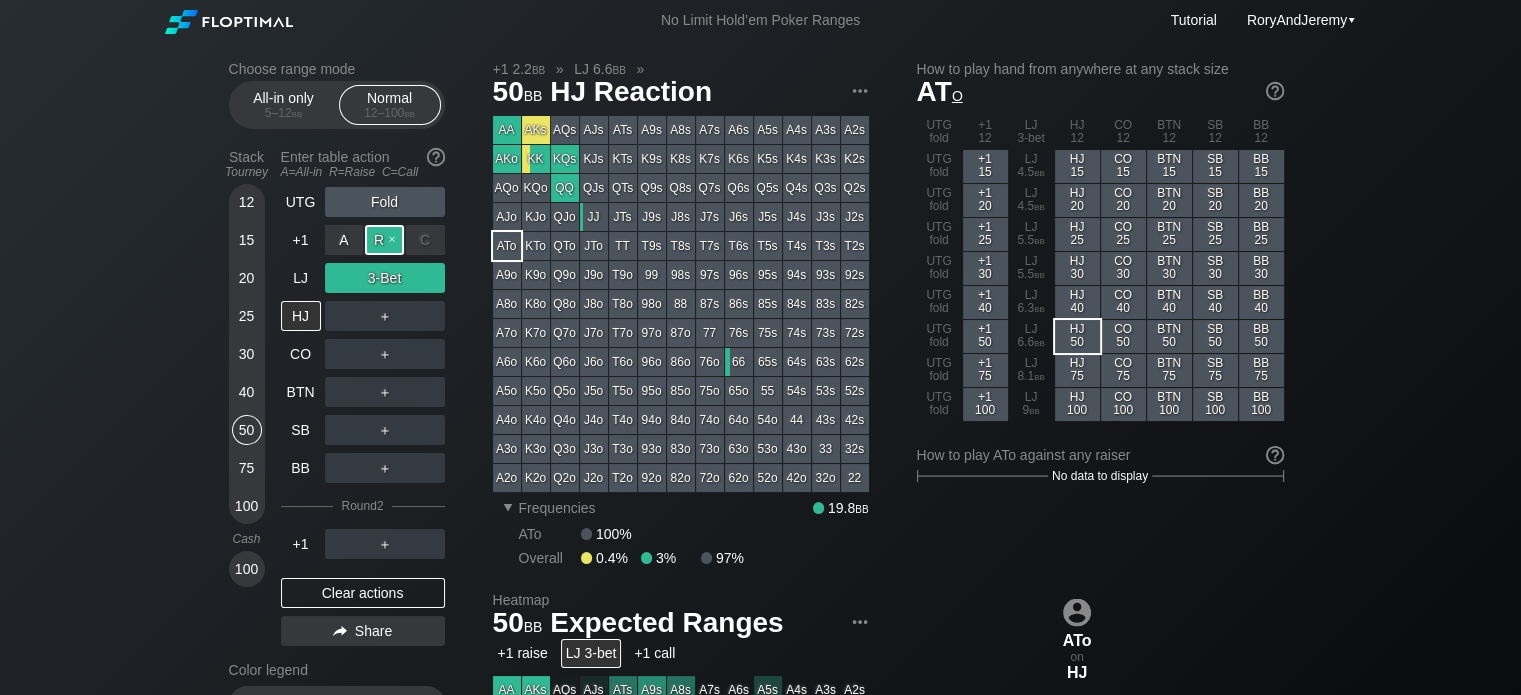 click on "R ✕" at bounding box center [384, 240] 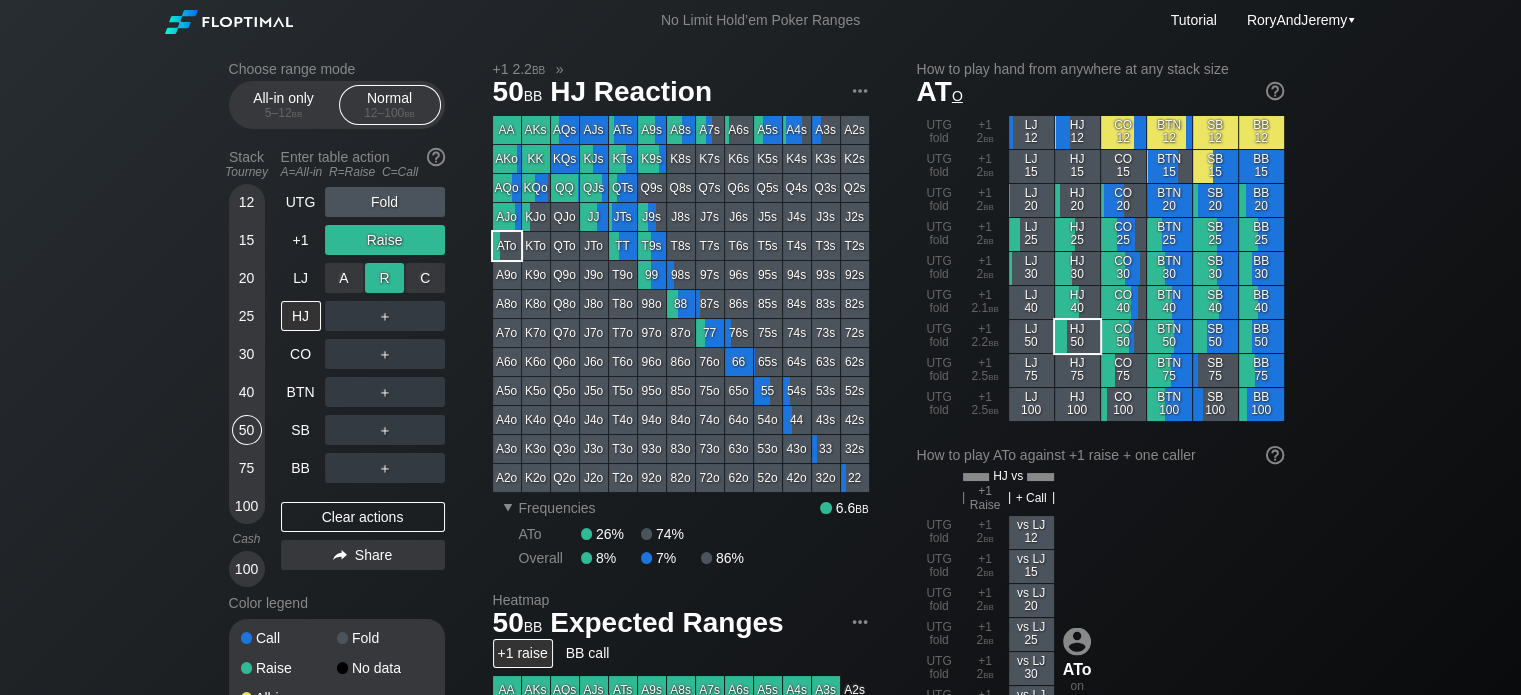 click on "R ✕" at bounding box center [384, 278] 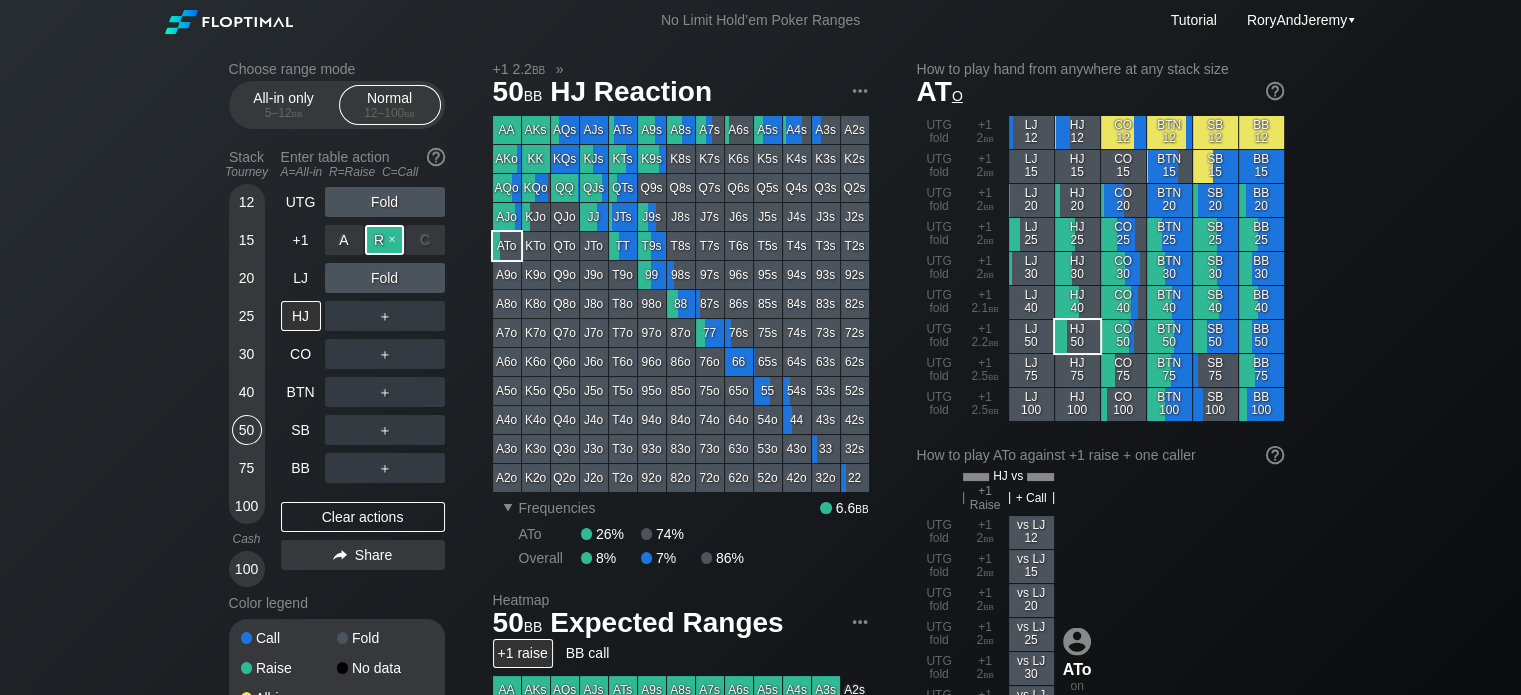 click on "R ✕" at bounding box center (384, 240) 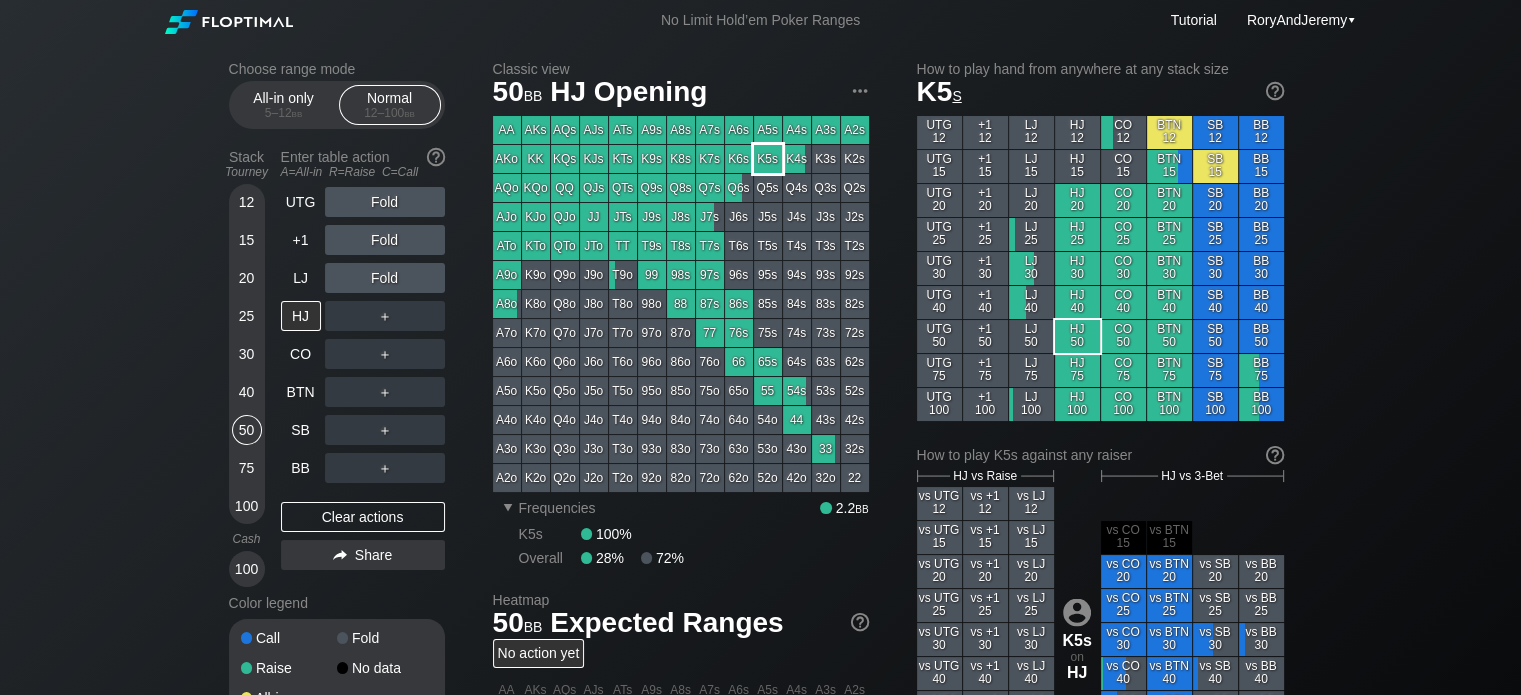 click on "K5s" at bounding box center [768, 159] 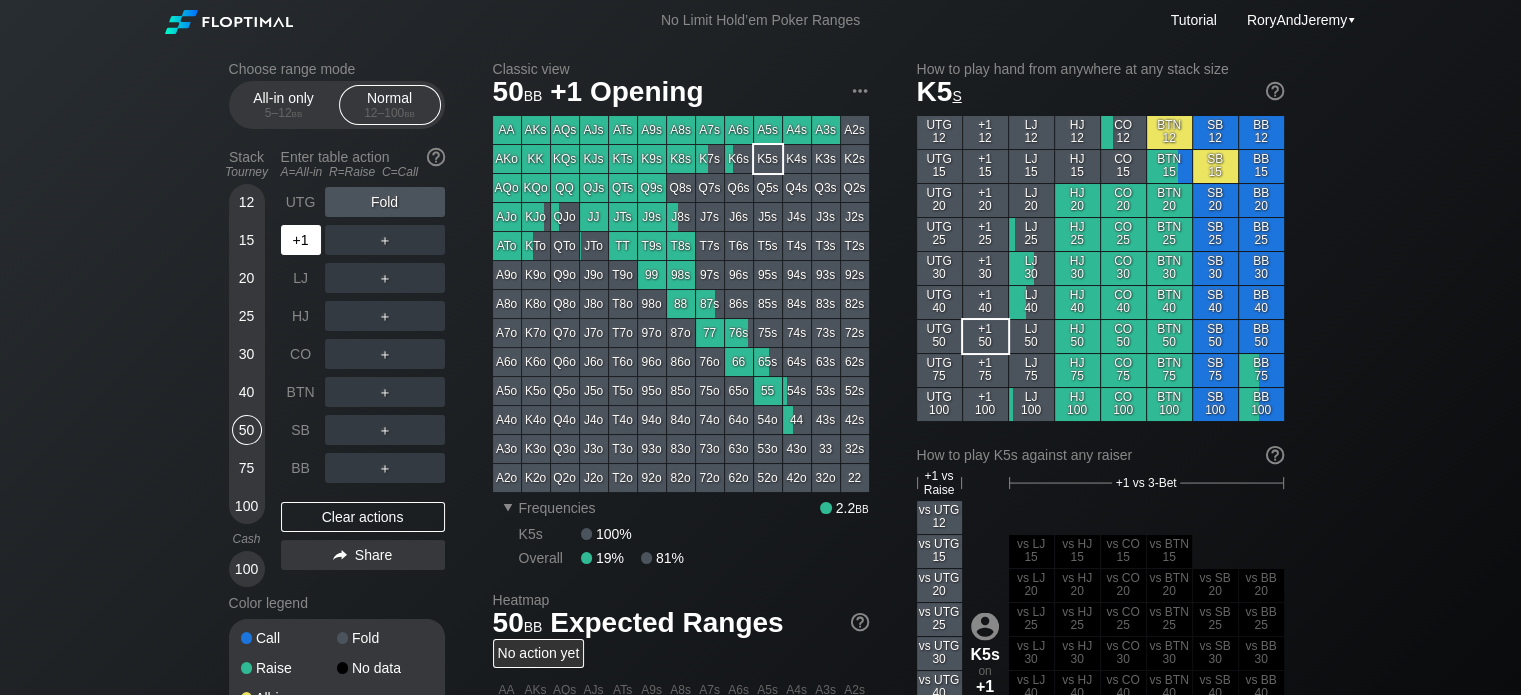 click on "+1" at bounding box center [301, 240] 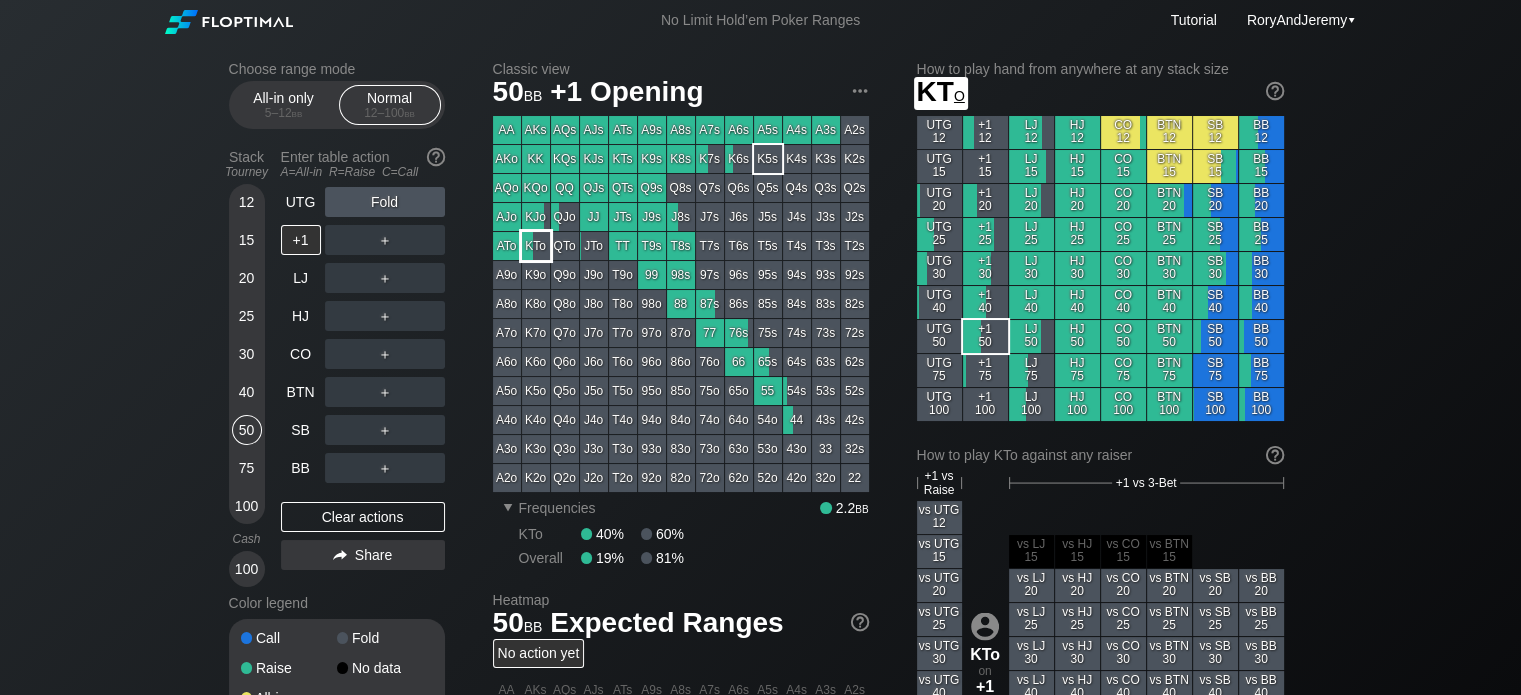 click on "KTo" at bounding box center [536, 246] 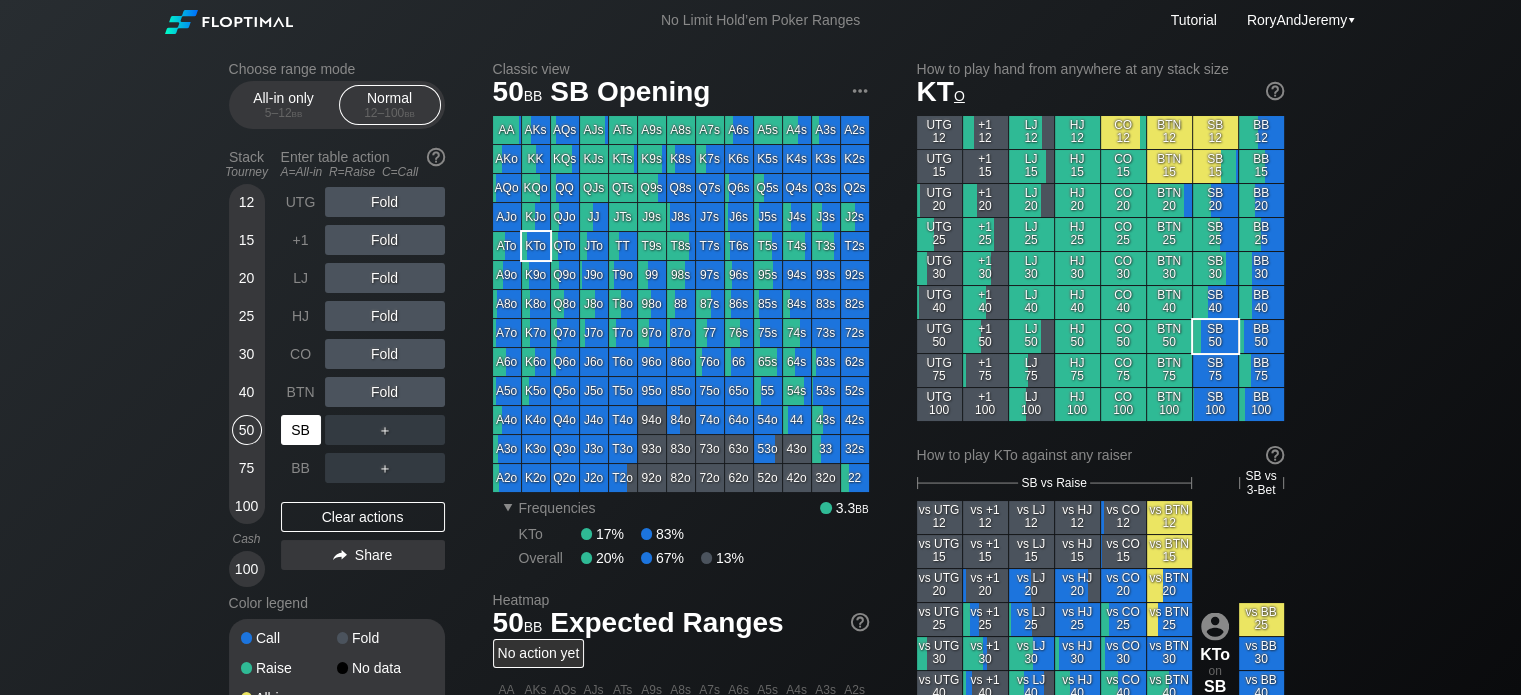 click on "SB" at bounding box center (301, 430) 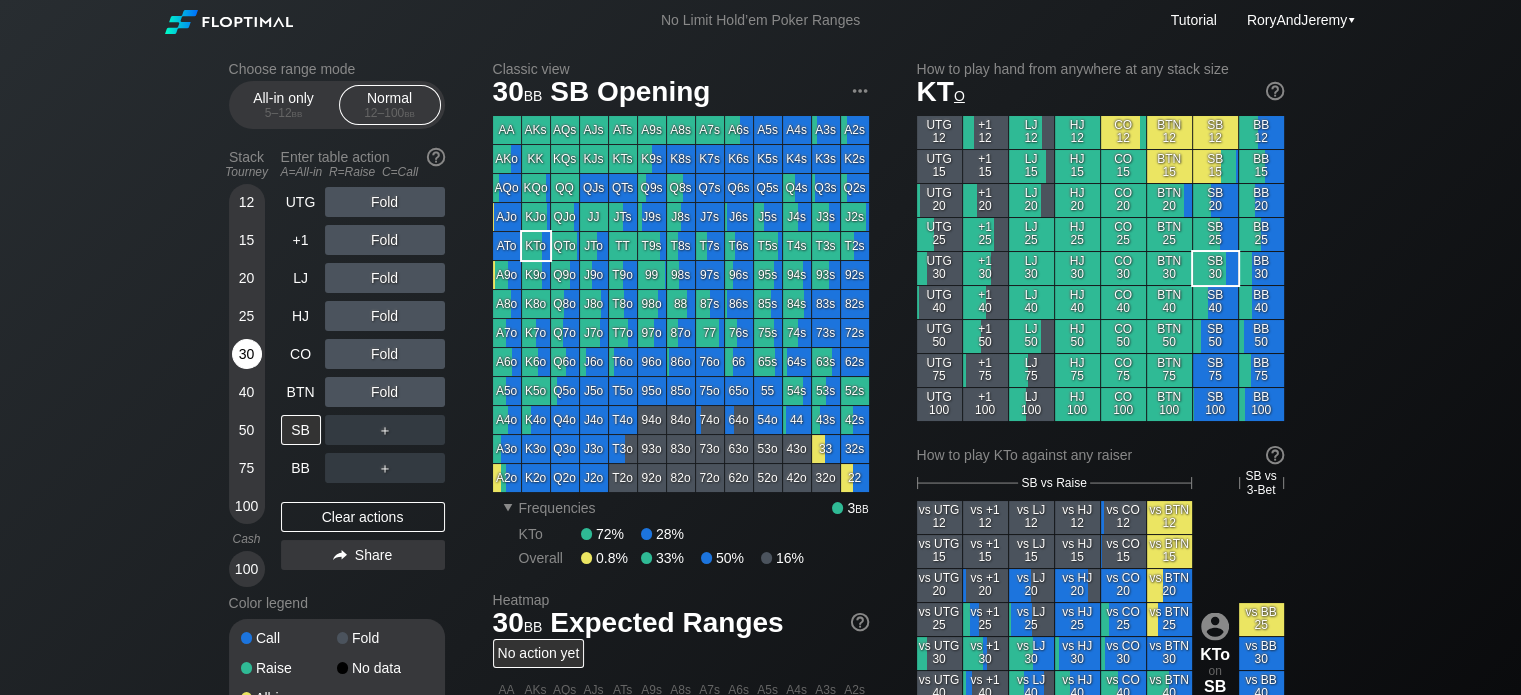 click on "30" at bounding box center [247, 354] 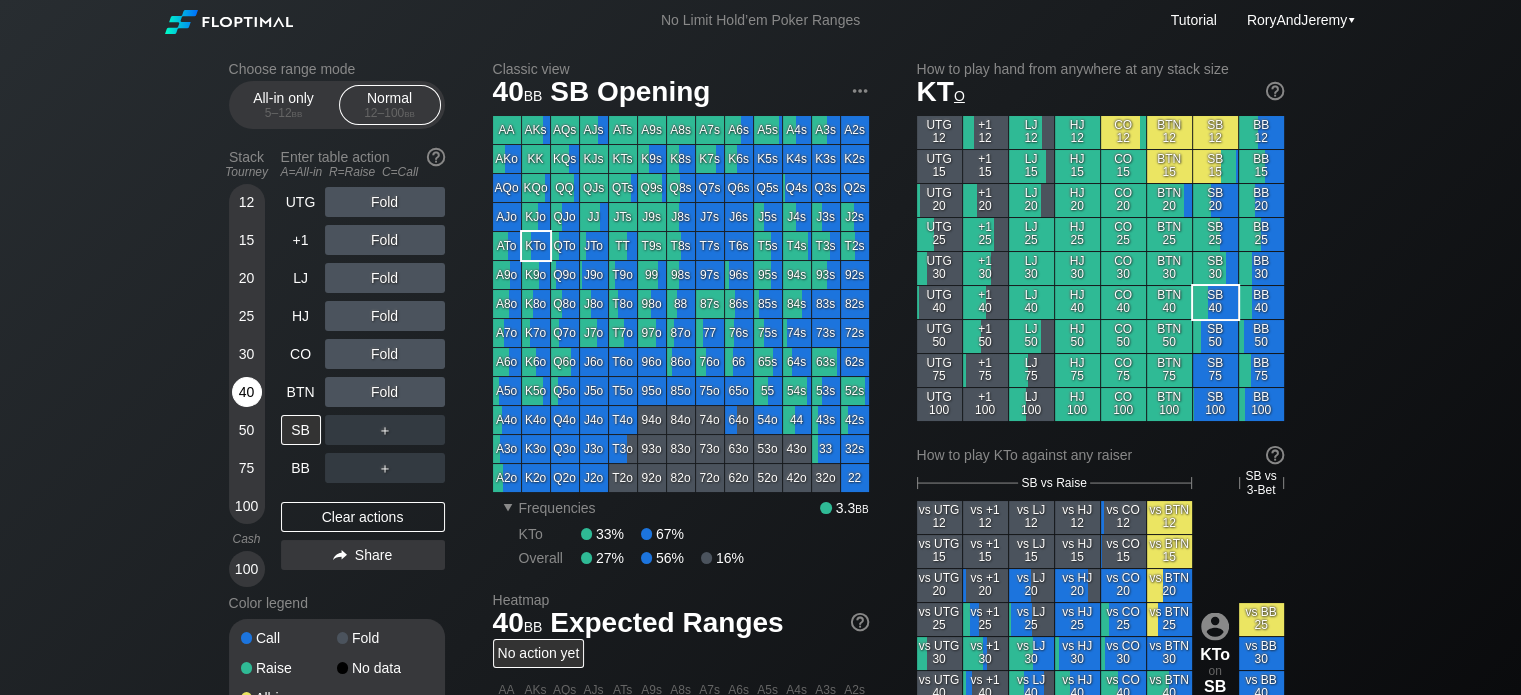 click on "40" at bounding box center [247, 392] 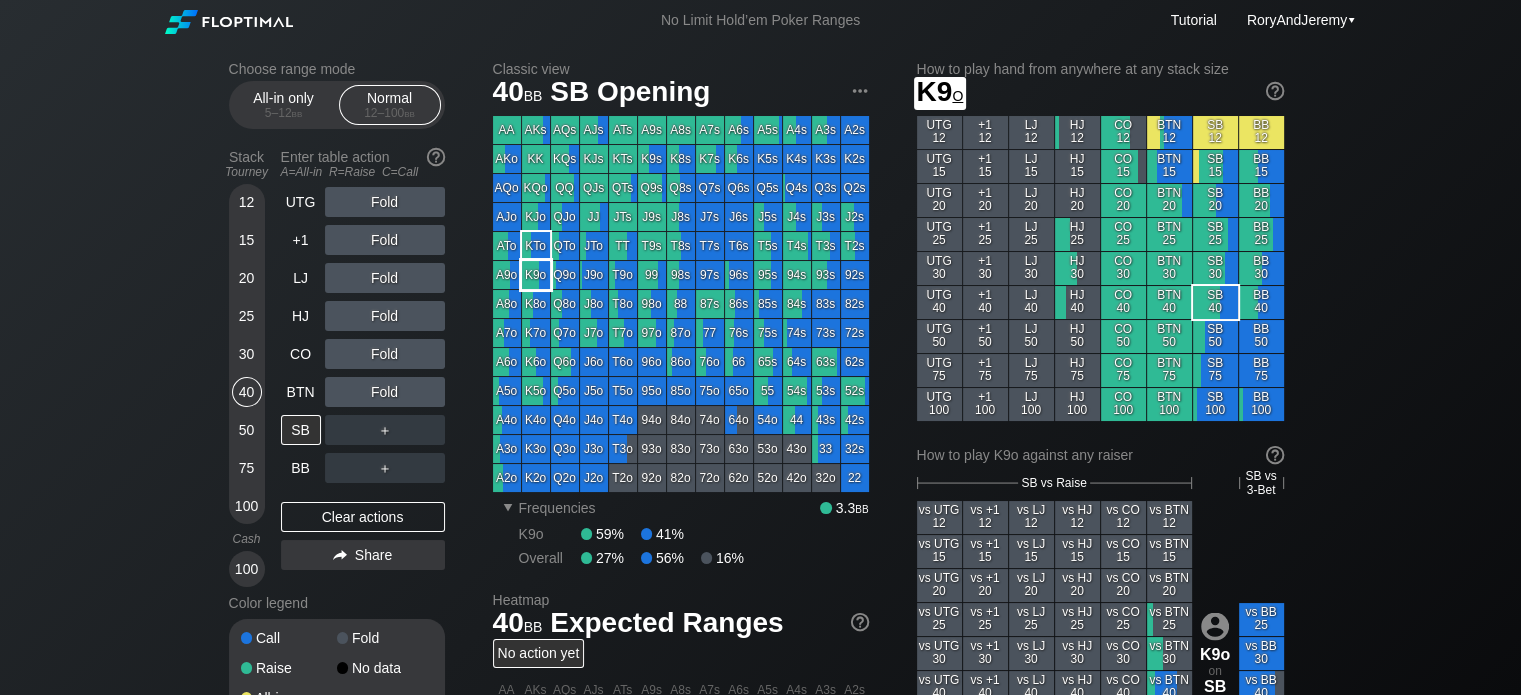 click on "K9o" at bounding box center [536, 275] 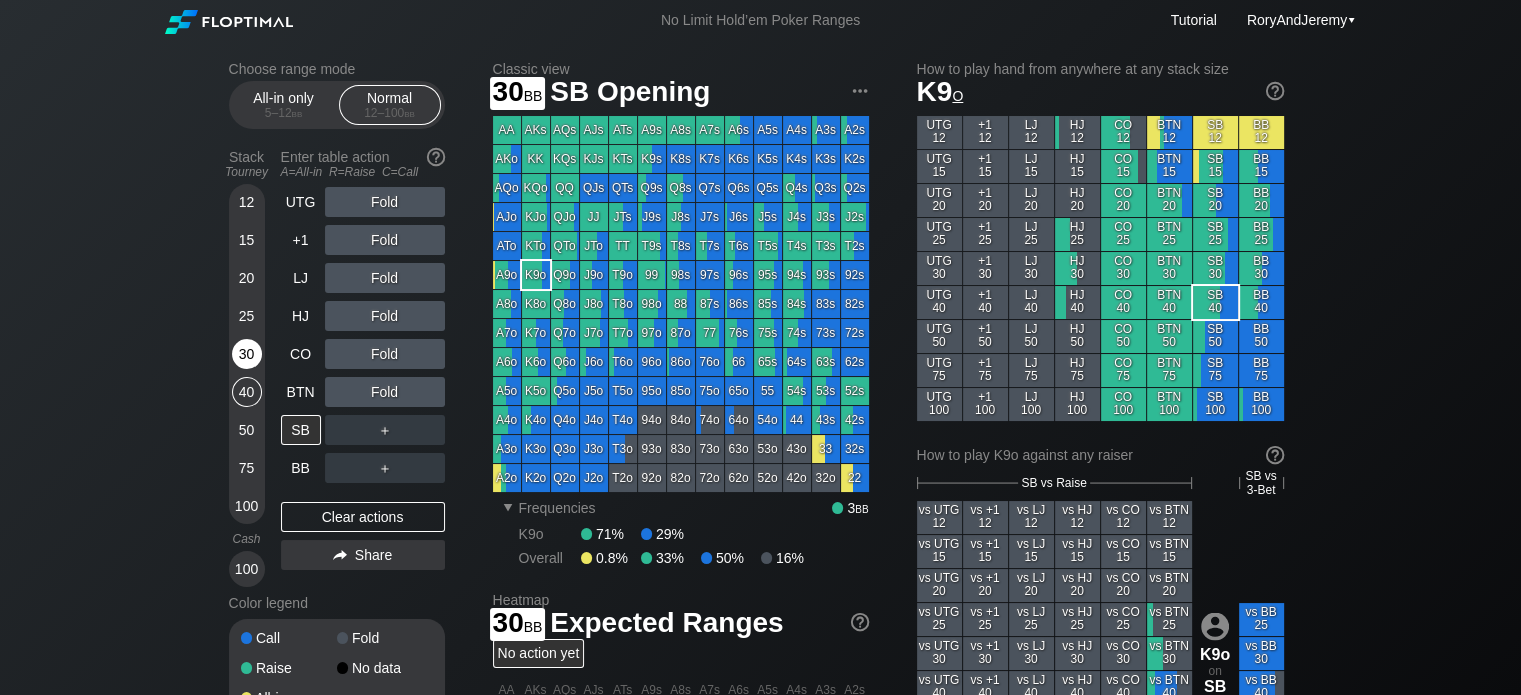 click on "30" at bounding box center (247, 354) 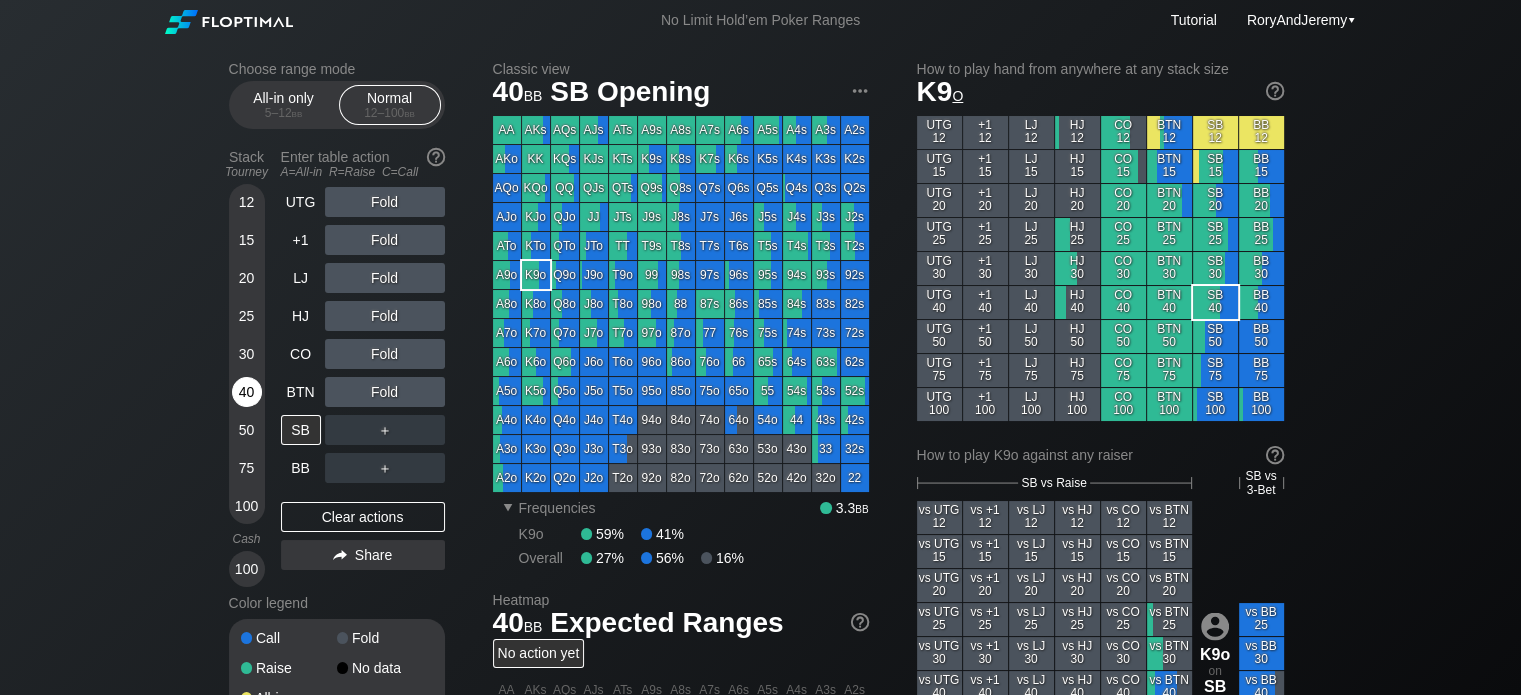 click on "40" at bounding box center (247, 392) 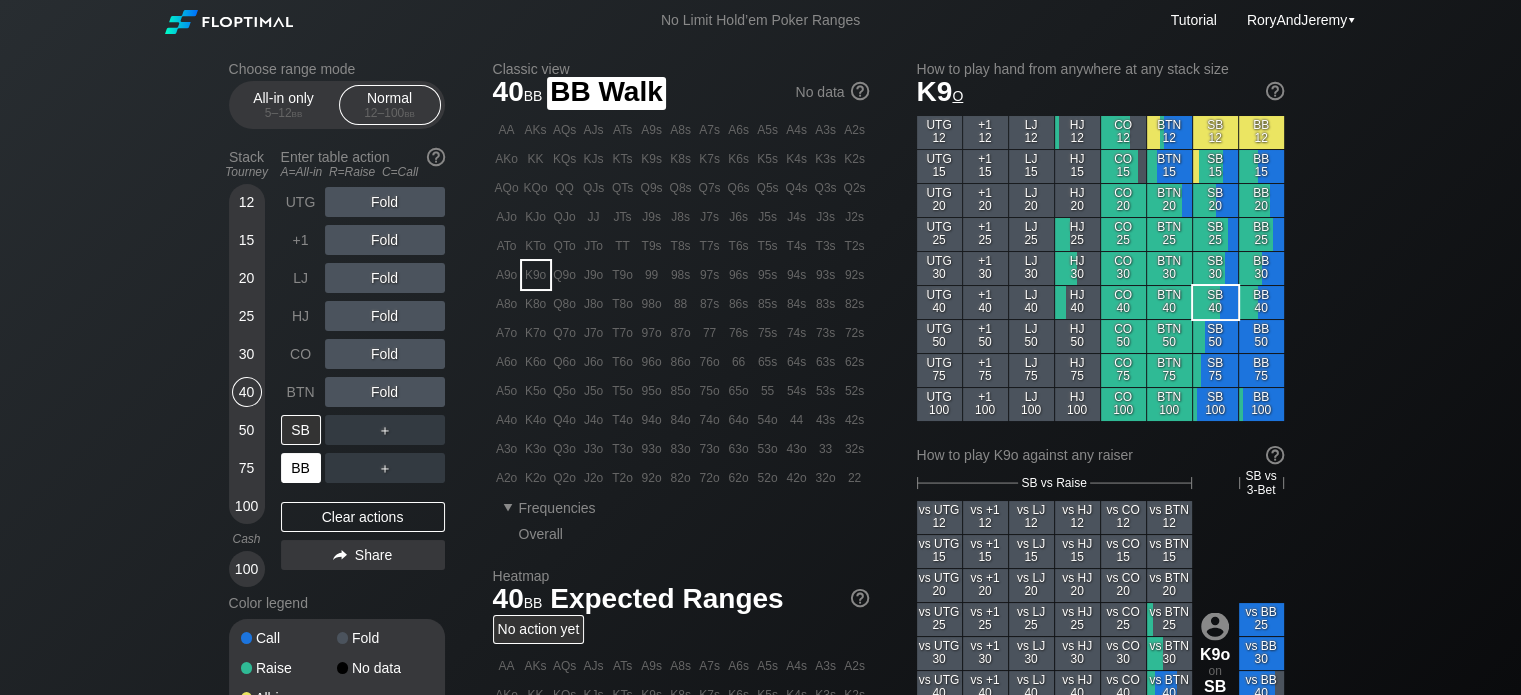 click on "BB" at bounding box center (301, 468) 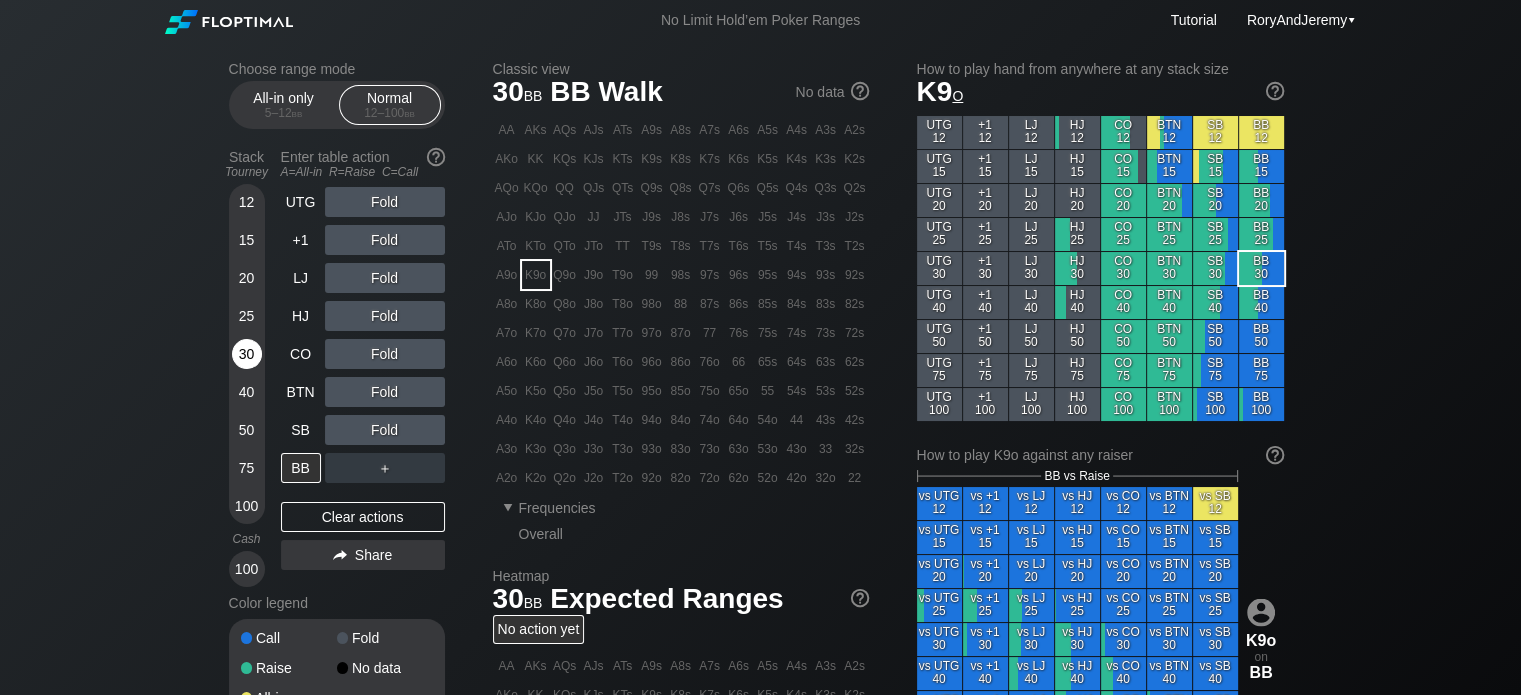 click on "30" at bounding box center (247, 354) 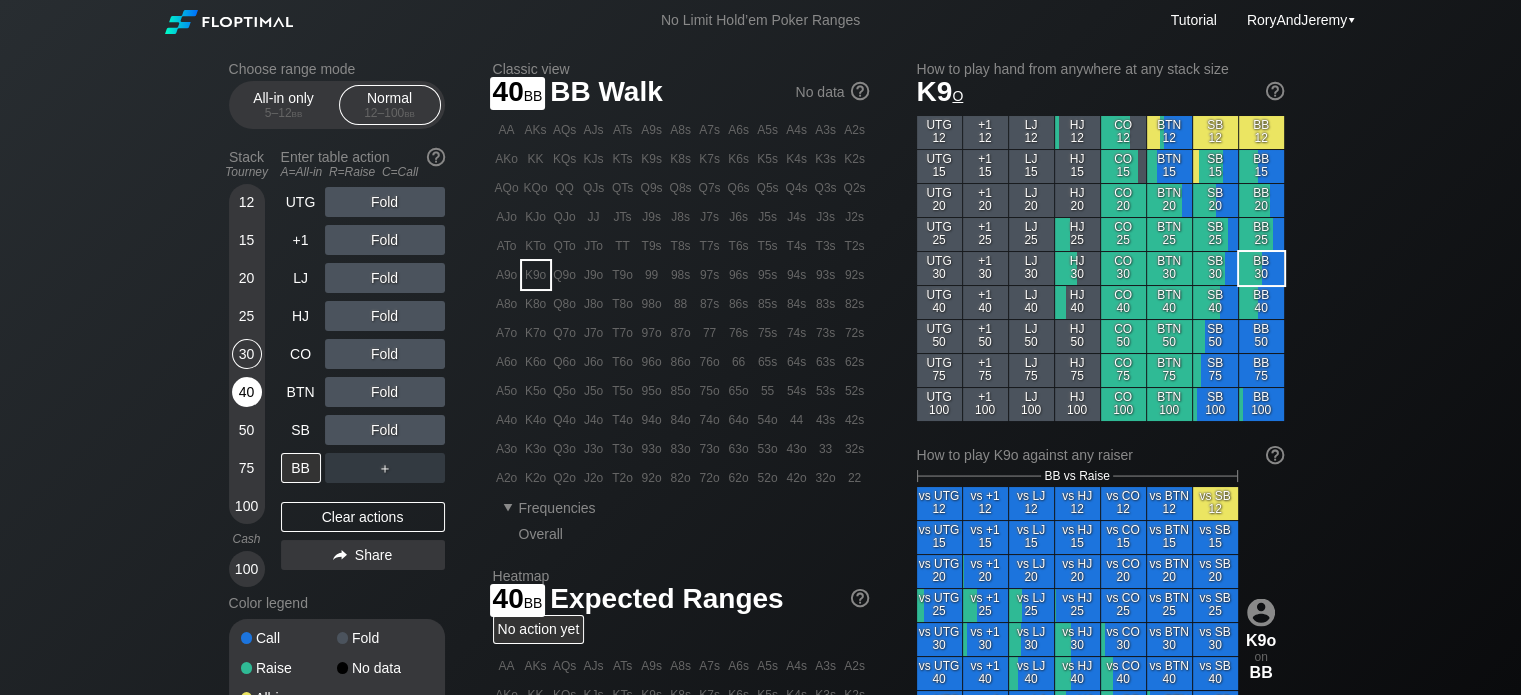 click on "40" at bounding box center [247, 392] 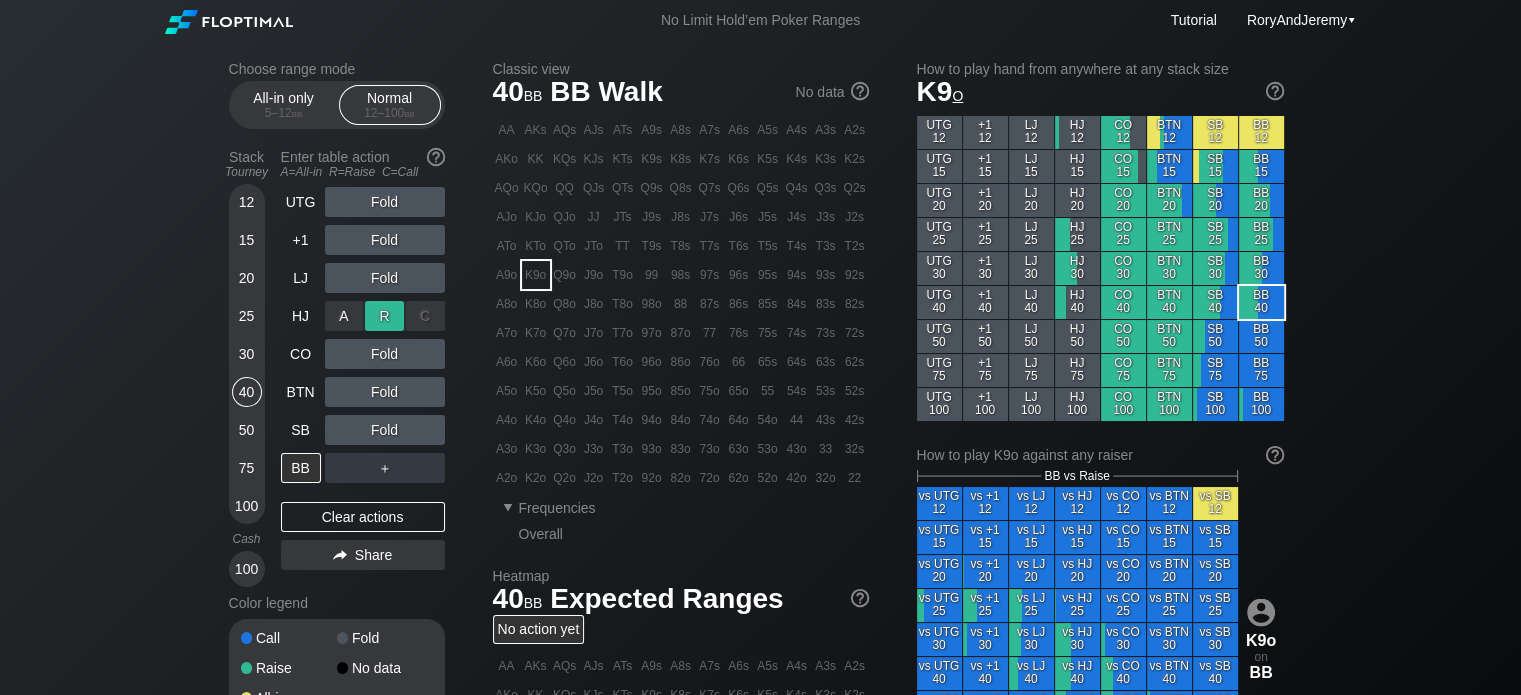 click on "R ✕" at bounding box center [384, 316] 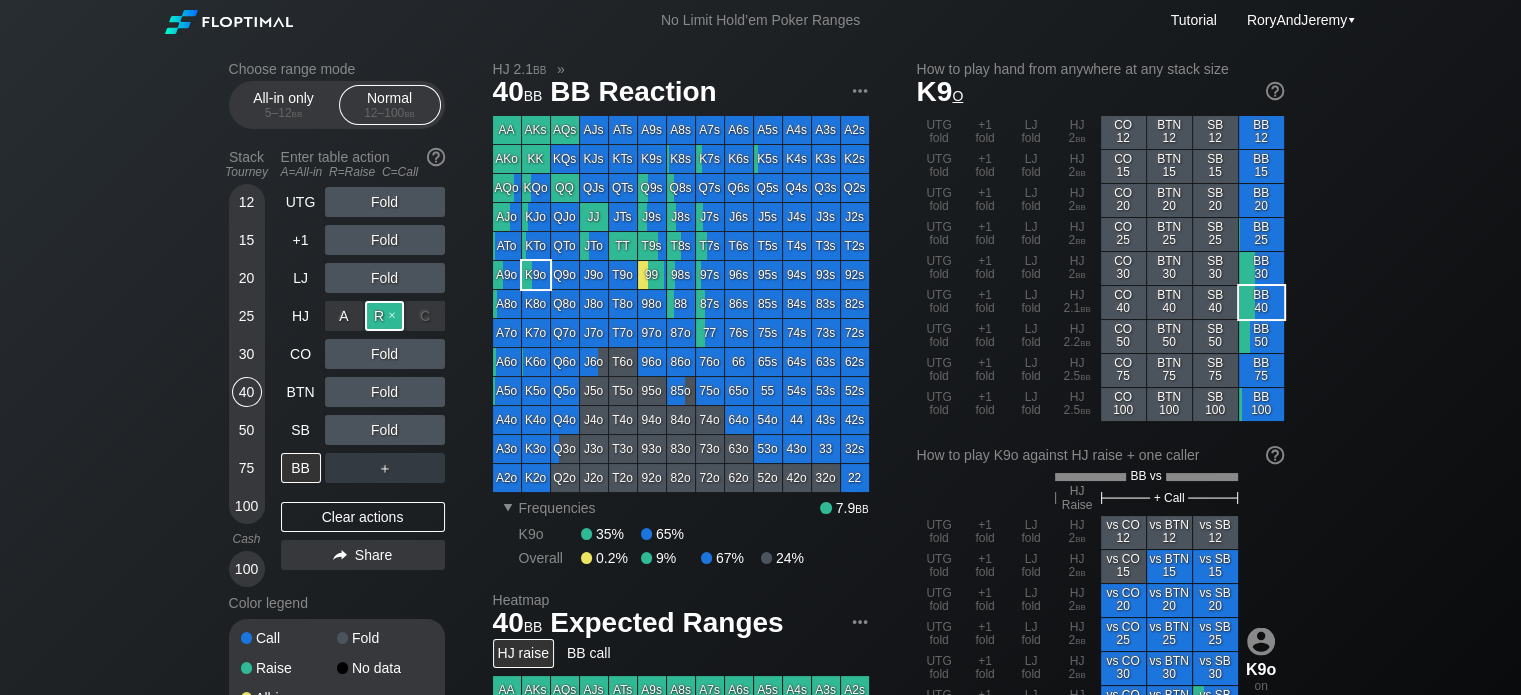 click on "R ✕" at bounding box center [384, 316] 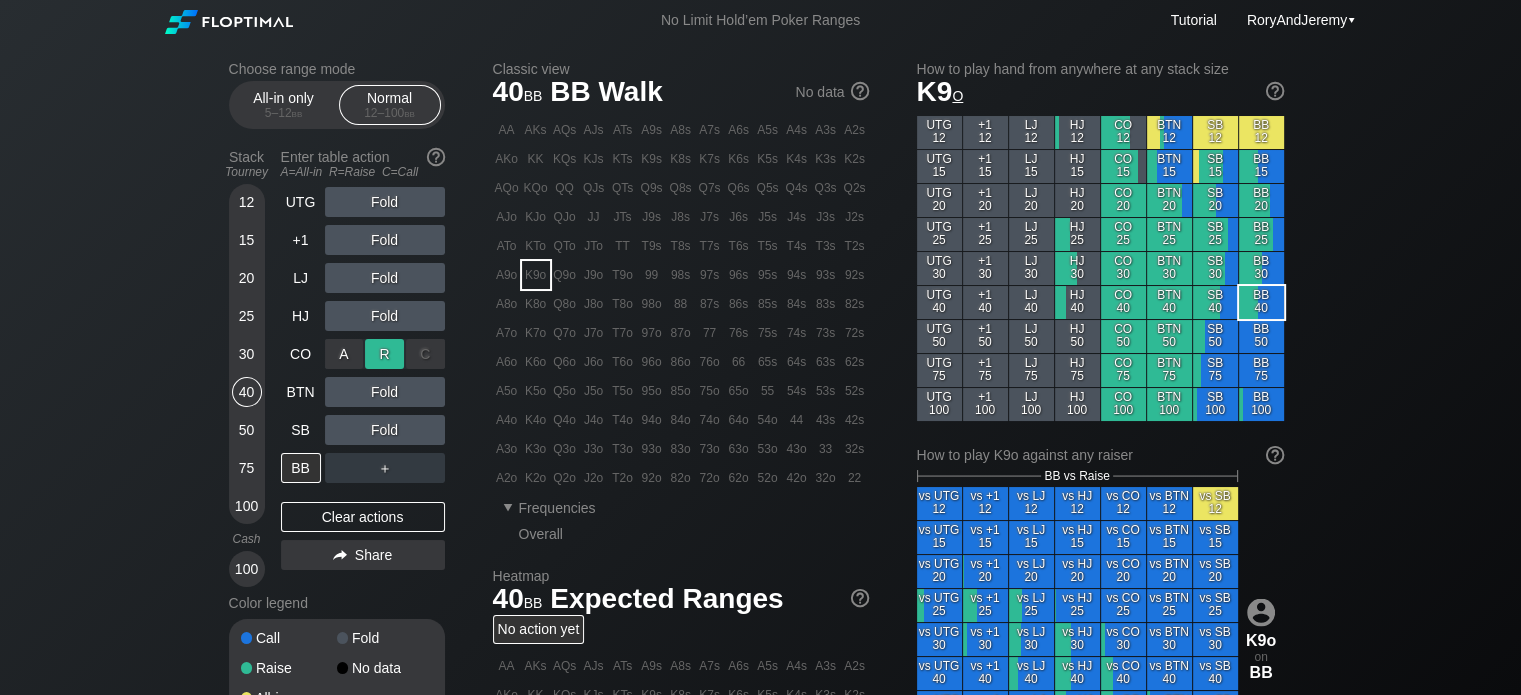 click on "R ✕" at bounding box center (384, 354) 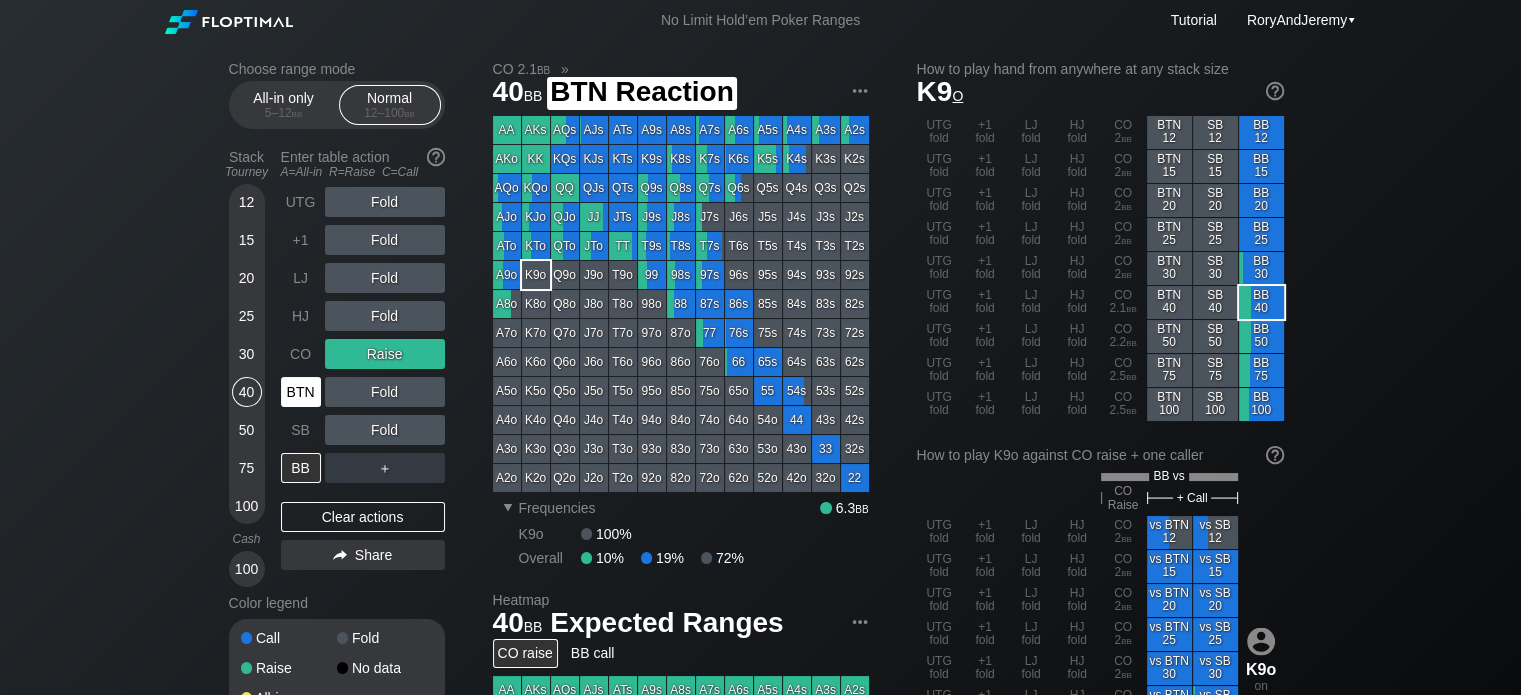 click on "BTN" at bounding box center [301, 392] 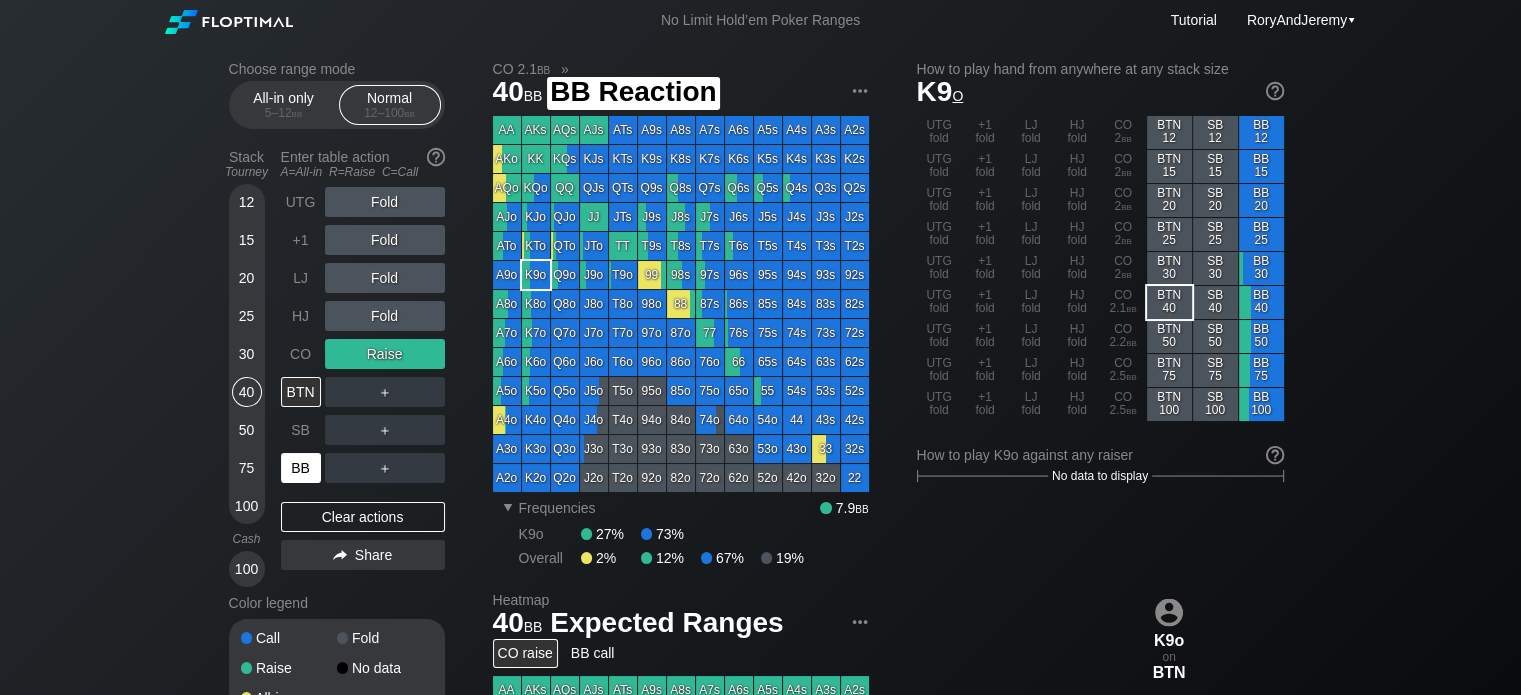 click on "BB" at bounding box center [301, 468] 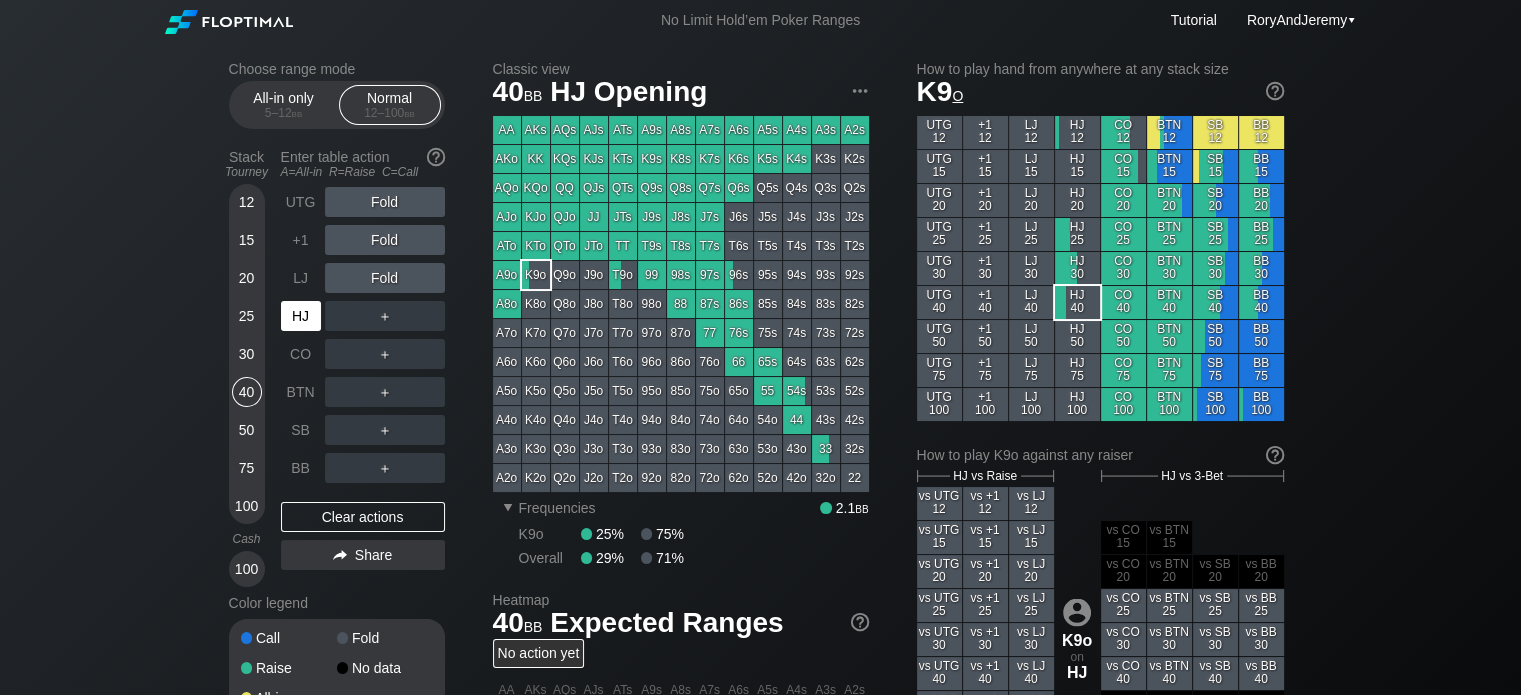 click on "HJ" at bounding box center [301, 316] 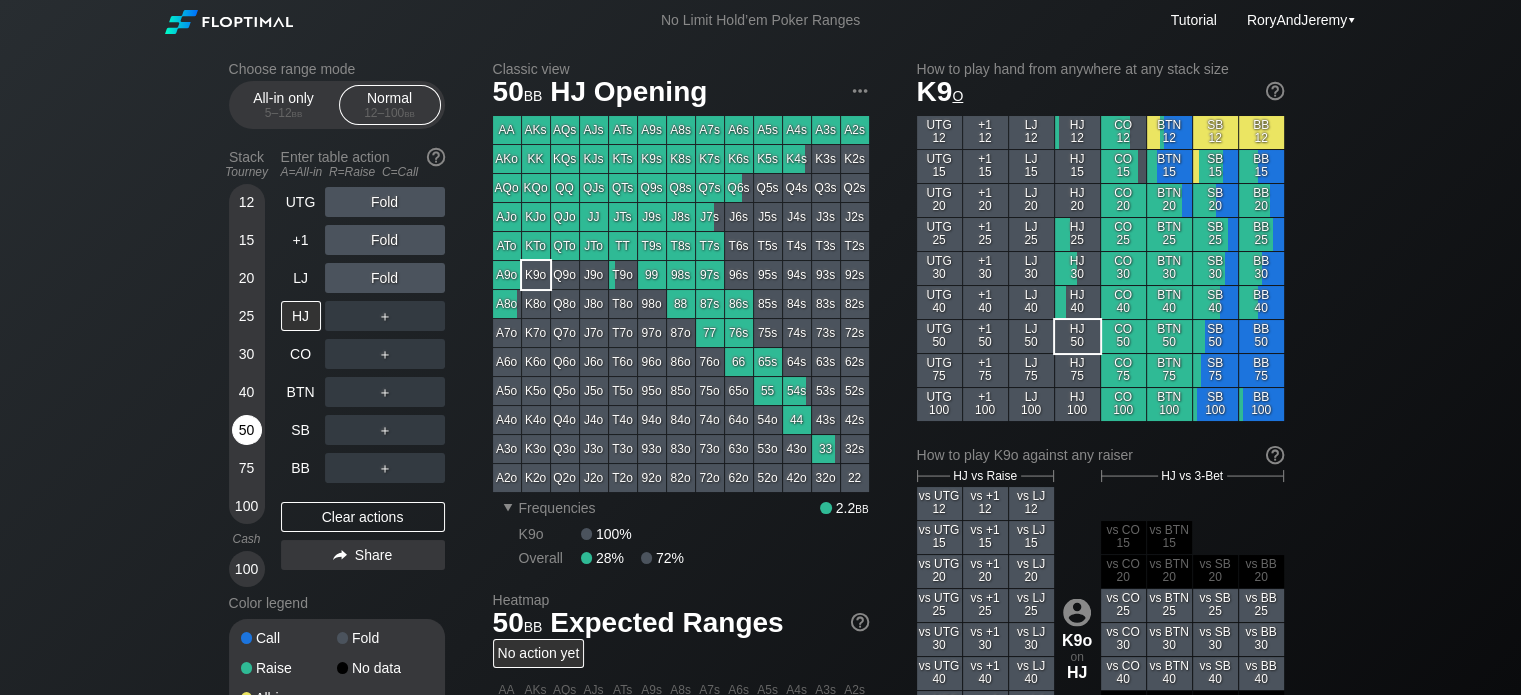 click on "50" at bounding box center (247, 434) 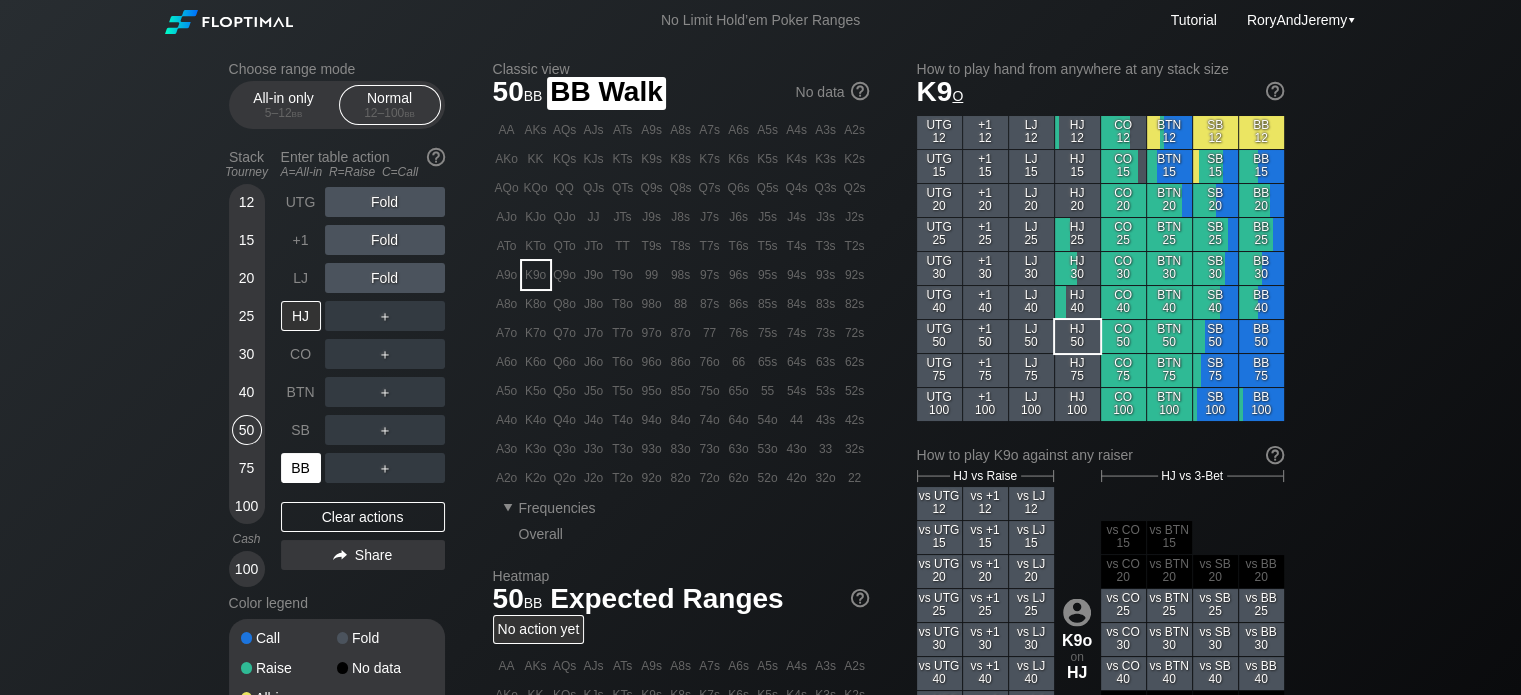 click on "BB" at bounding box center (301, 468) 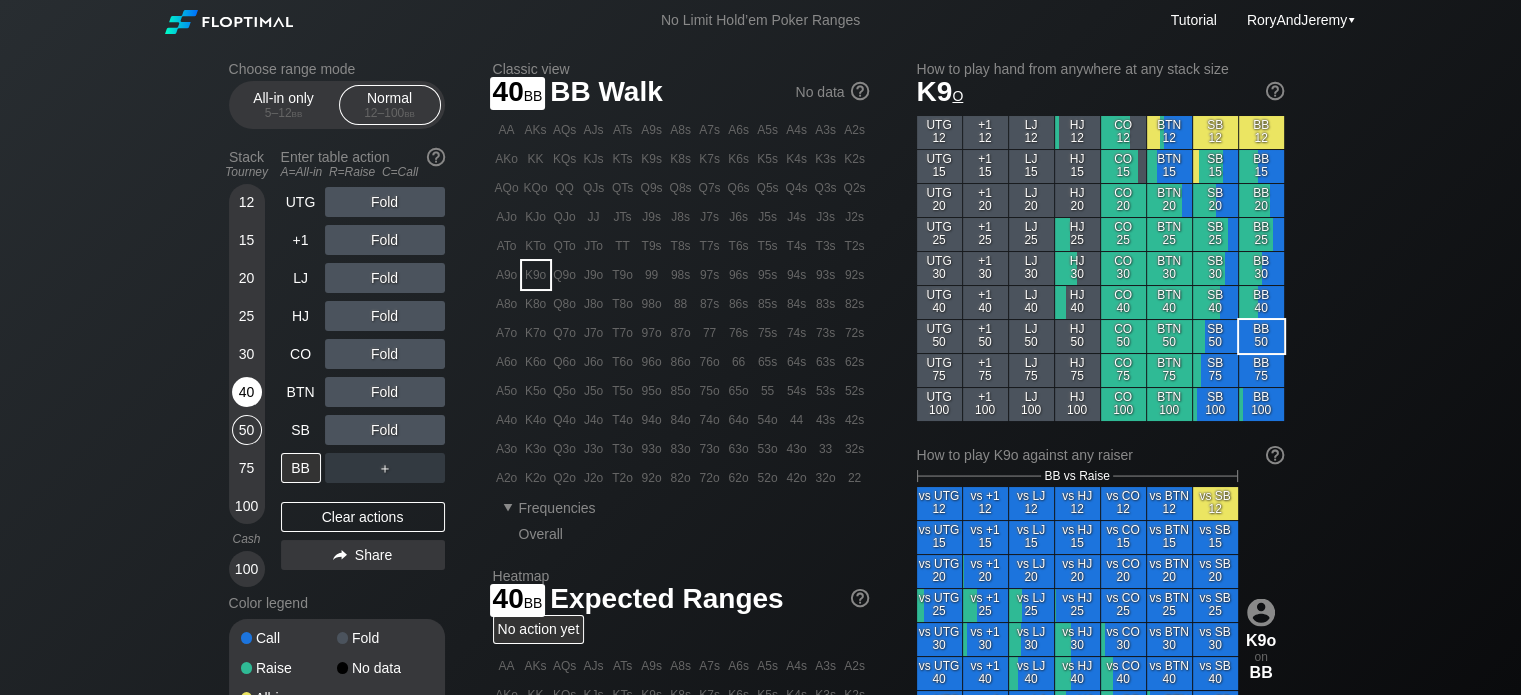 click on "40" at bounding box center [247, 392] 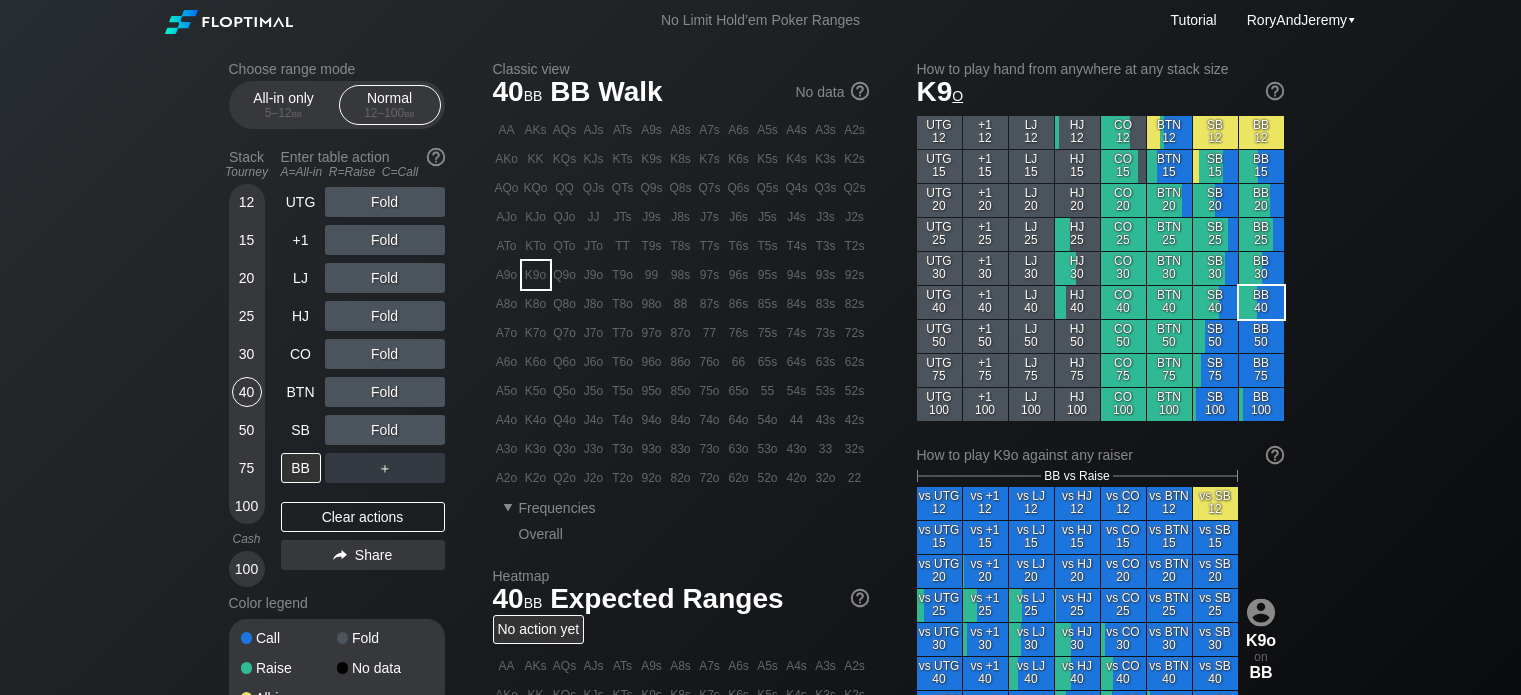 scroll, scrollTop: 0, scrollLeft: 0, axis: both 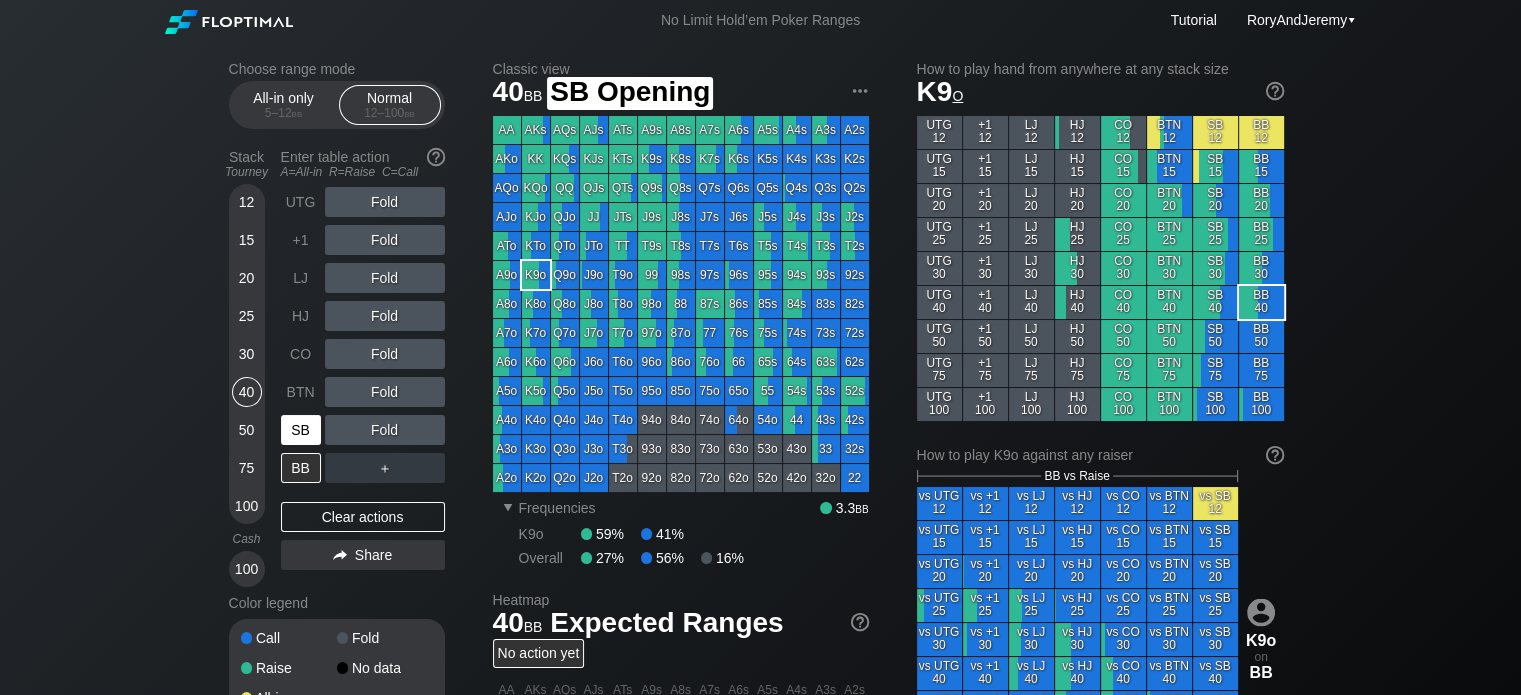 click on "SB" at bounding box center [301, 430] 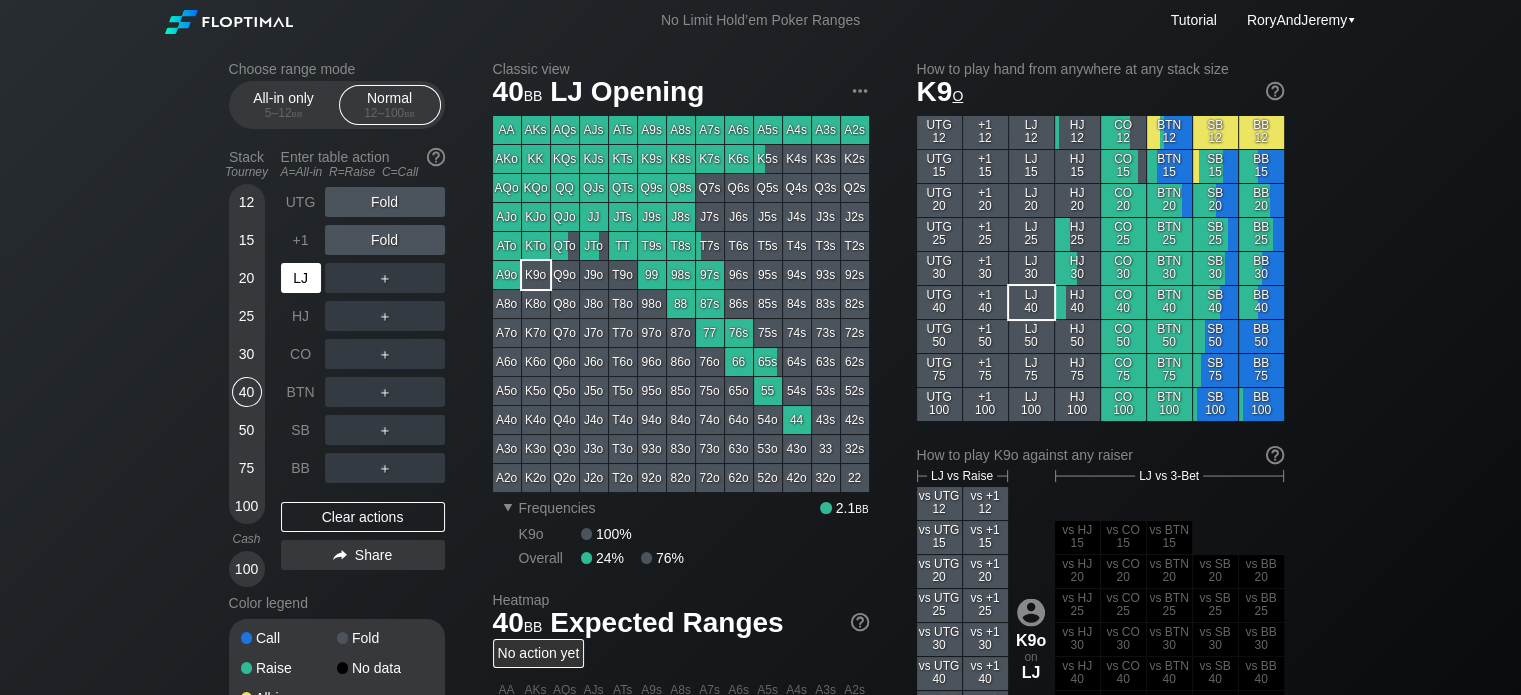 click on "LJ" at bounding box center [301, 278] 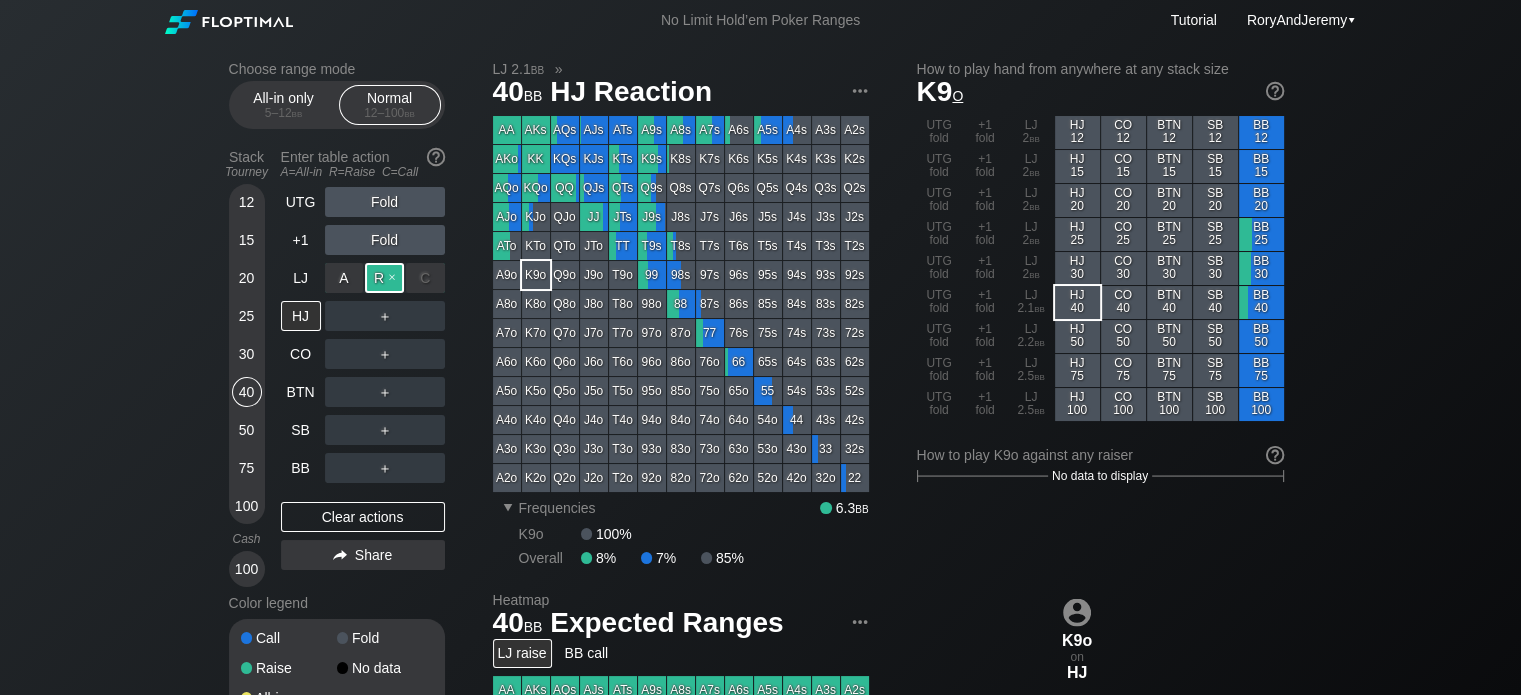 click on "R ✕" at bounding box center (384, 278) 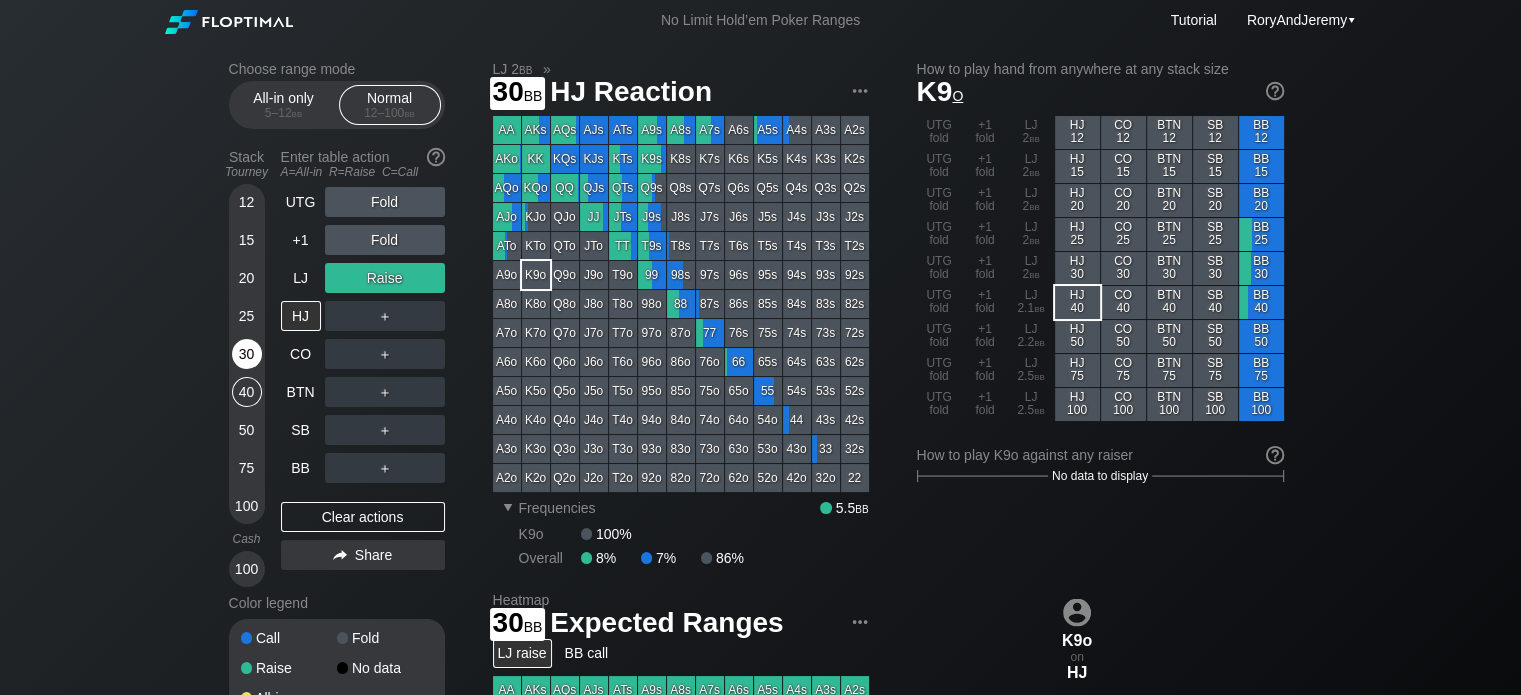 click on "30" at bounding box center [247, 354] 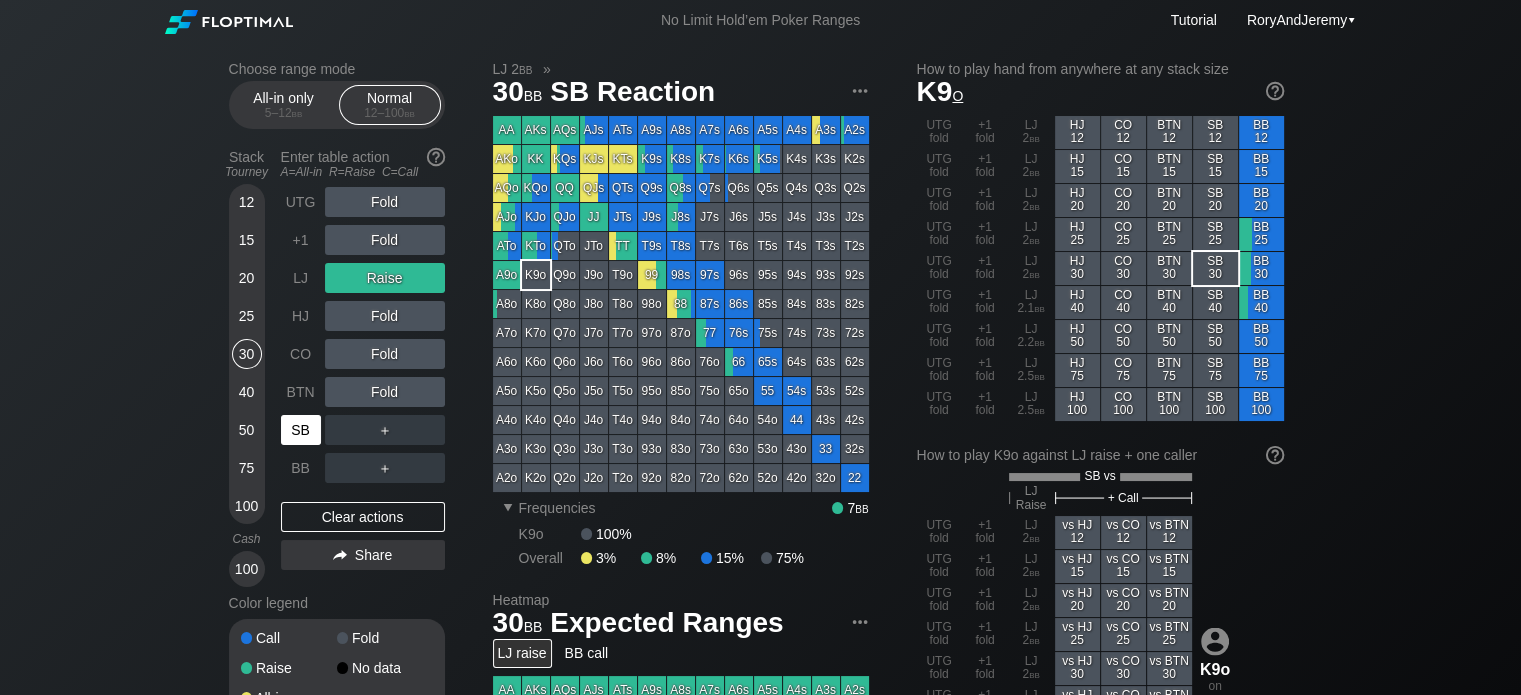 click on "SB" at bounding box center [301, 430] 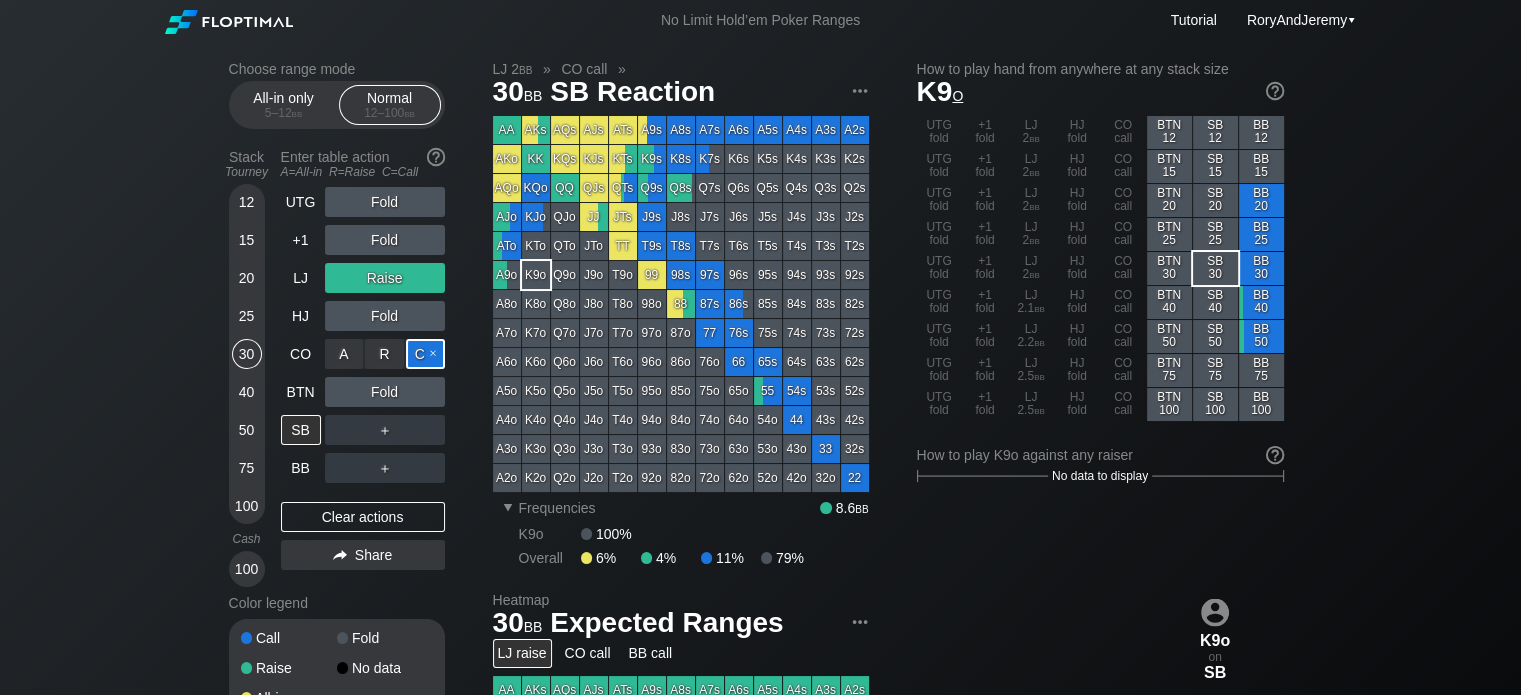 click on "C ✕" at bounding box center (425, 354) 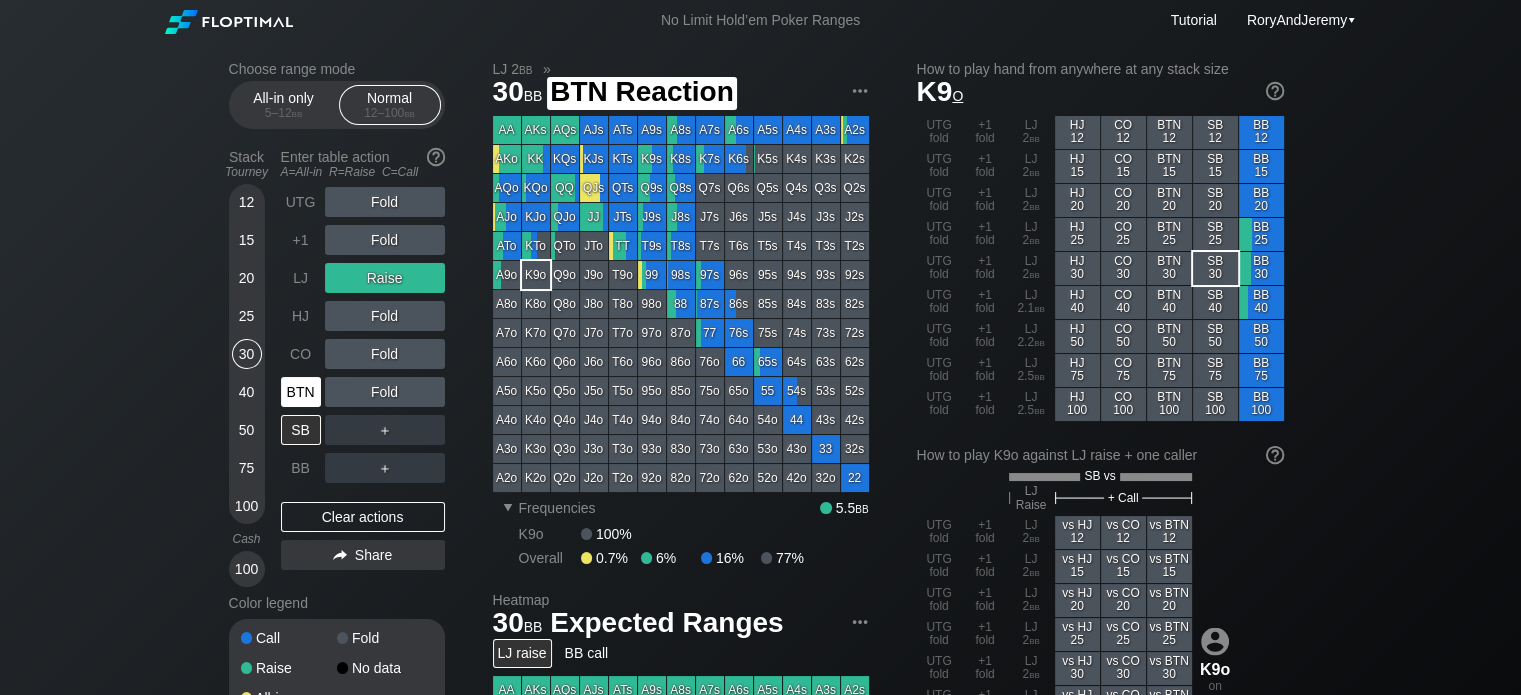 click on "BTN" at bounding box center (301, 392) 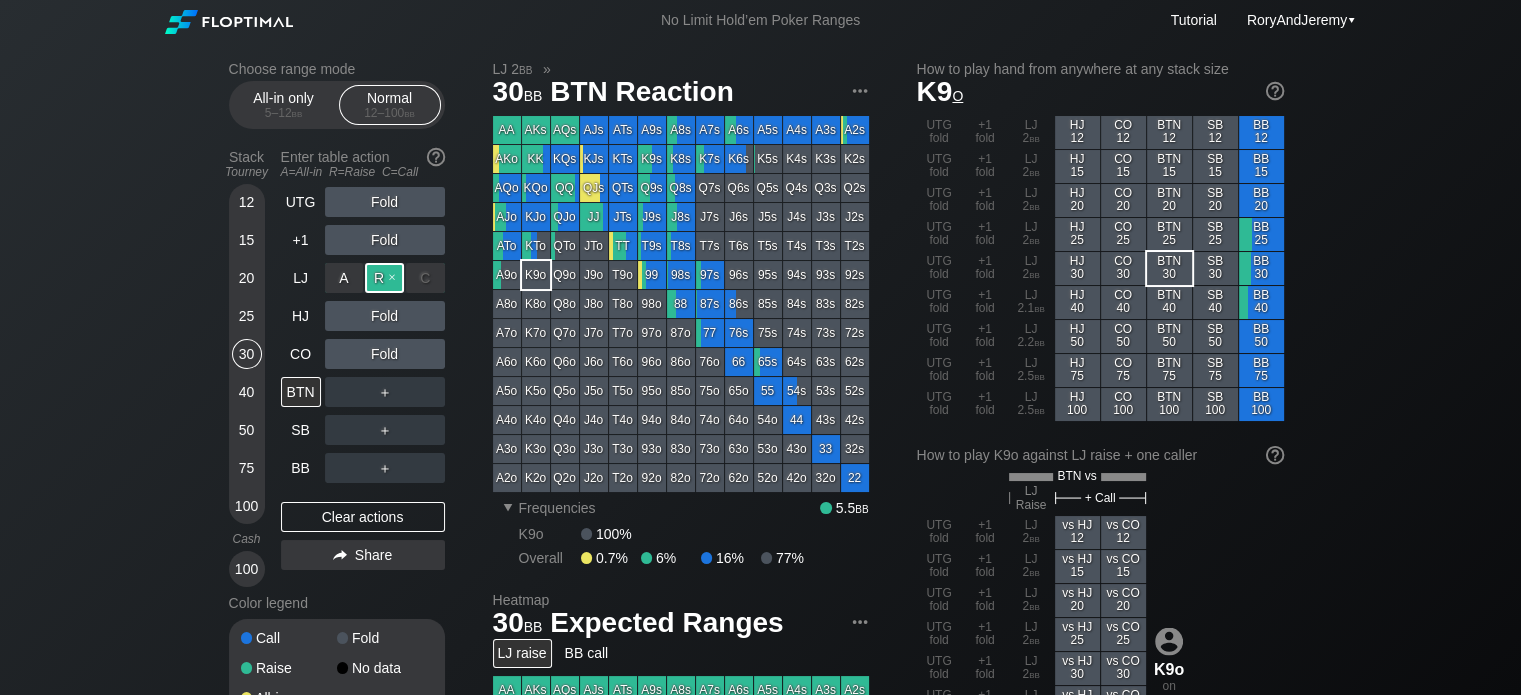 click on "R ✕" at bounding box center [384, 278] 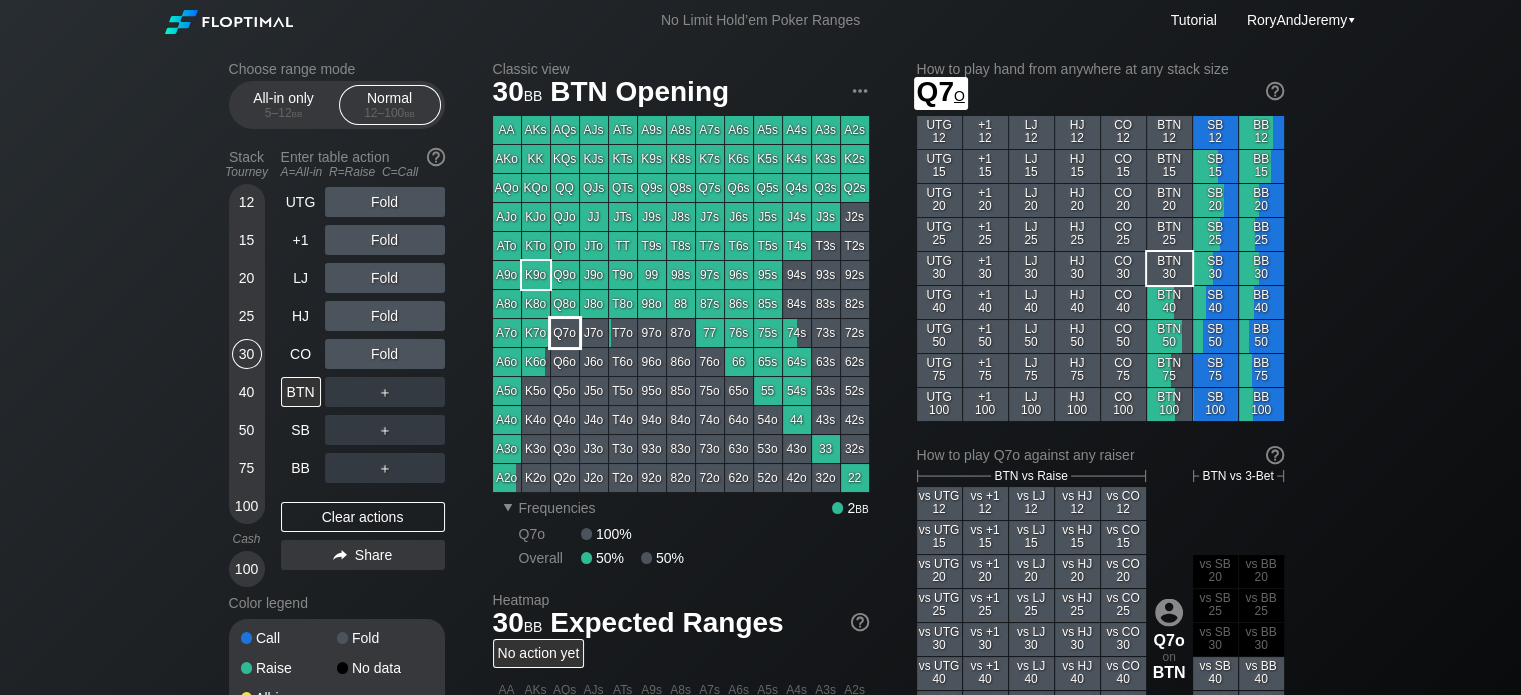 click on "Q7o" at bounding box center [565, 333] 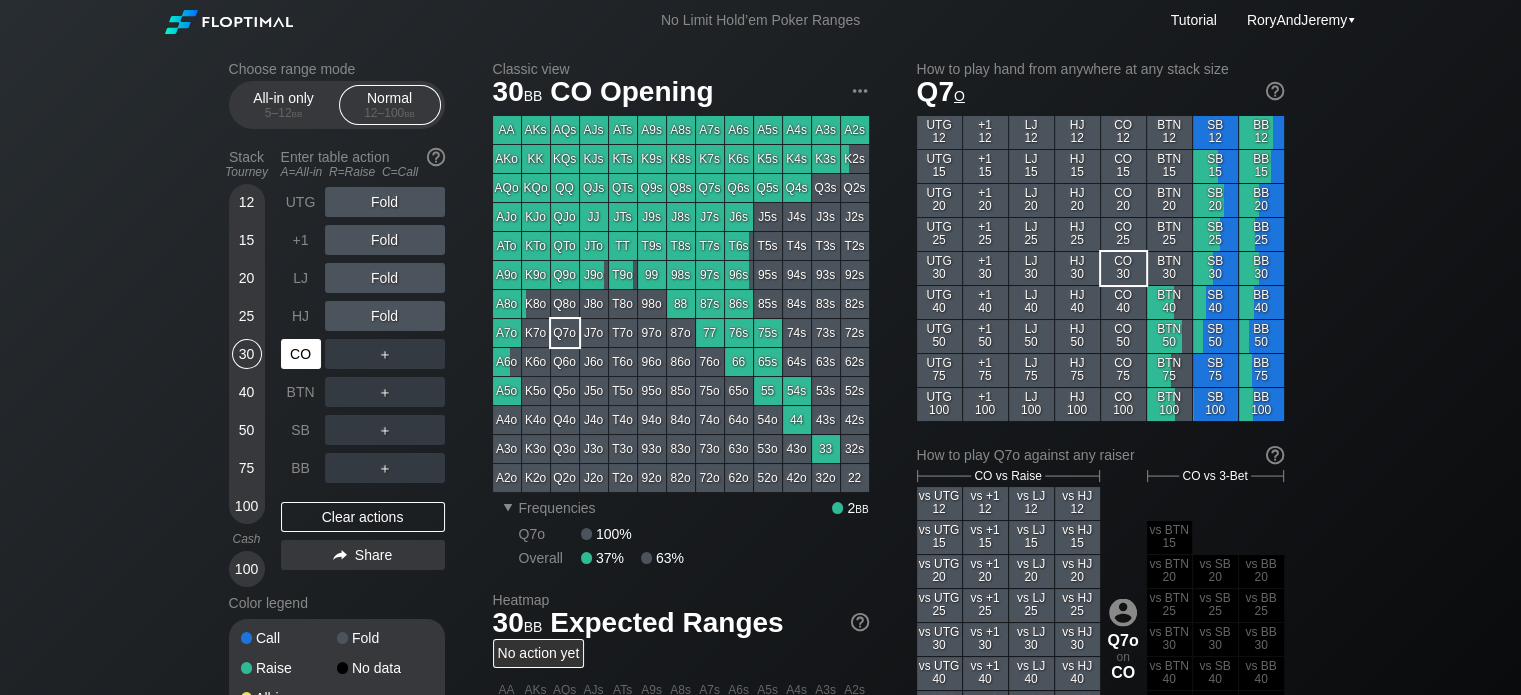 click on "CO" at bounding box center [301, 354] 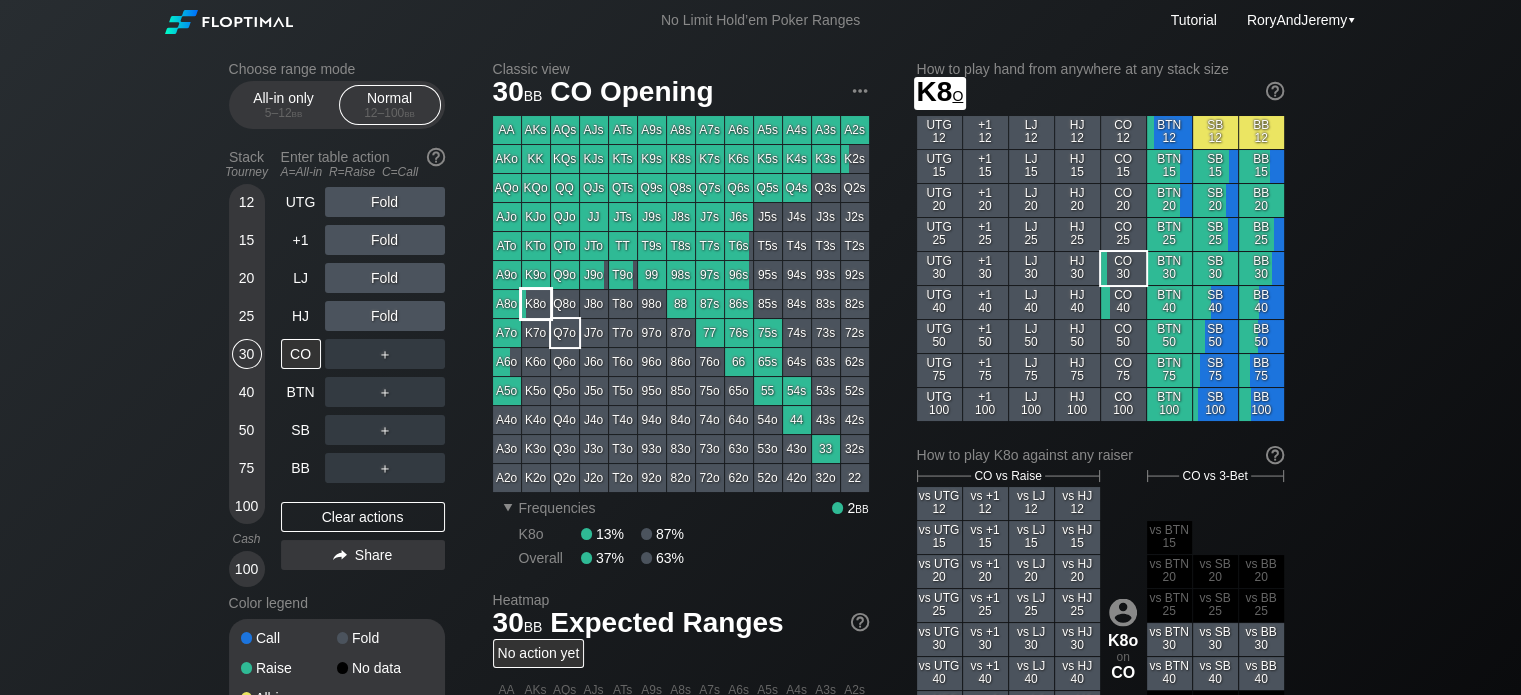 click on "K8o" at bounding box center (536, 304) 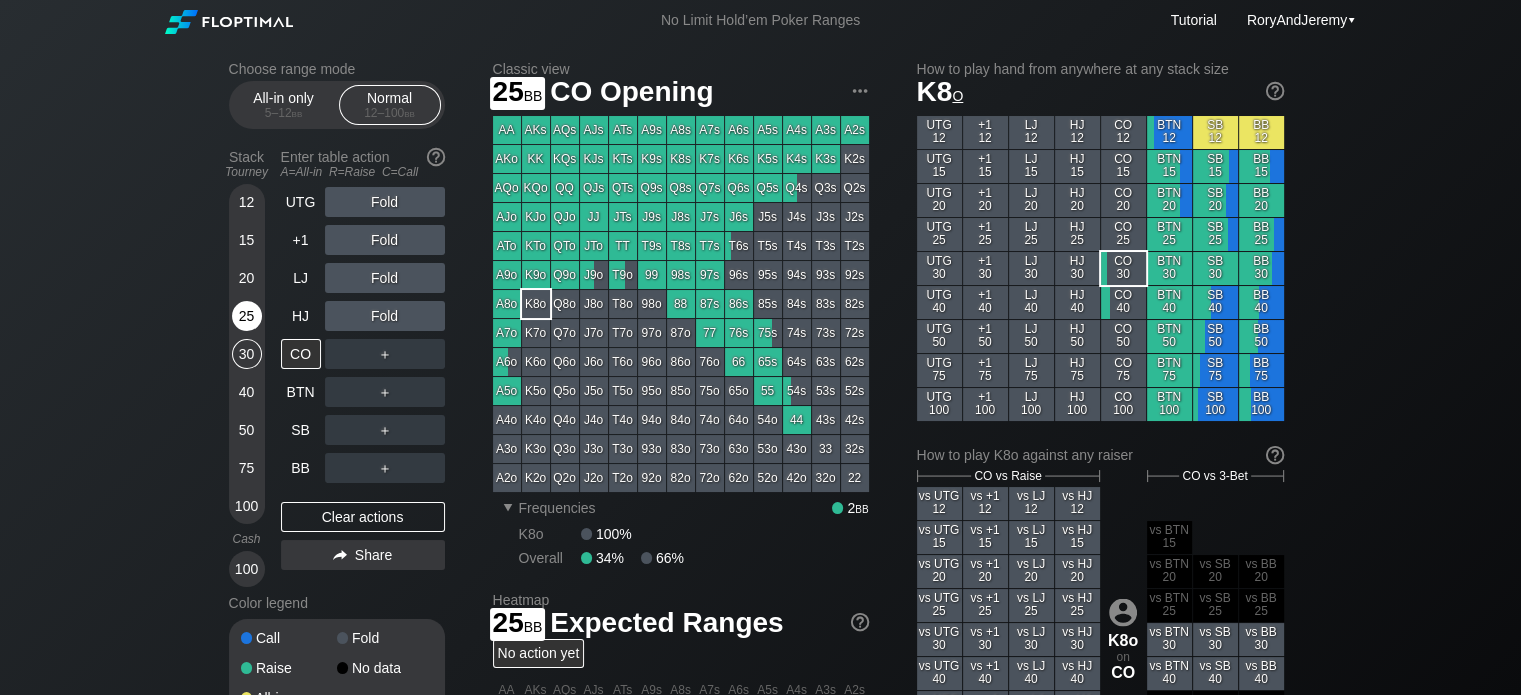 click on "25" at bounding box center (247, 316) 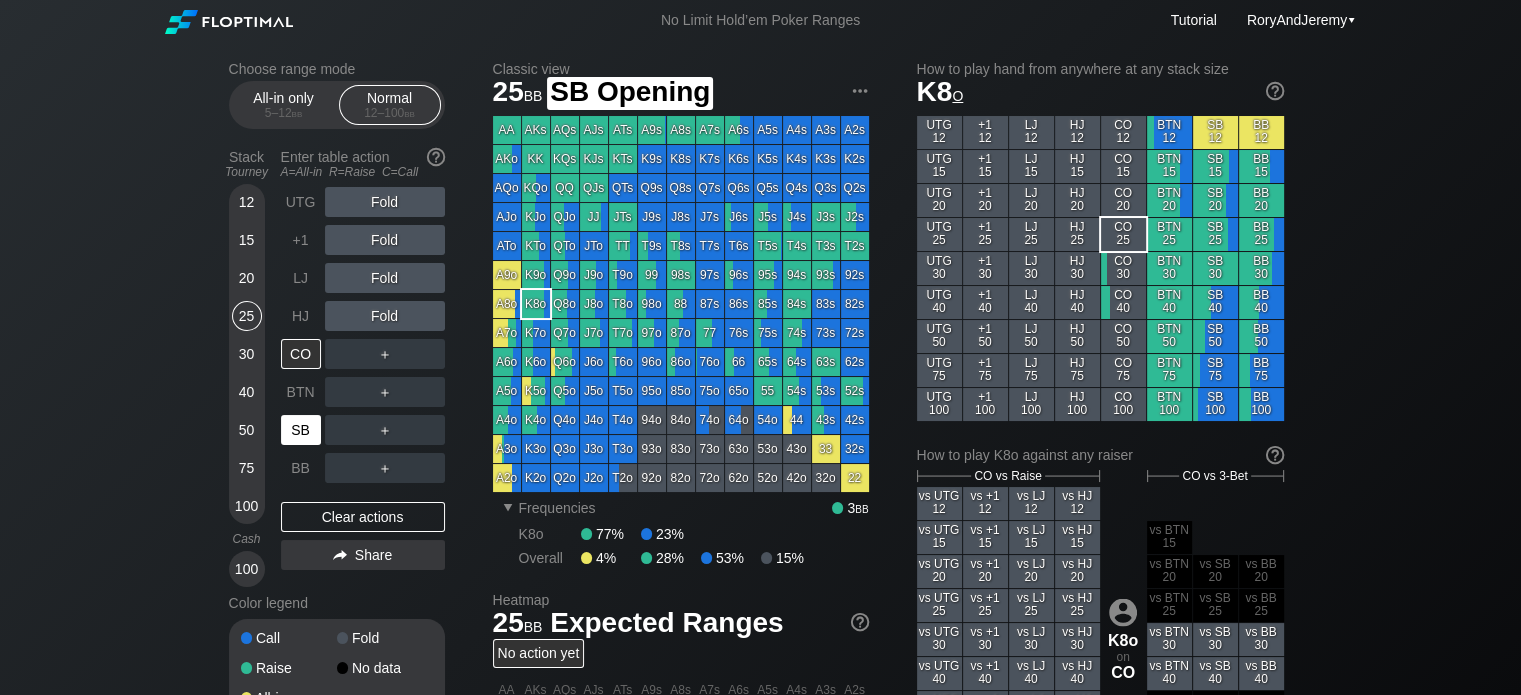 click on "SB" at bounding box center [301, 430] 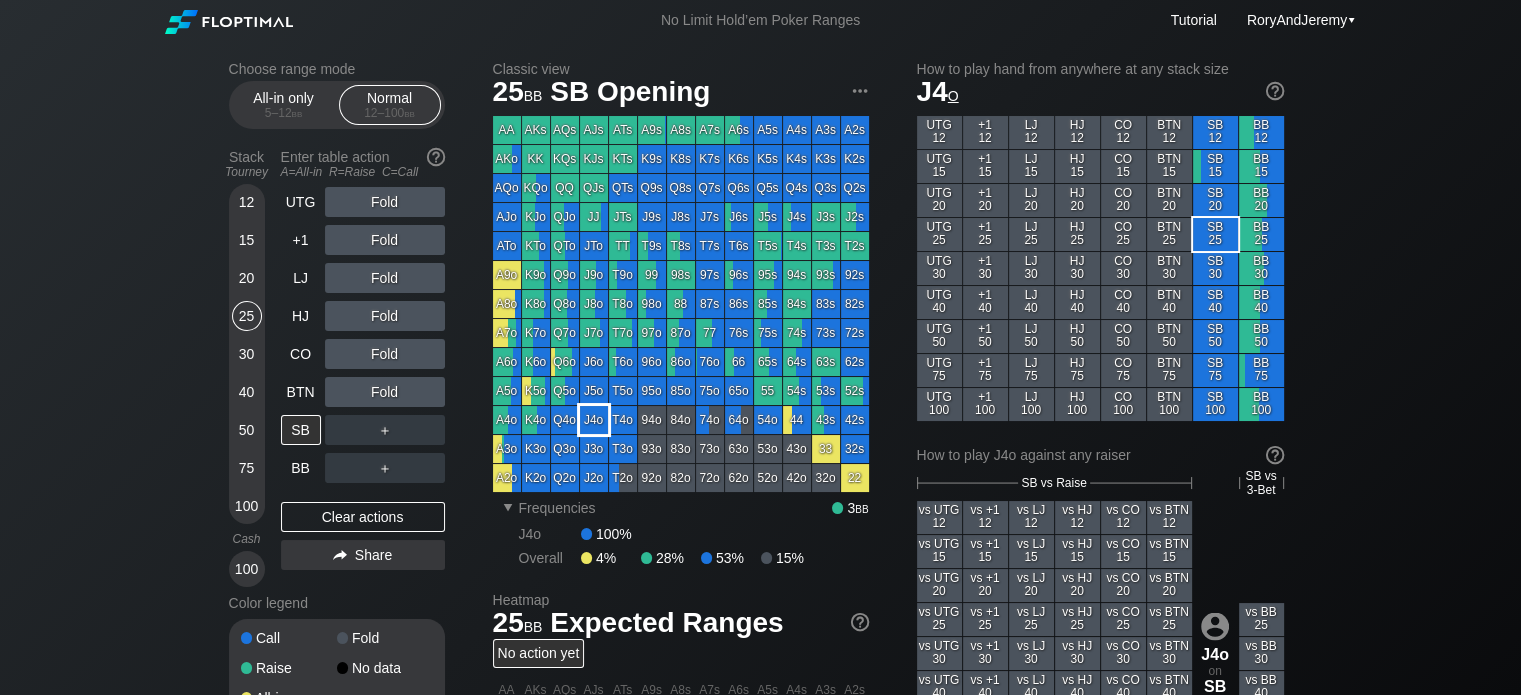 click on "J4o" at bounding box center [594, 420] 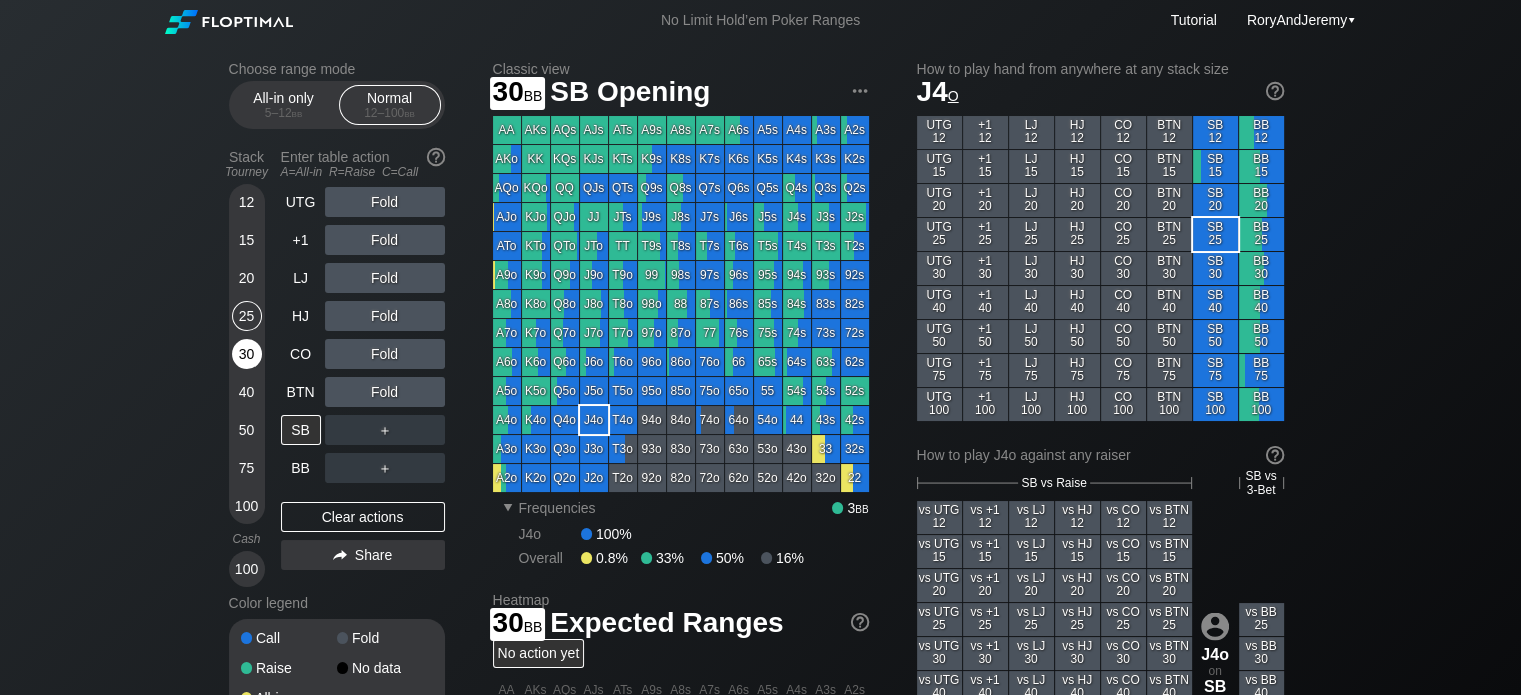 click on "30" at bounding box center (247, 354) 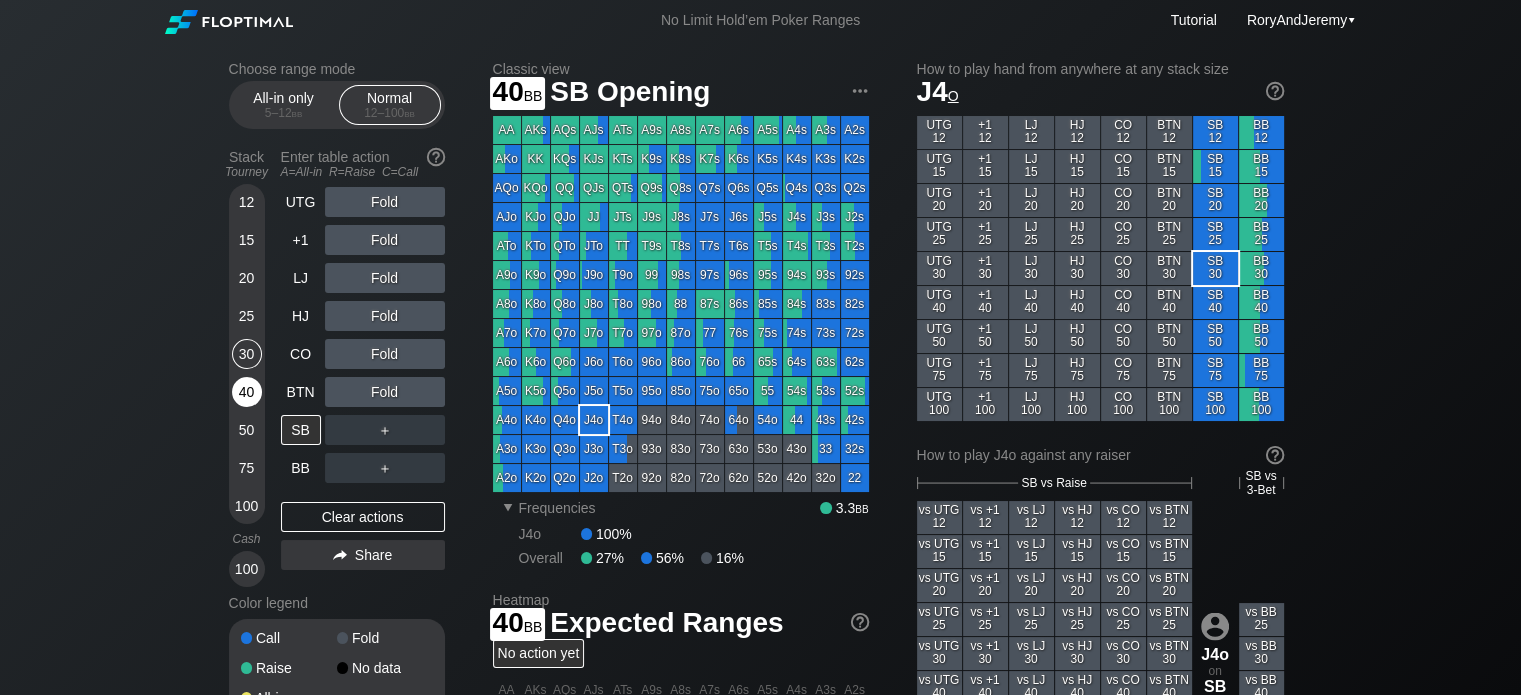 click on "40" at bounding box center (247, 392) 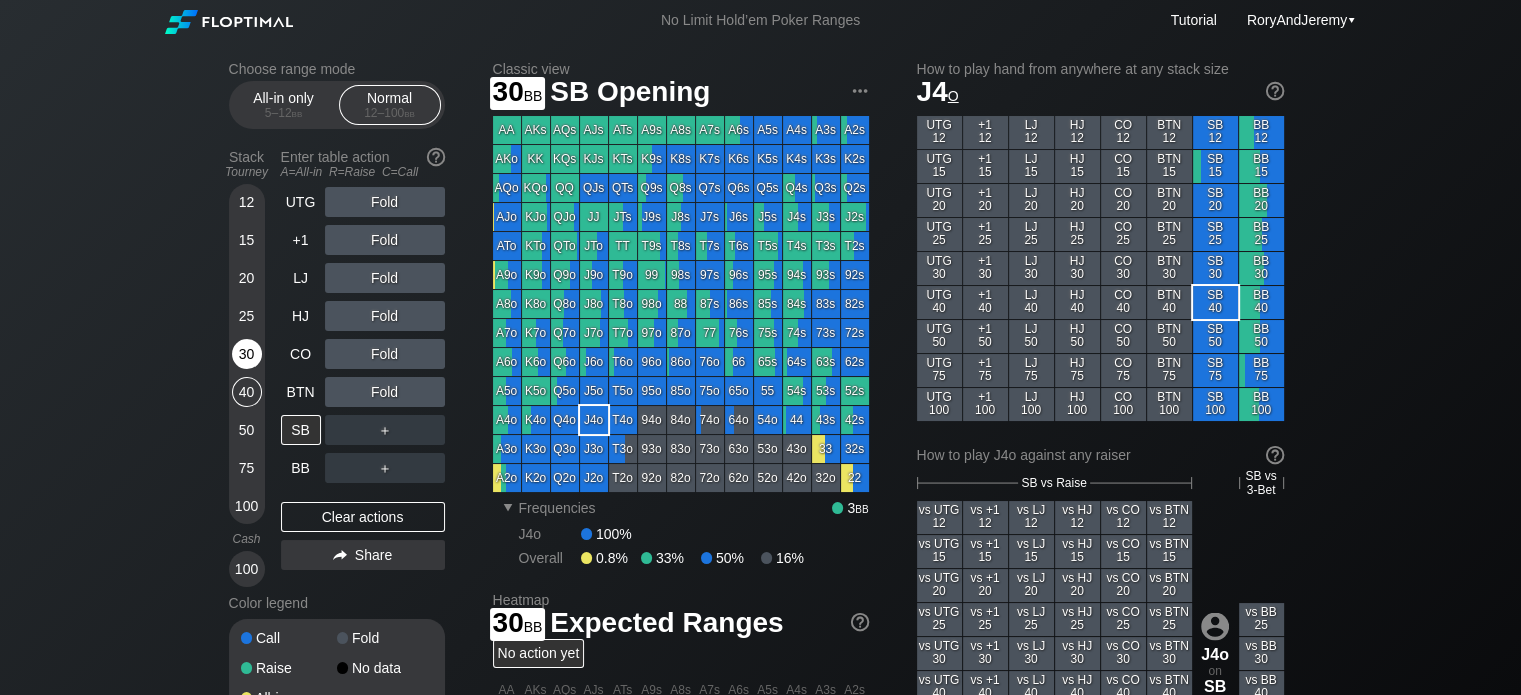 click on "30" at bounding box center (247, 354) 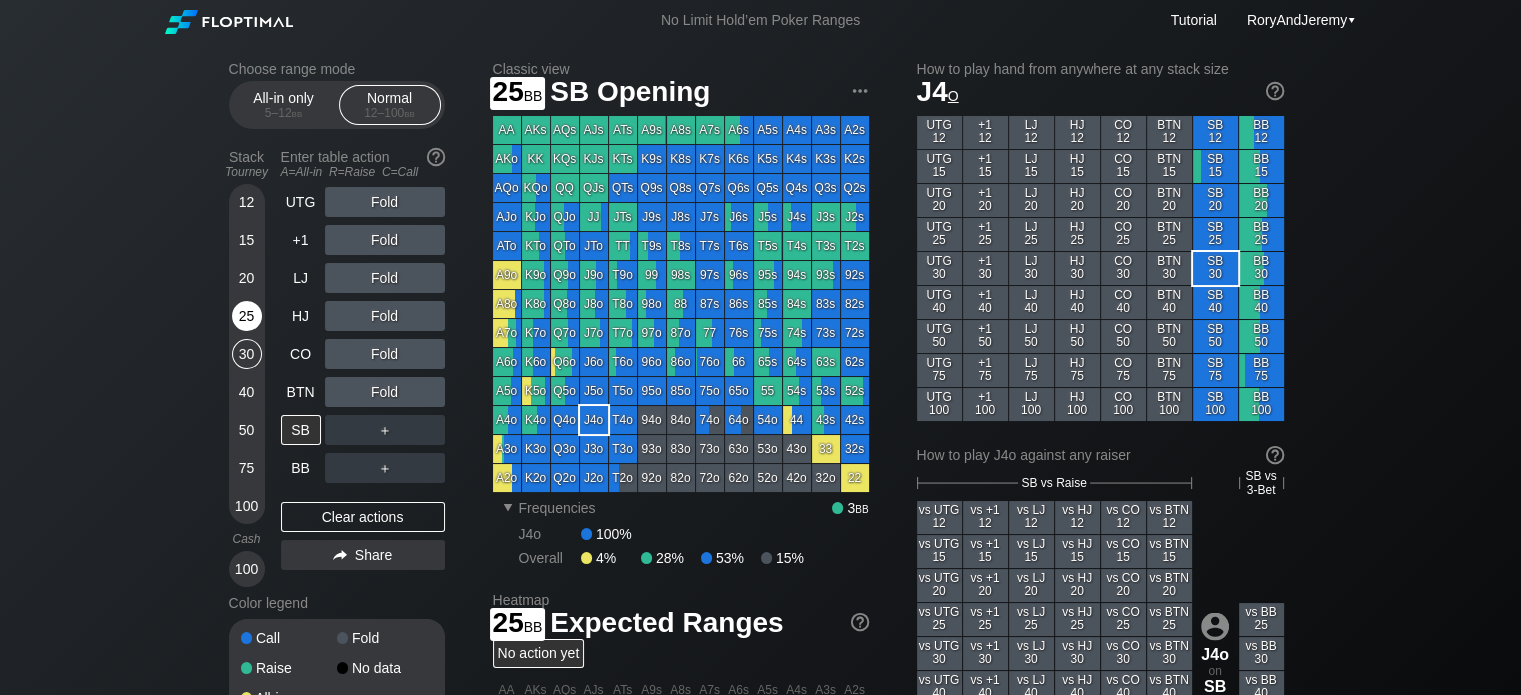 click on "25" at bounding box center (247, 316) 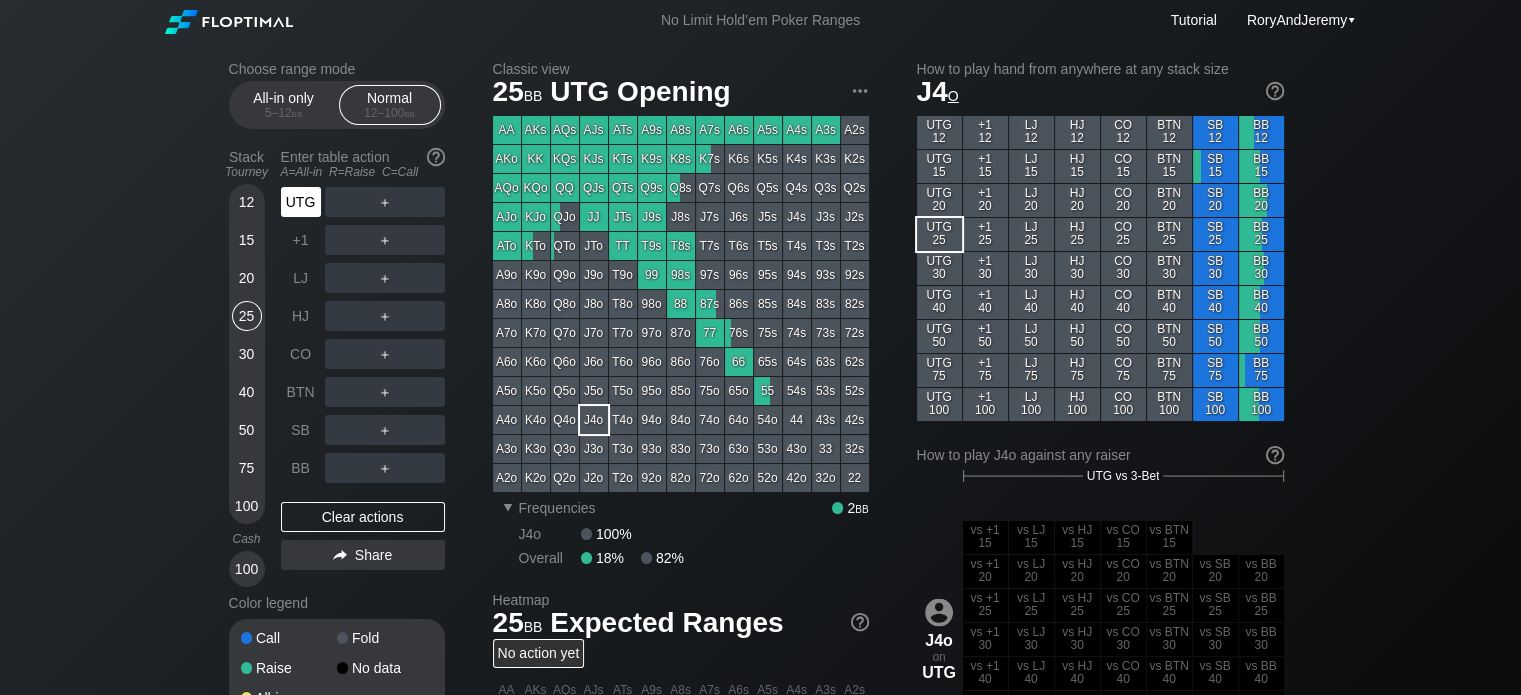 click on "UTG" at bounding box center [301, 202] 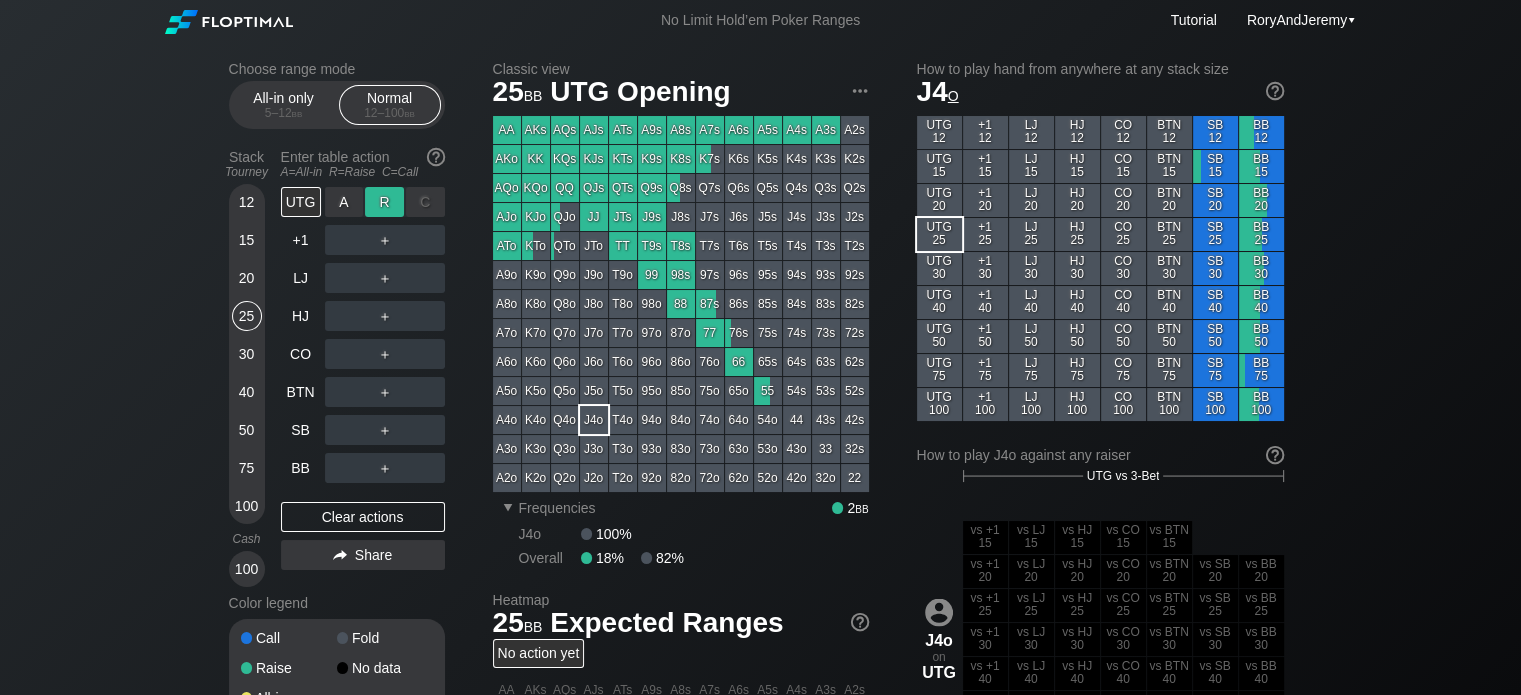 click on "R ✕" at bounding box center [384, 202] 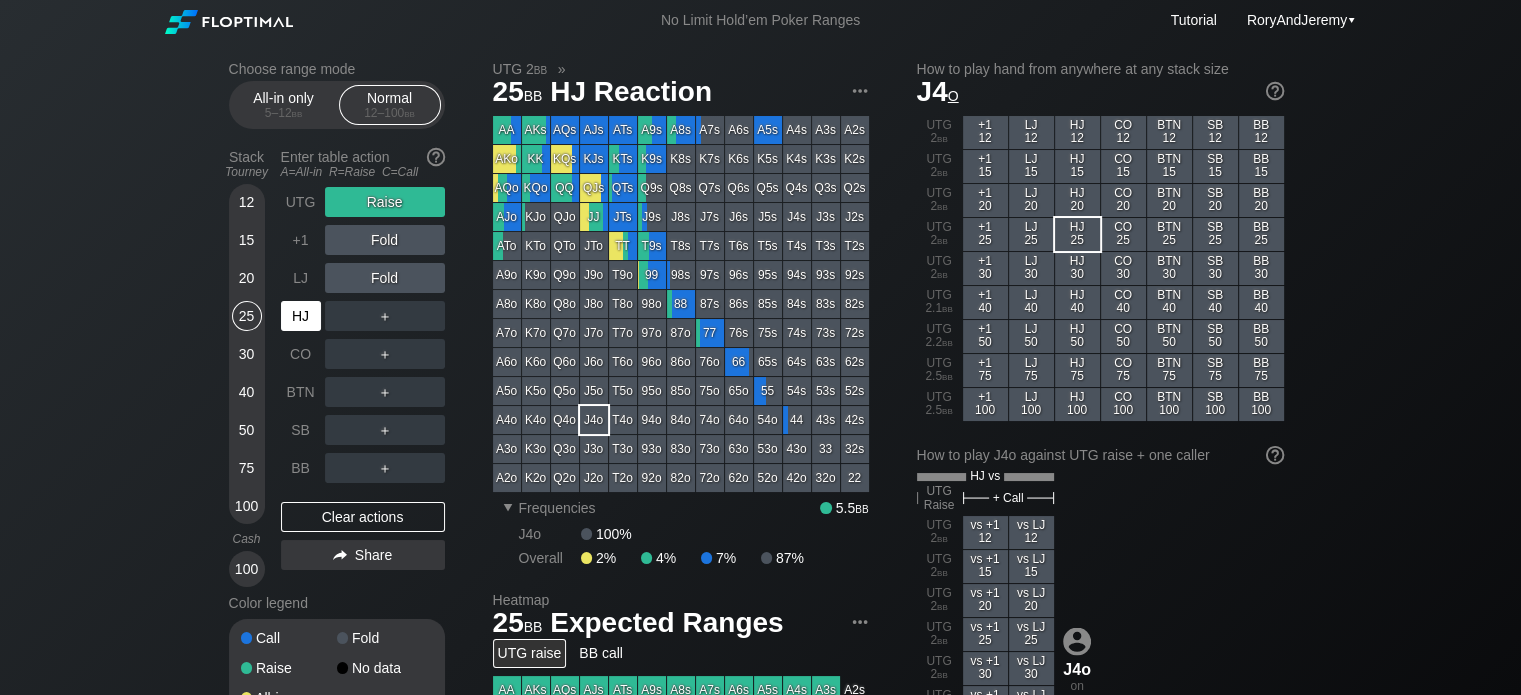 click on "HJ" at bounding box center [301, 316] 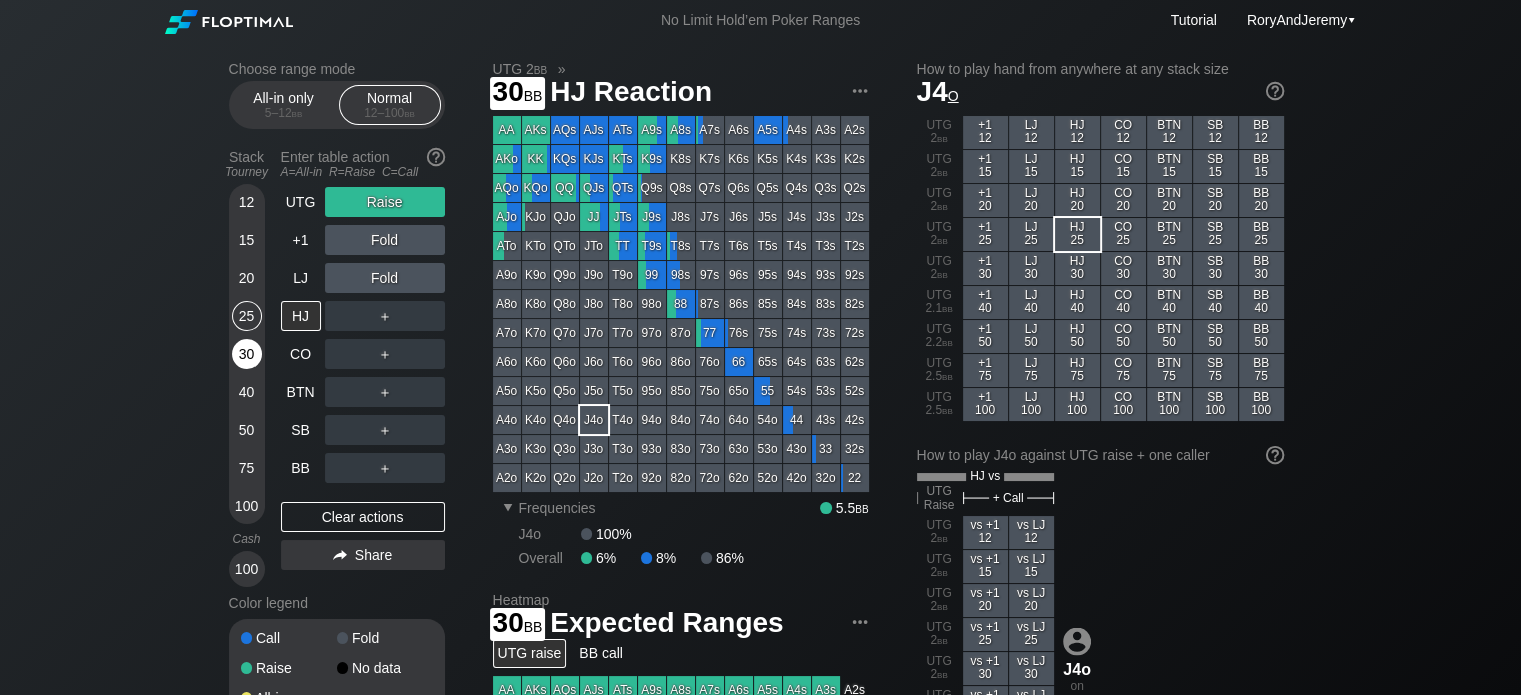 click on "30" at bounding box center (247, 354) 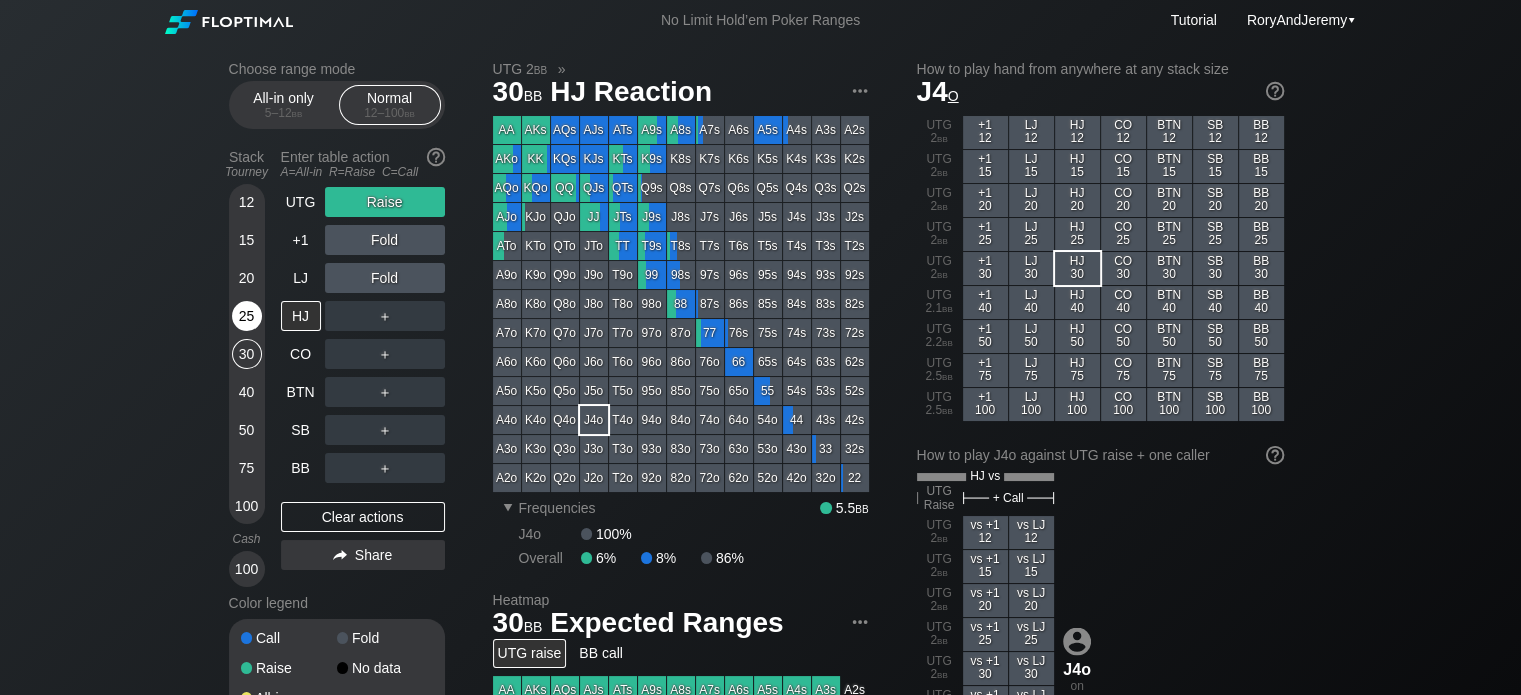 click on "25" at bounding box center (247, 316) 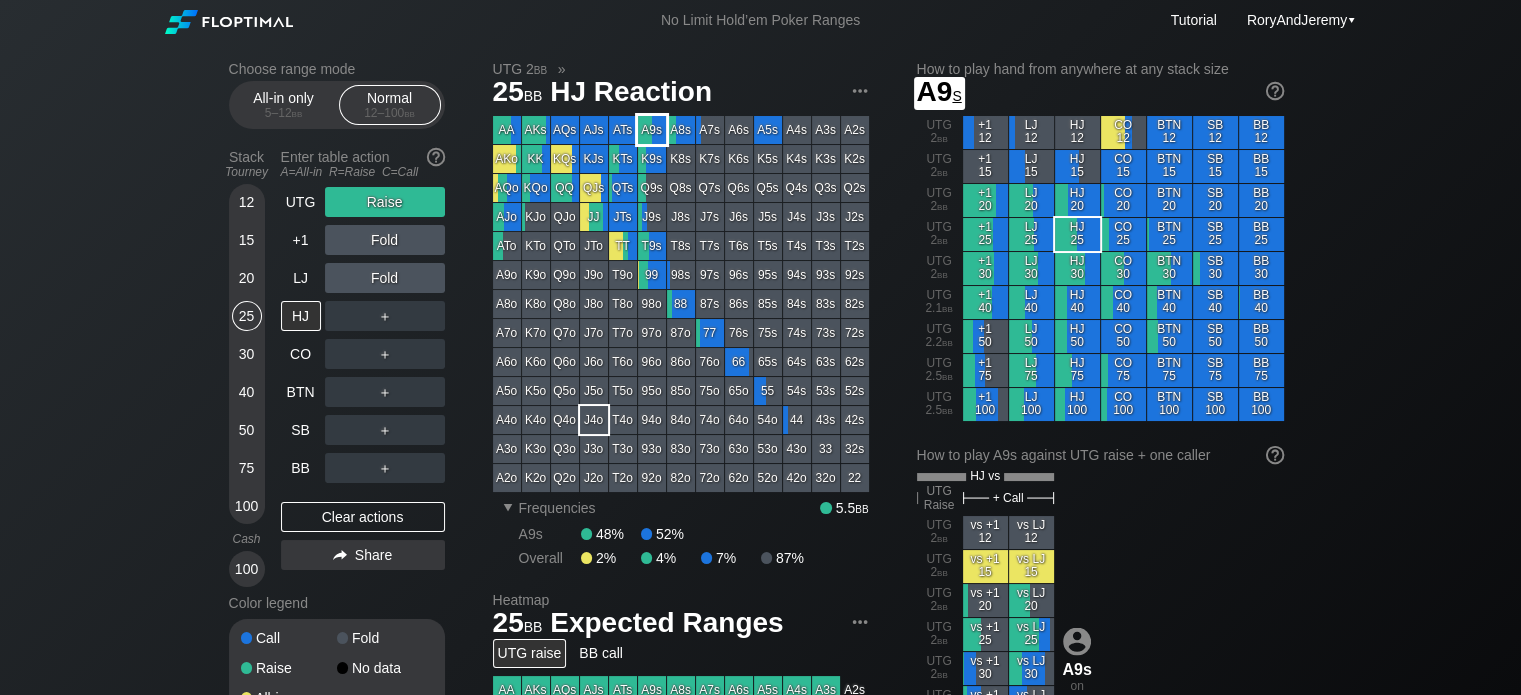 click on "A9s" at bounding box center [652, 130] 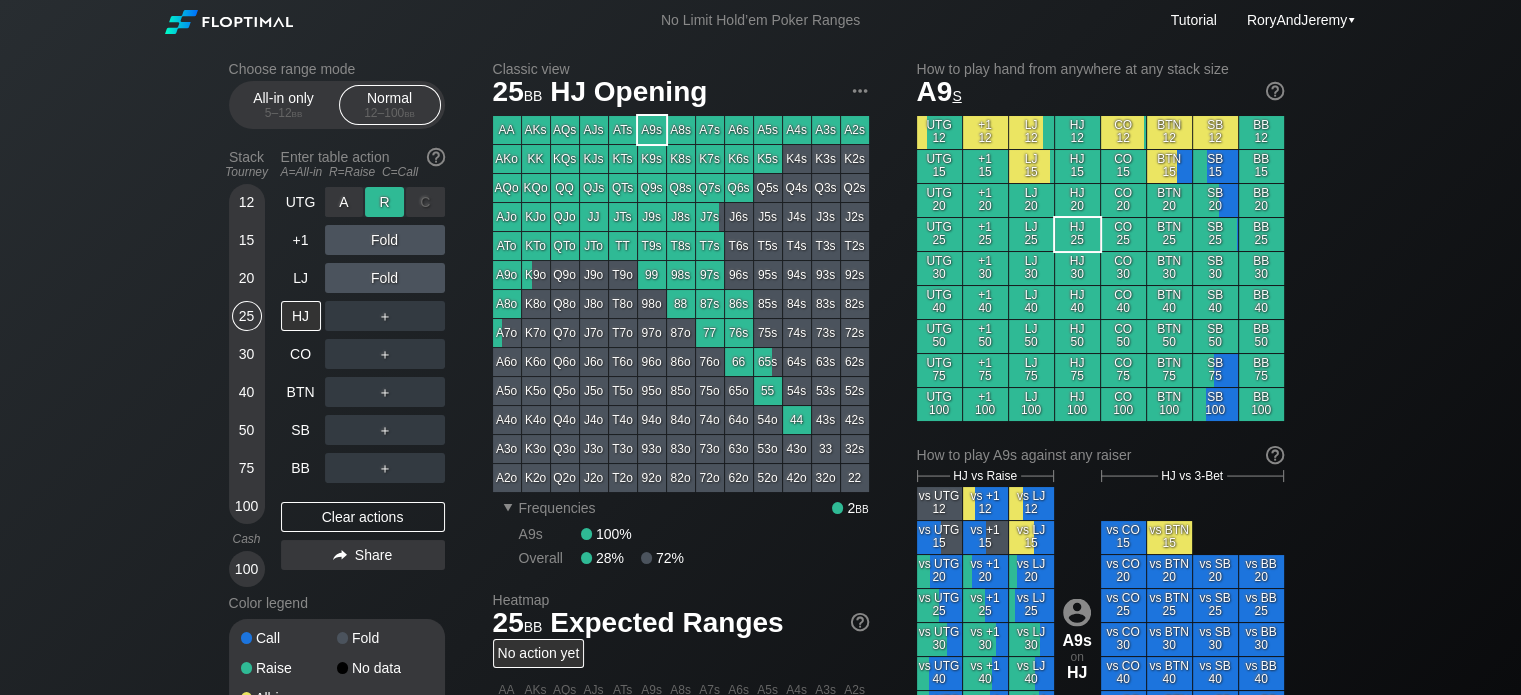 click on "R ✕" at bounding box center (384, 202) 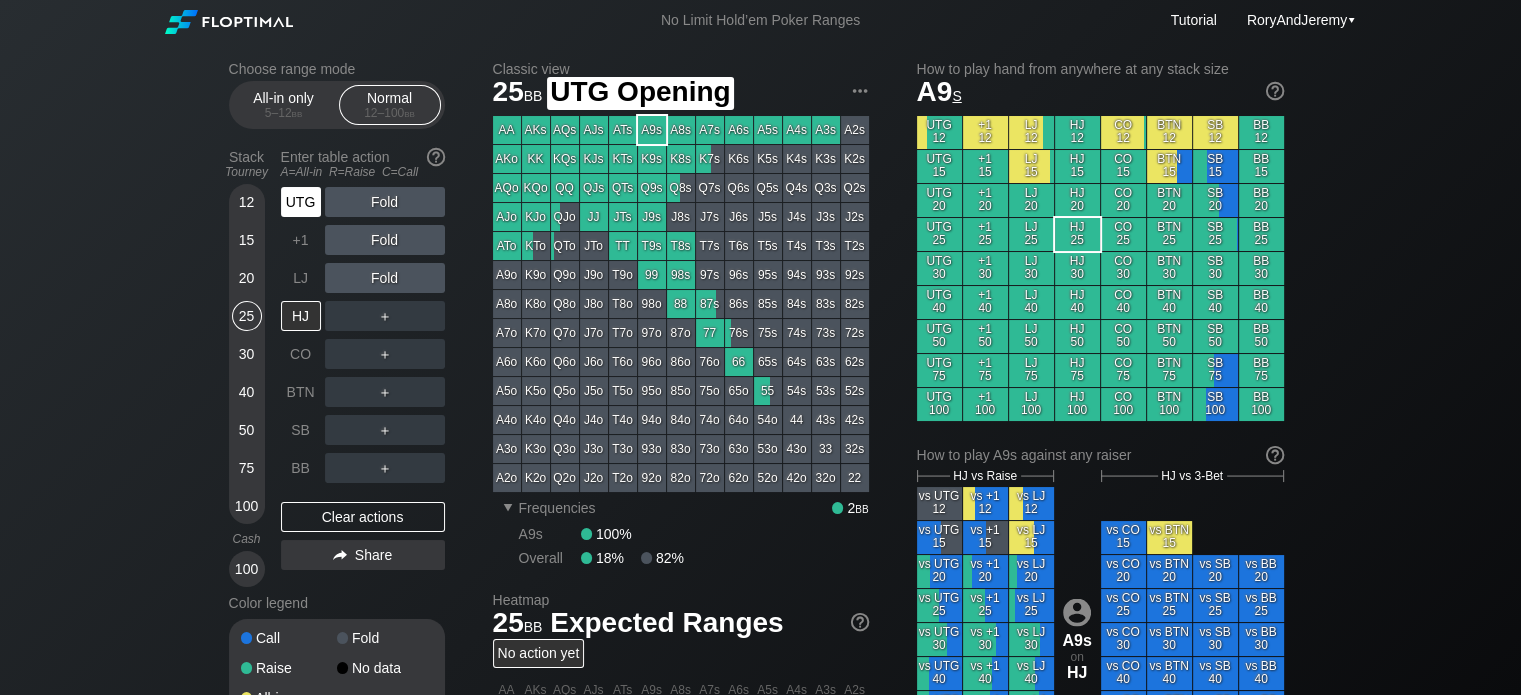 click on "UTG" at bounding box center (301, 202) 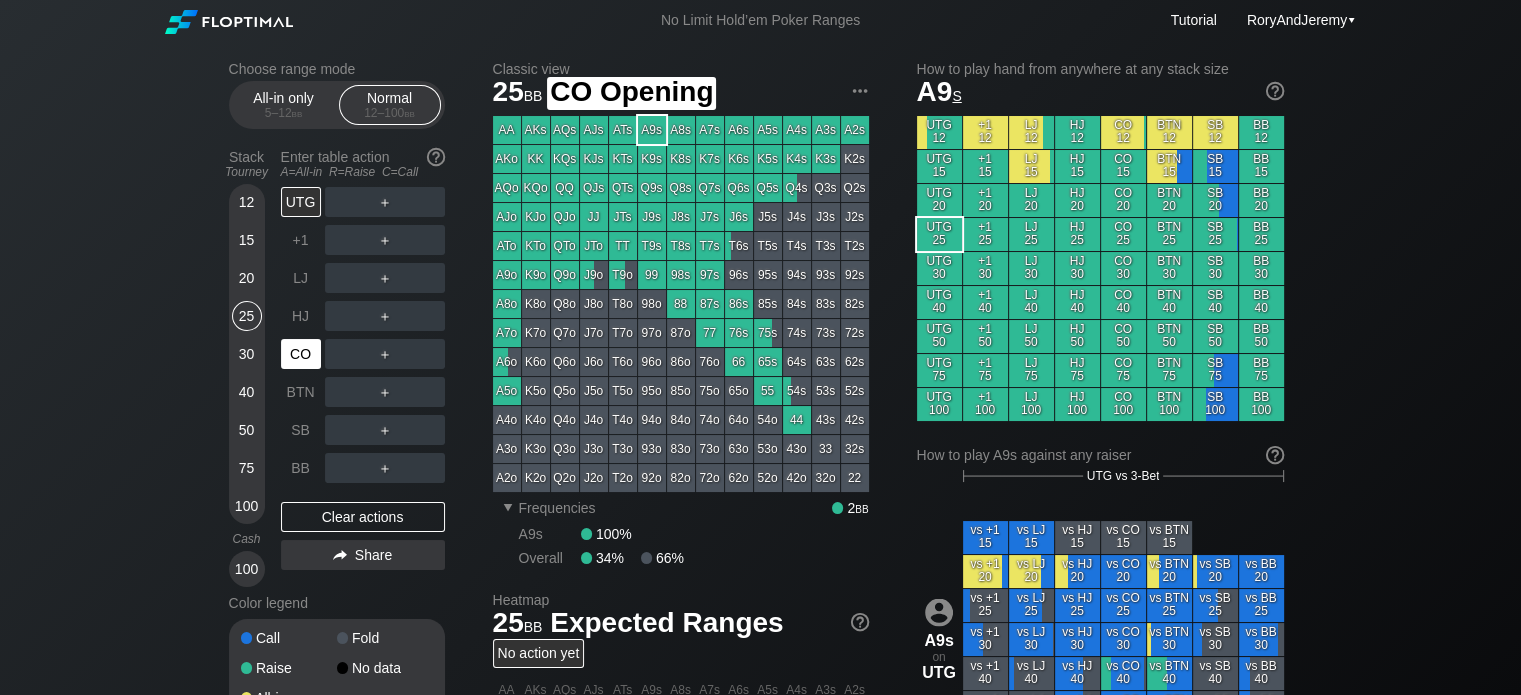 click on "CO" at bounding box center [301, 354] 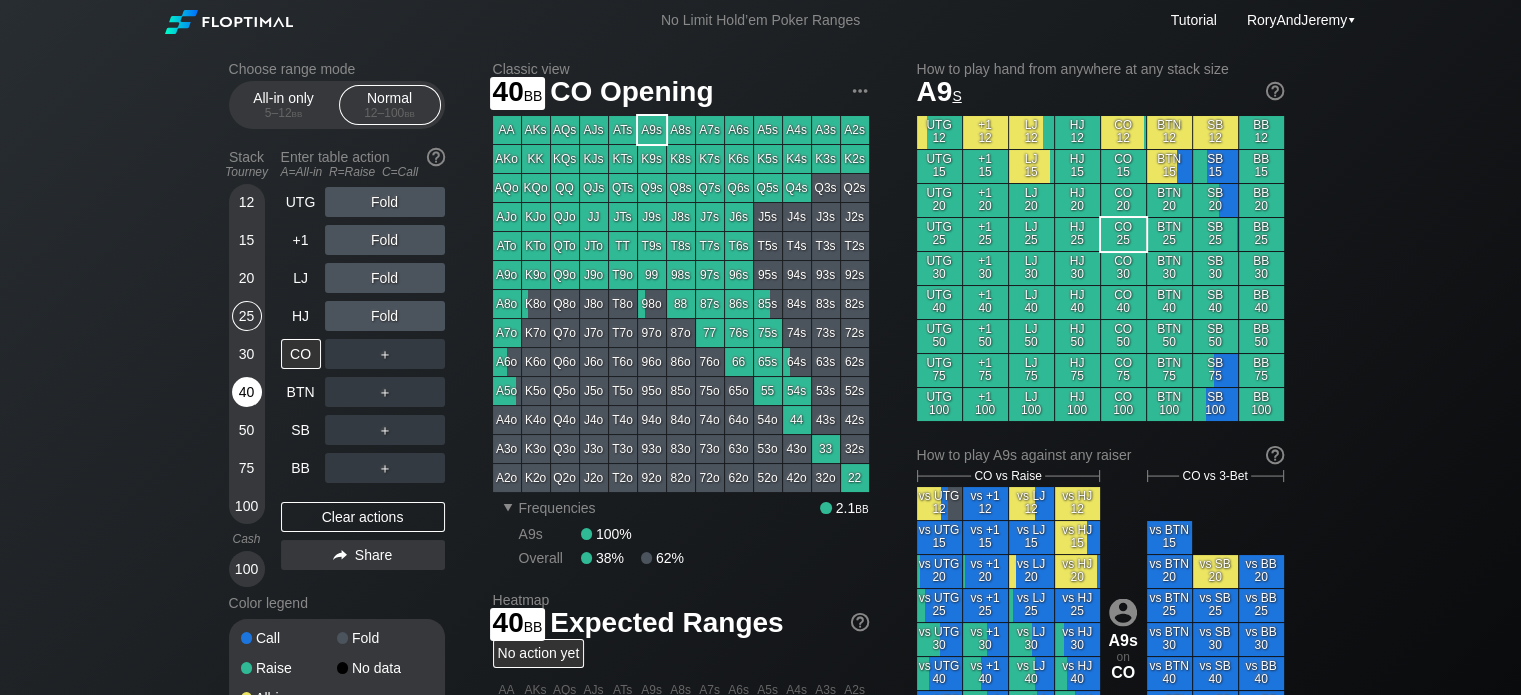 click on "40" at bounding box center (247, 392) 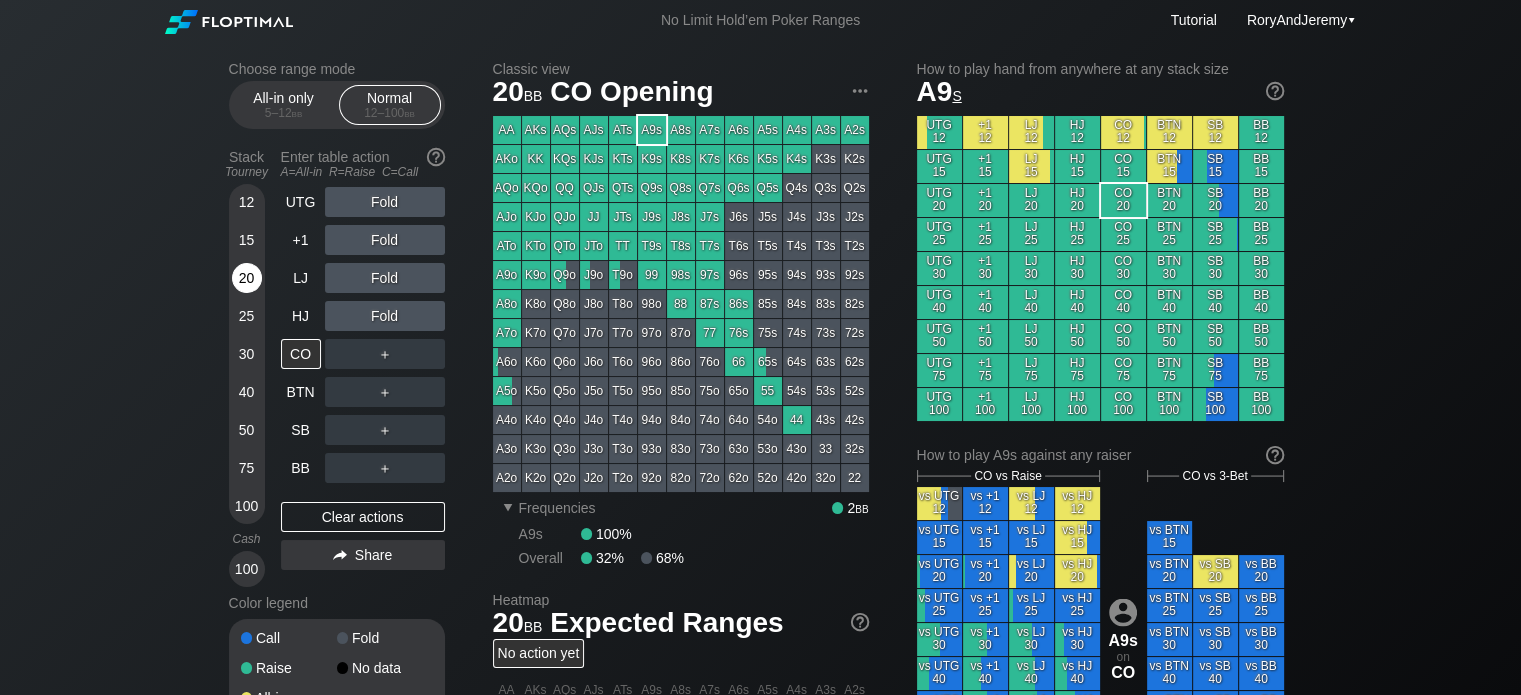 click on "20" at bounding box center [247, 278] 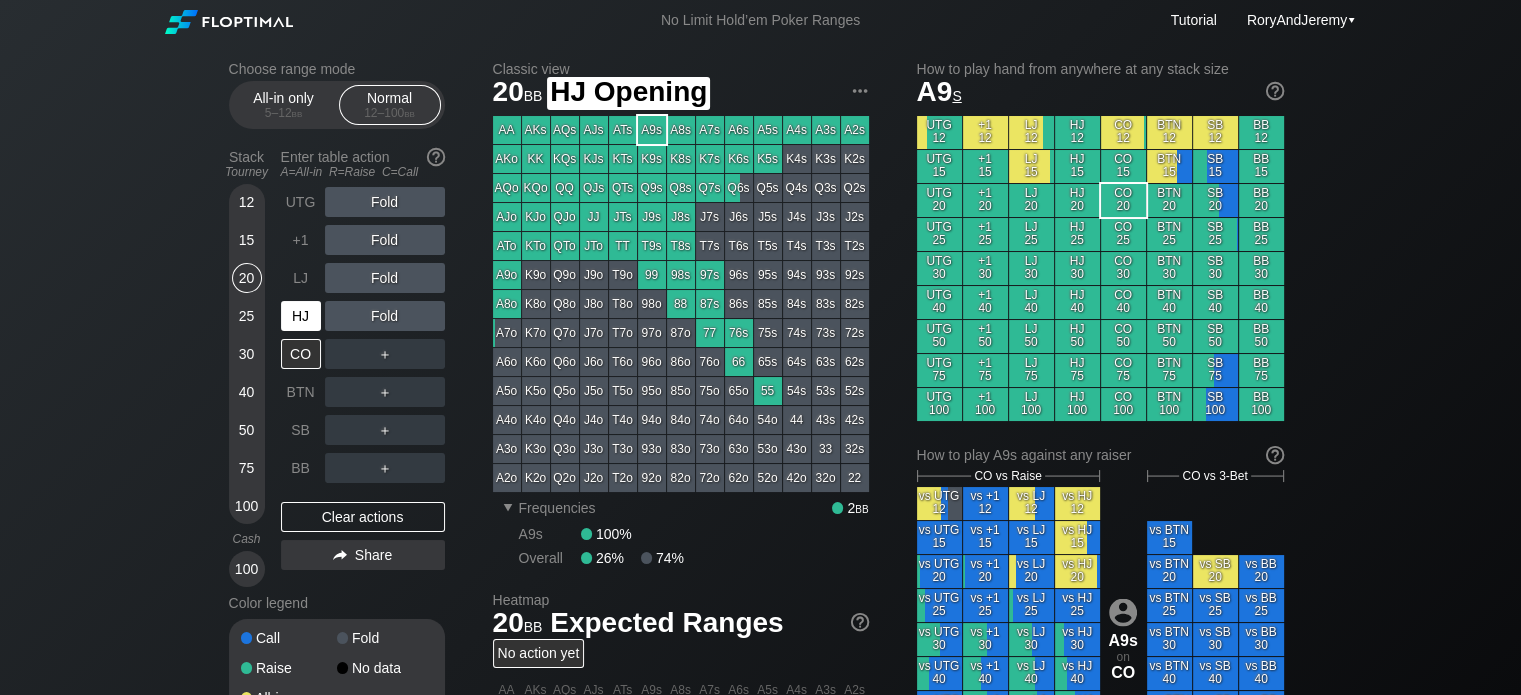 click on "HJ" at bounding box center [301, 316] 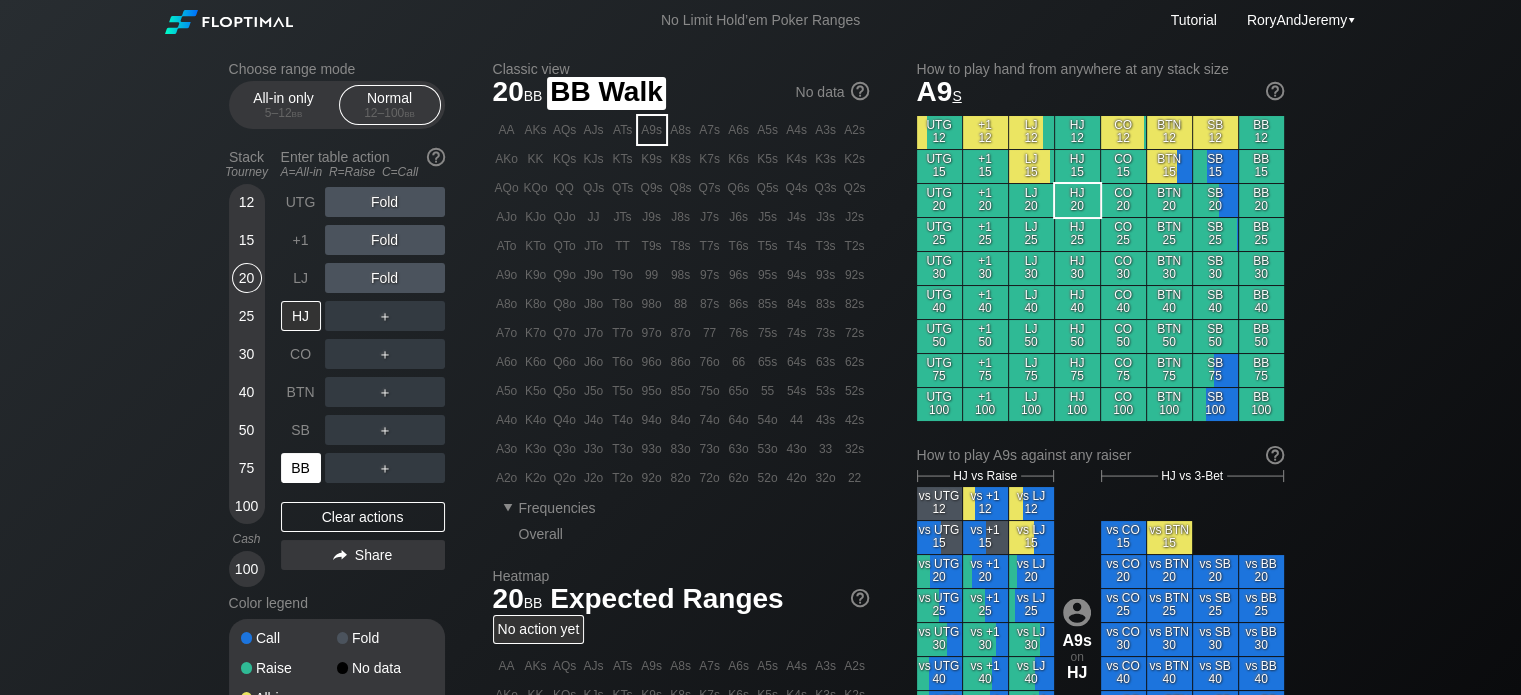 click on "BB" at bounding box center (301, 468) 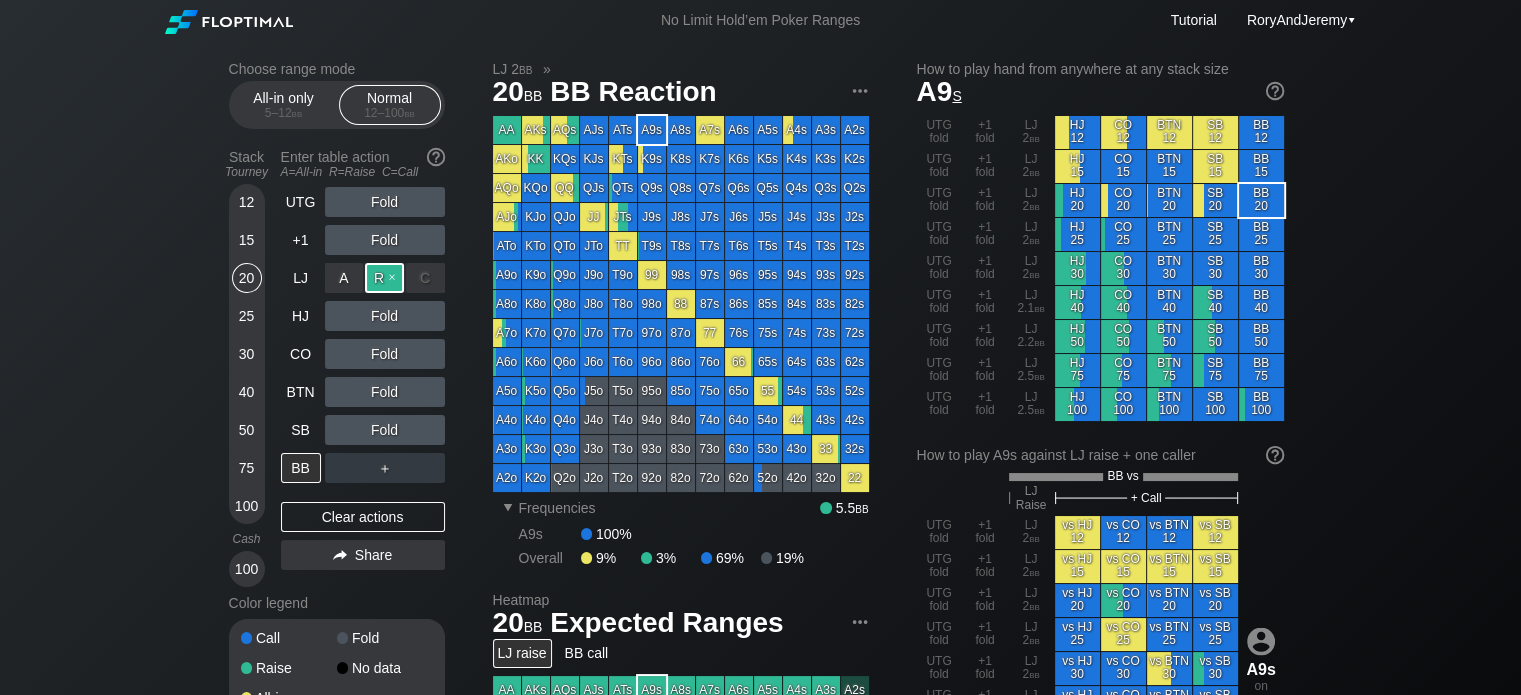 click on "R ✕" at bounding box center (384, 278) 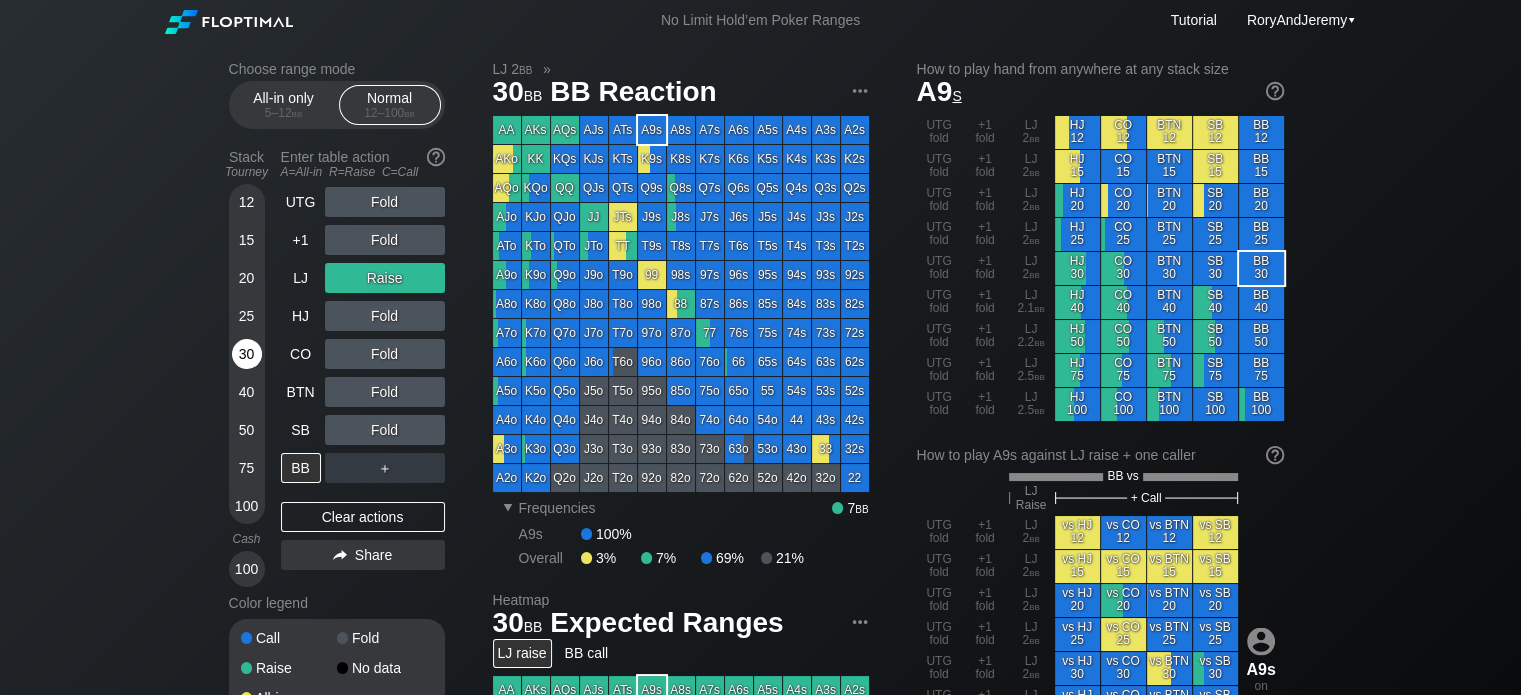 click on "30" at bounding box center [247, 354] 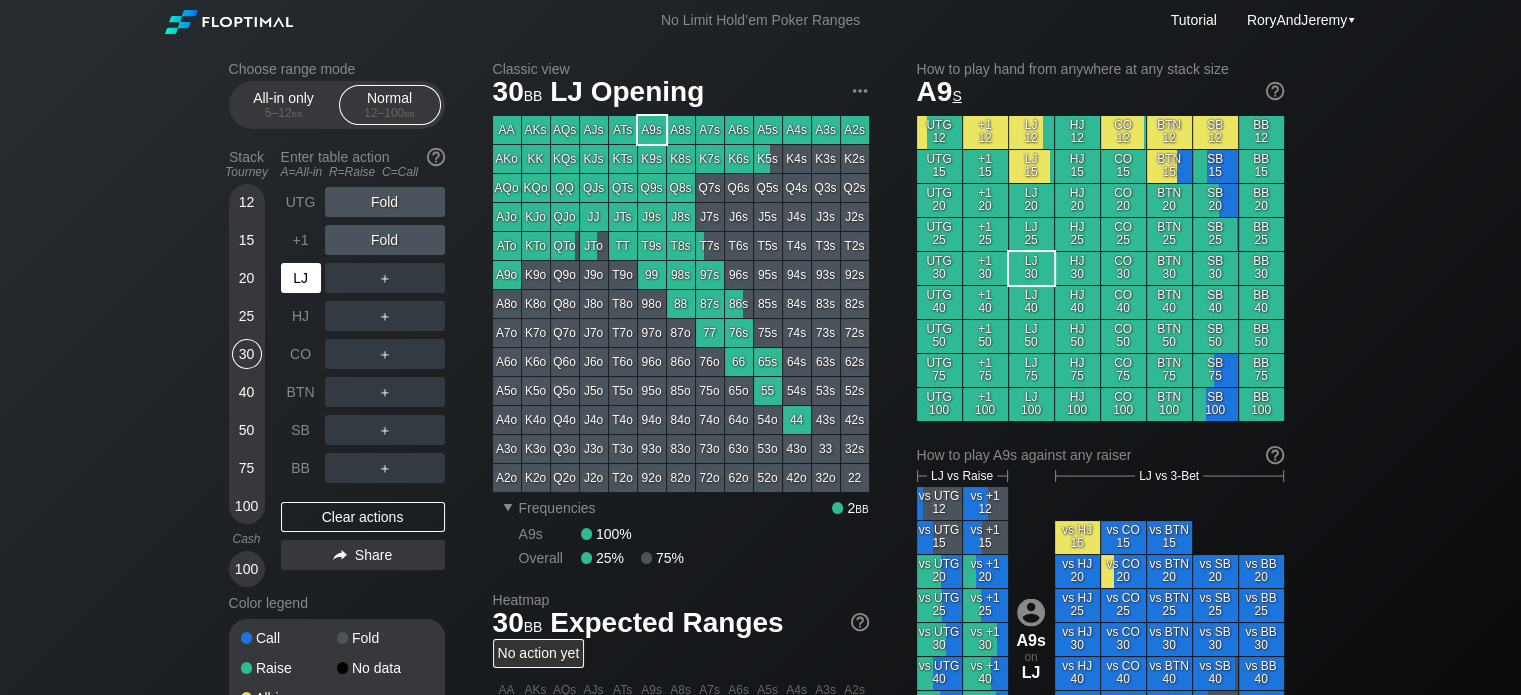 click on "LJ" at bounding box center [301, 278] 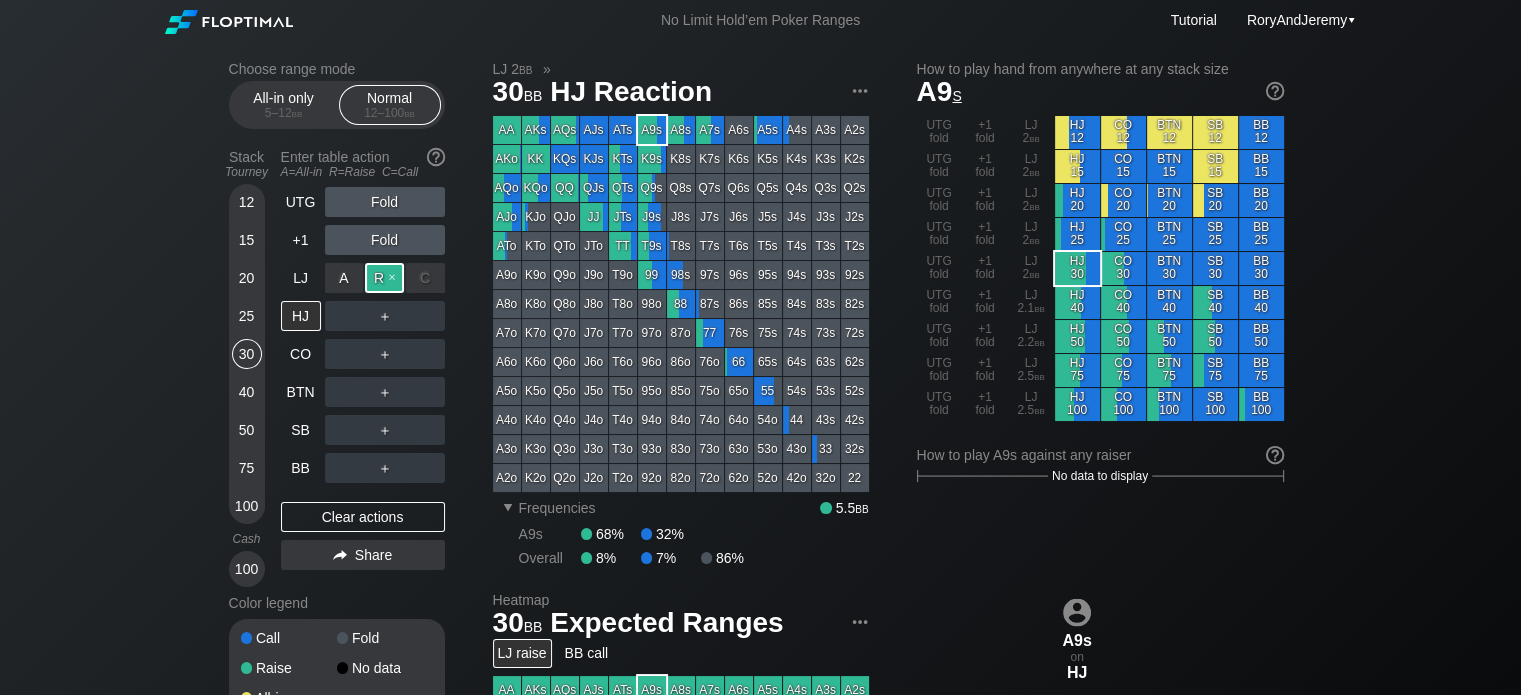 click on "R ✕" at bounding box center [384, 278] 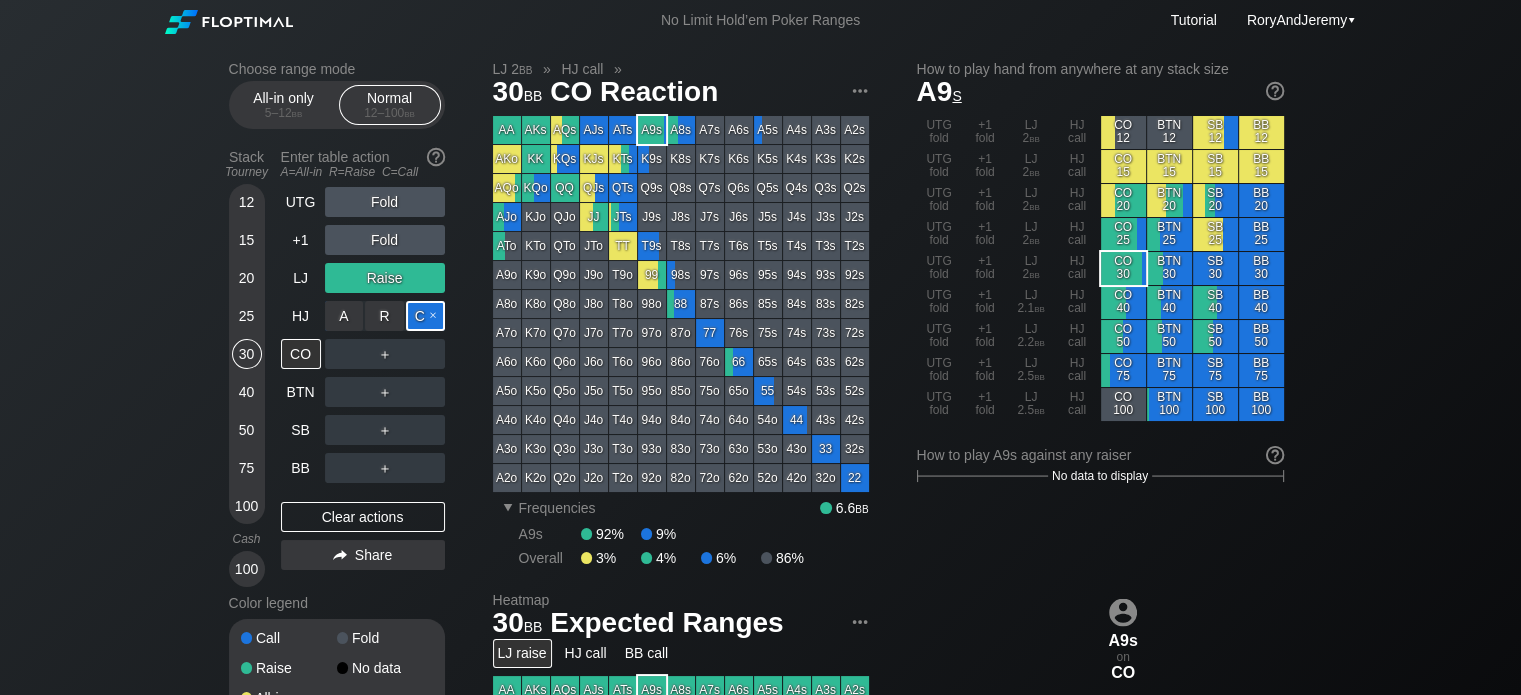 click on "C ✕" at bounding box center [425, 316] 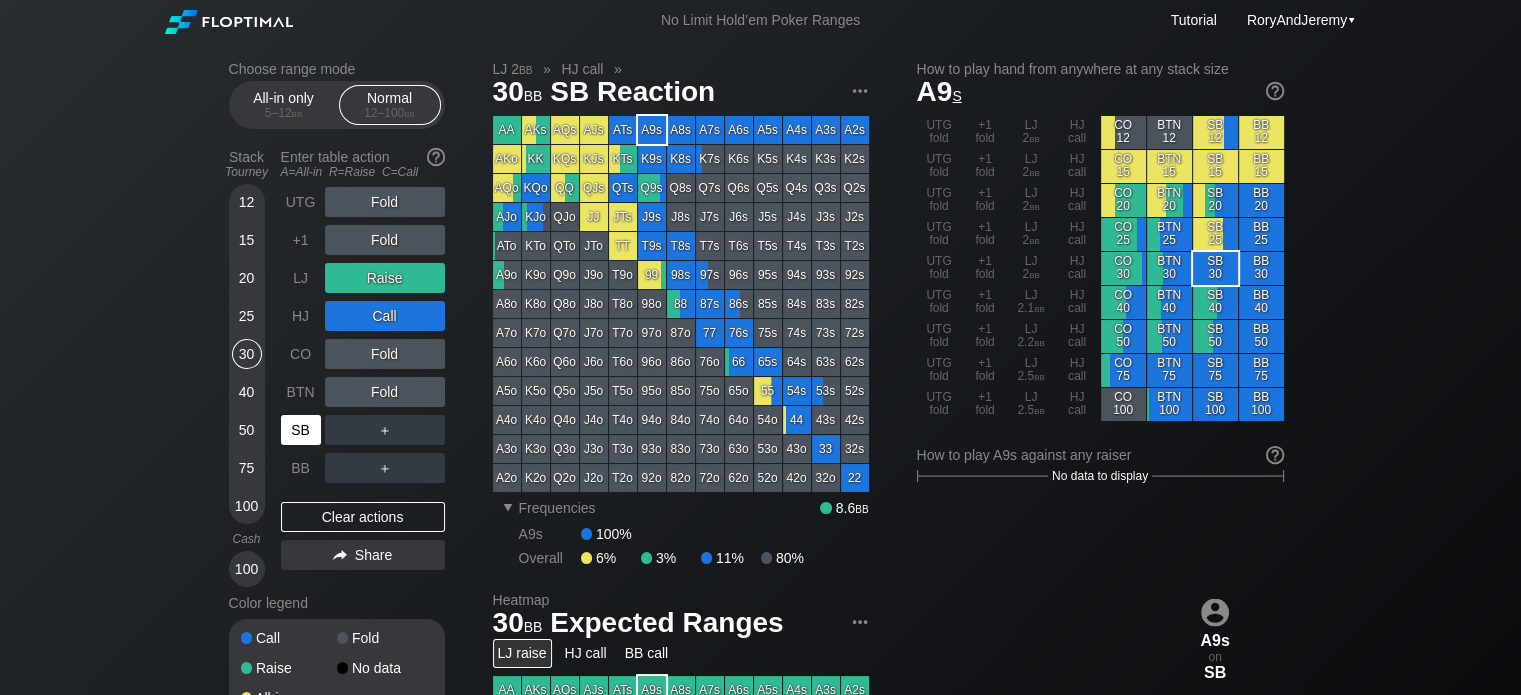 click on "SB" at bounding box center [301, 430] 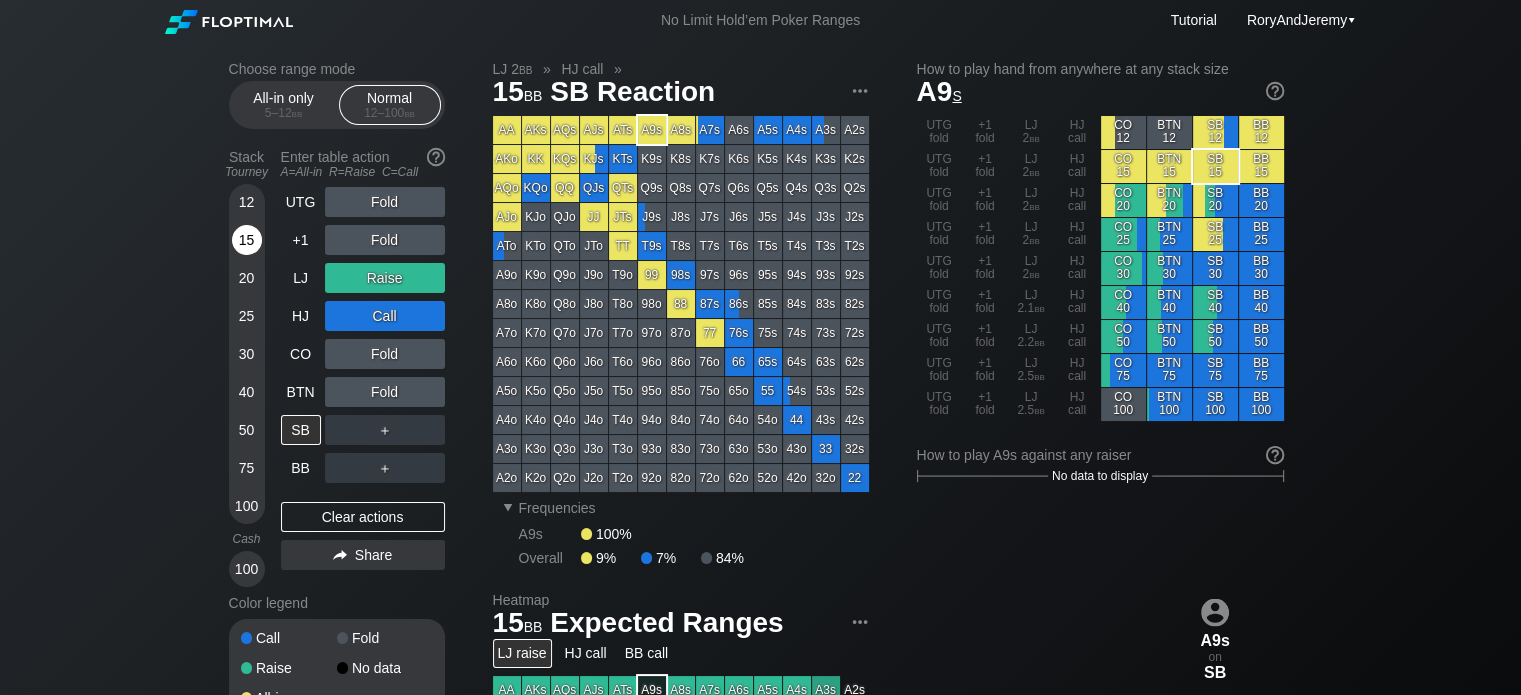 click on "15" at bounding box center [247, 240] 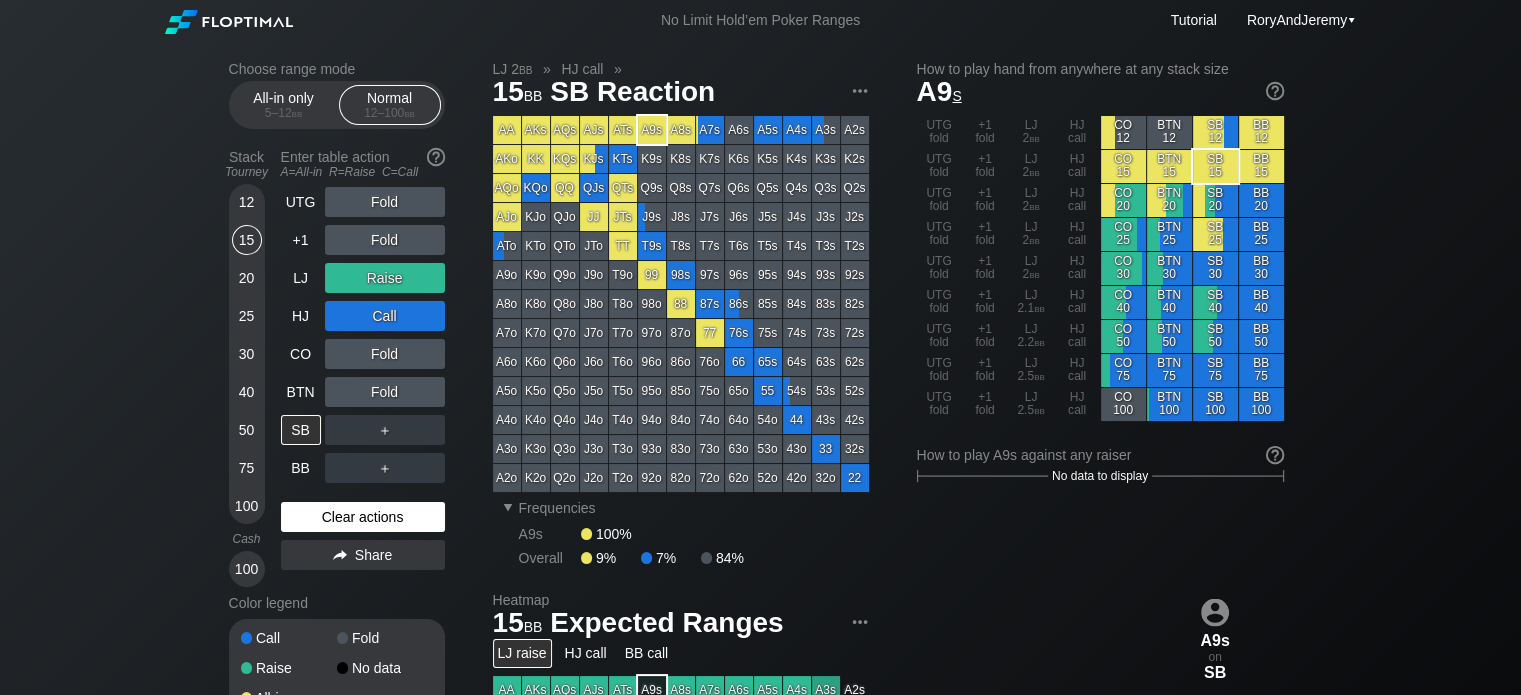 click on "Clear actions" at bounding box center (363, 517) 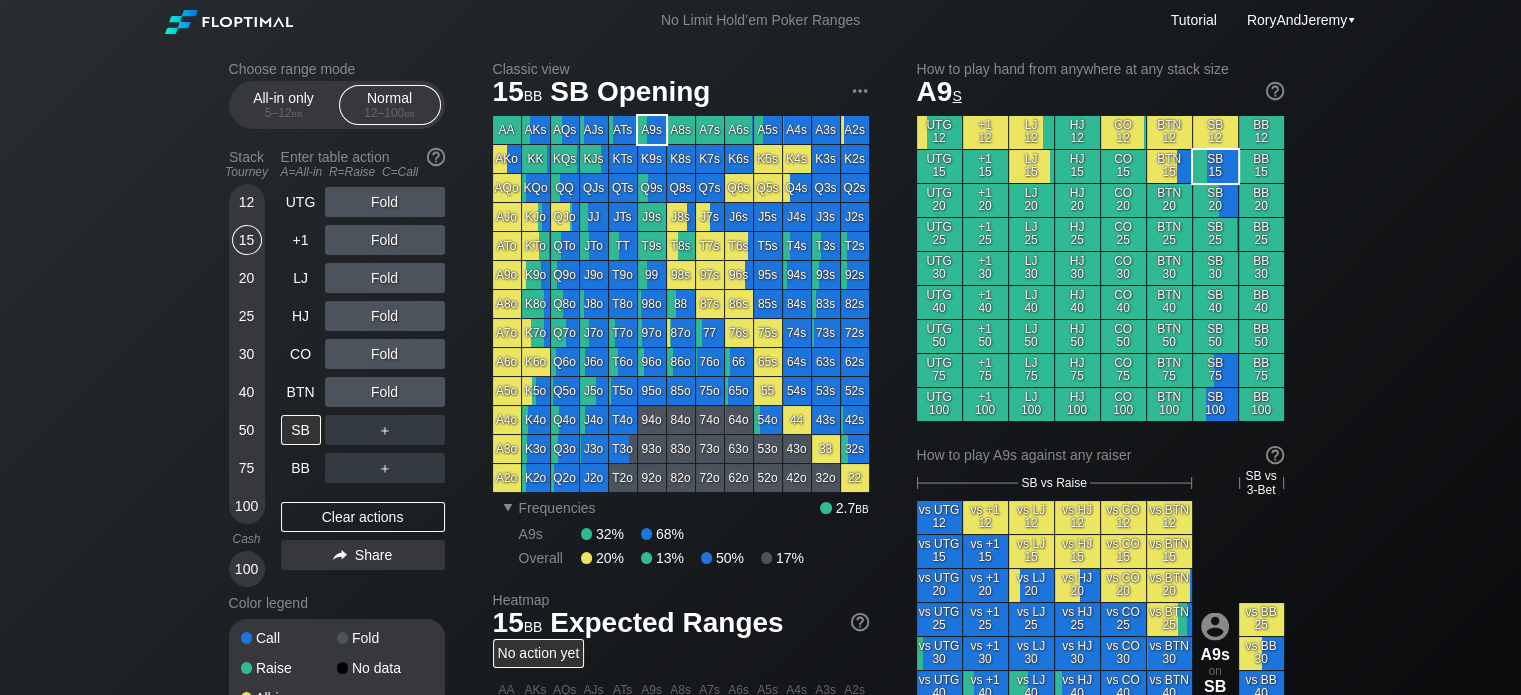 click on "Enter table action A=All-in  R=Raise  C=Call" at bounding box center [363, 164] 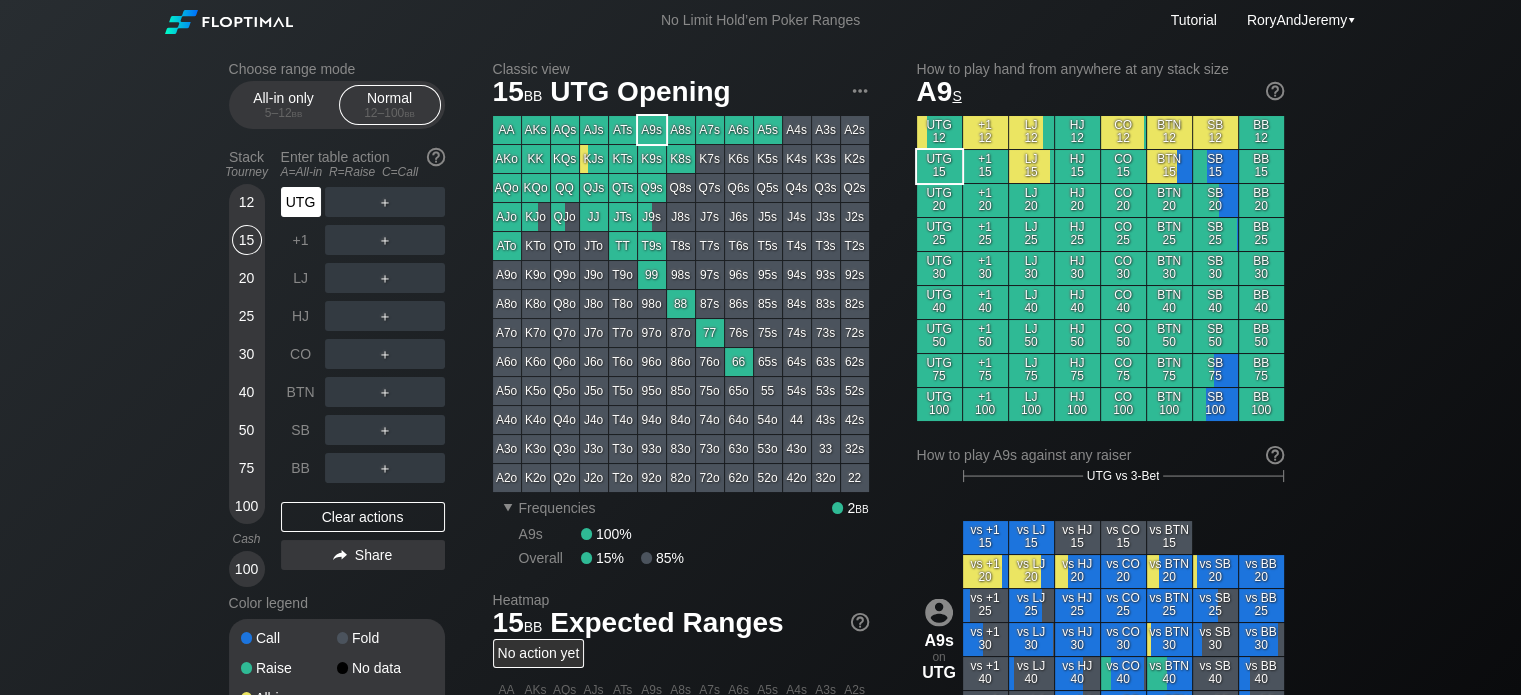 click on "UTG" at bounding box center [301, 202] 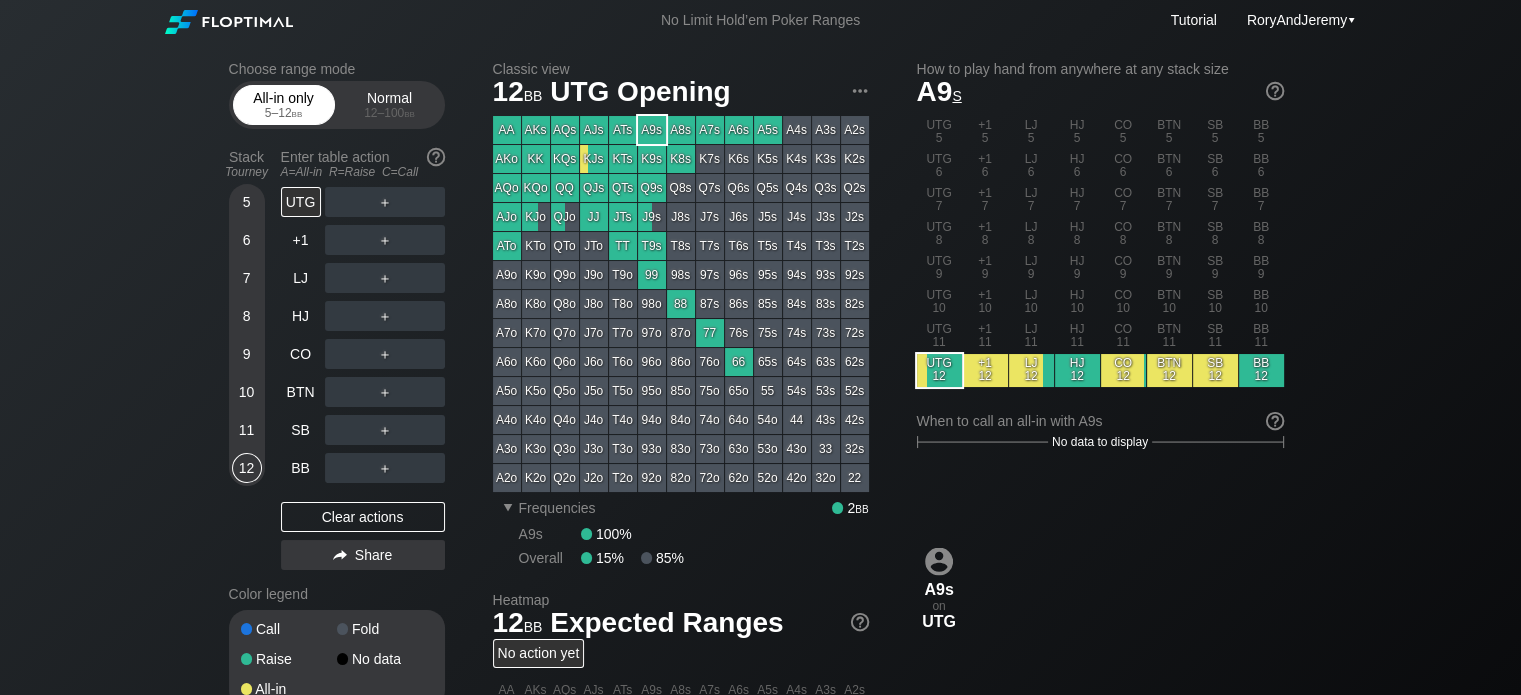 click on "All-in only 5 – 12 bb" at bounding box center (284, 105) 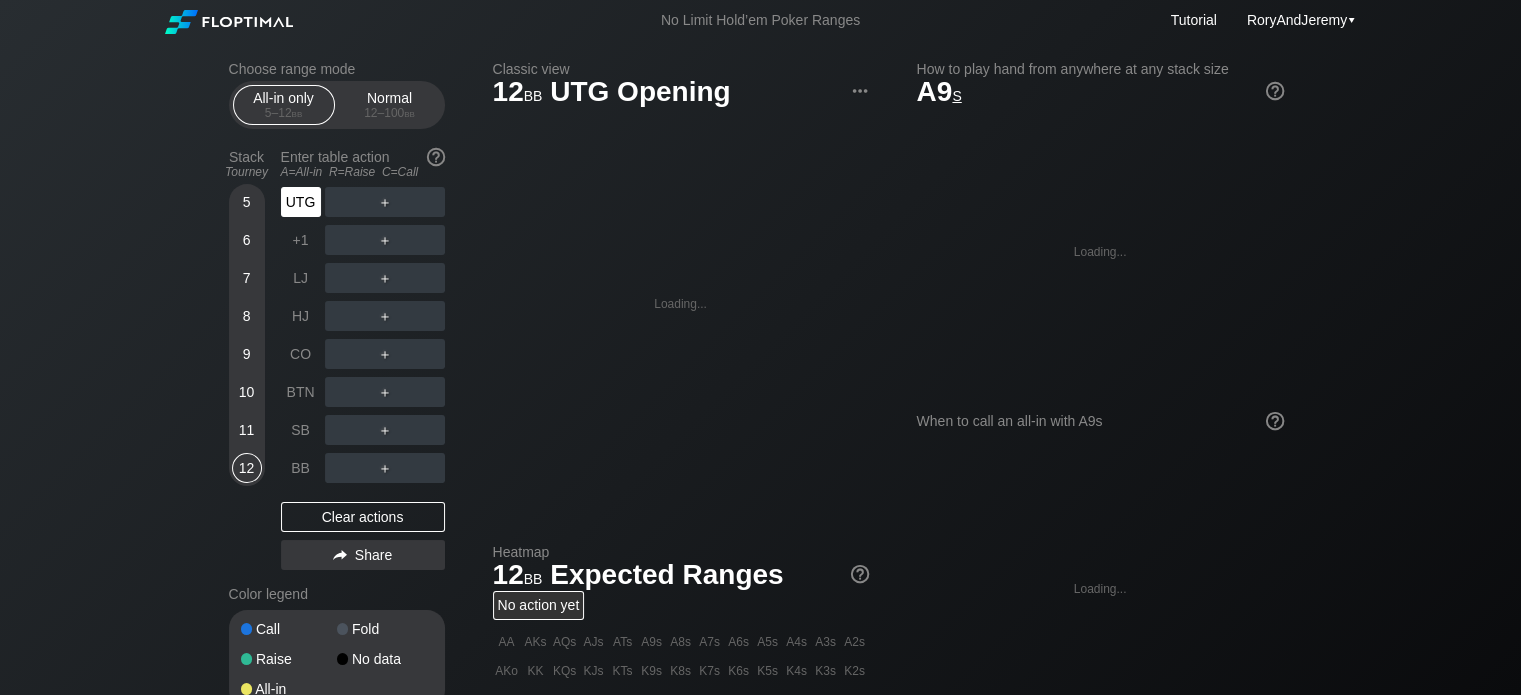click on "UTG" at bounding box center (301, 202) 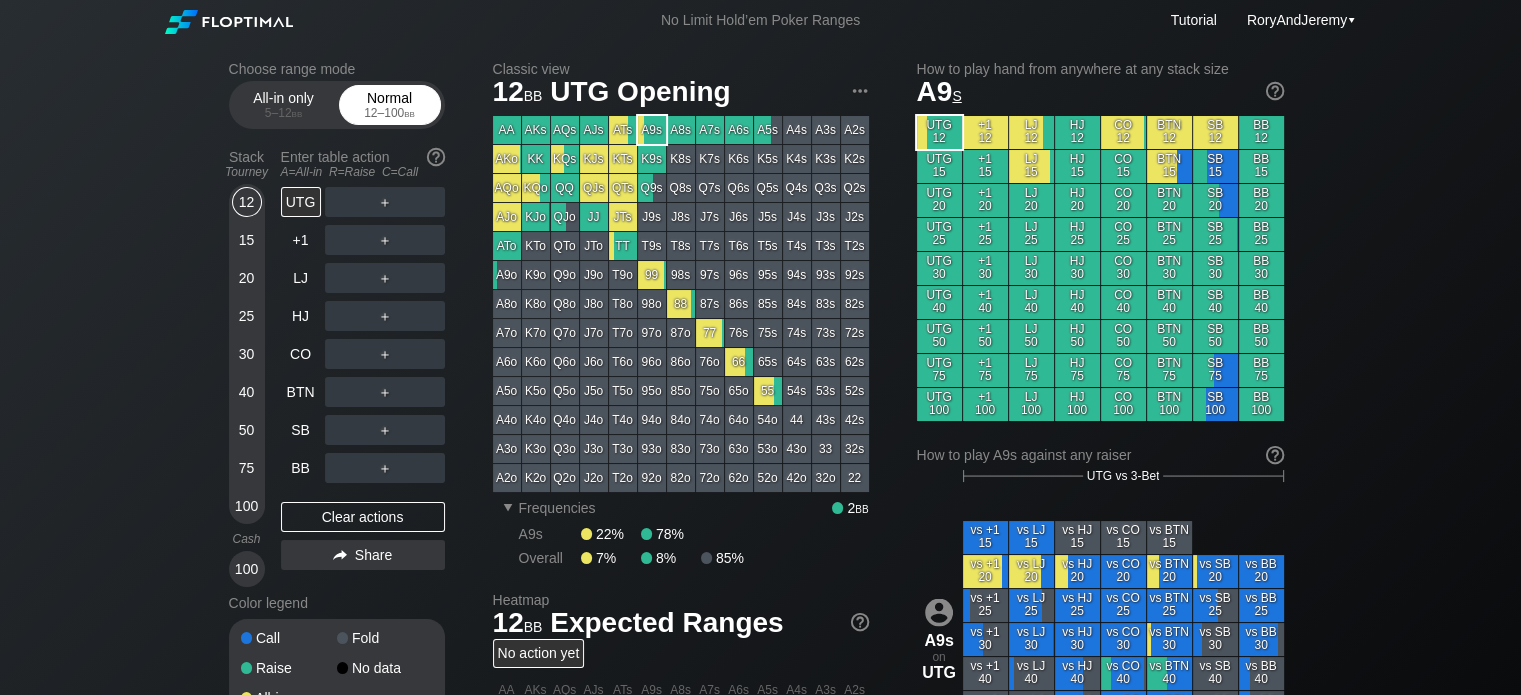 click on "12 – 100 bb" at bounding box center [390, 113] 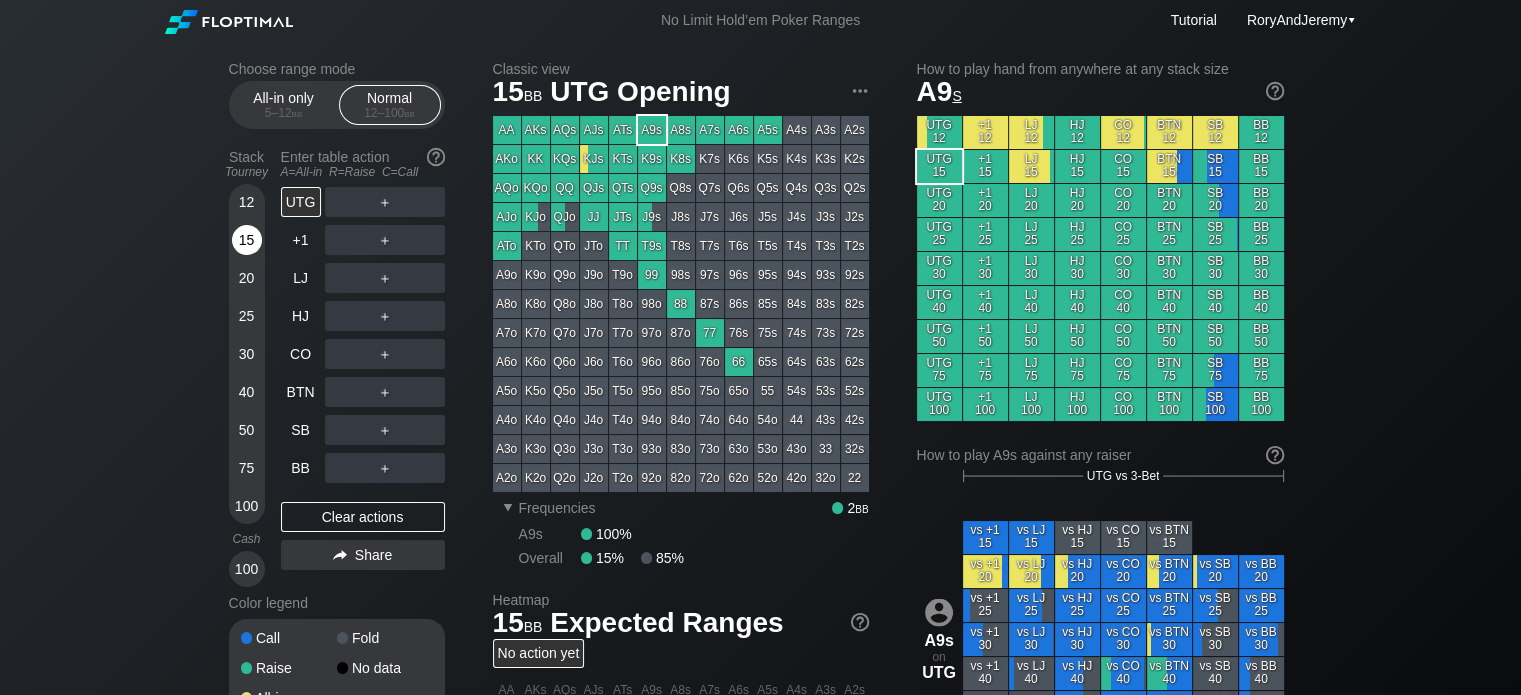 click on "15" at bounding box center (247, 244) 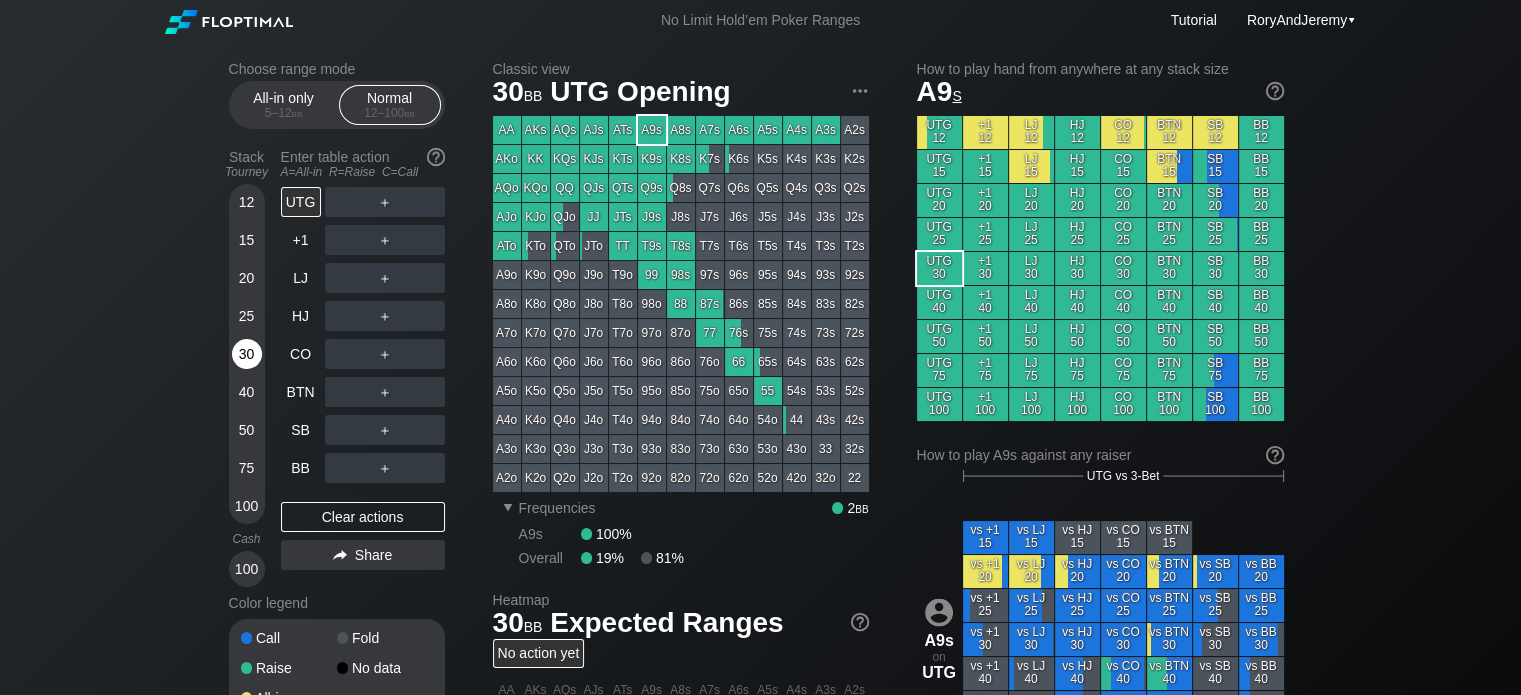 click on "30" at bounding box center [247, 354] 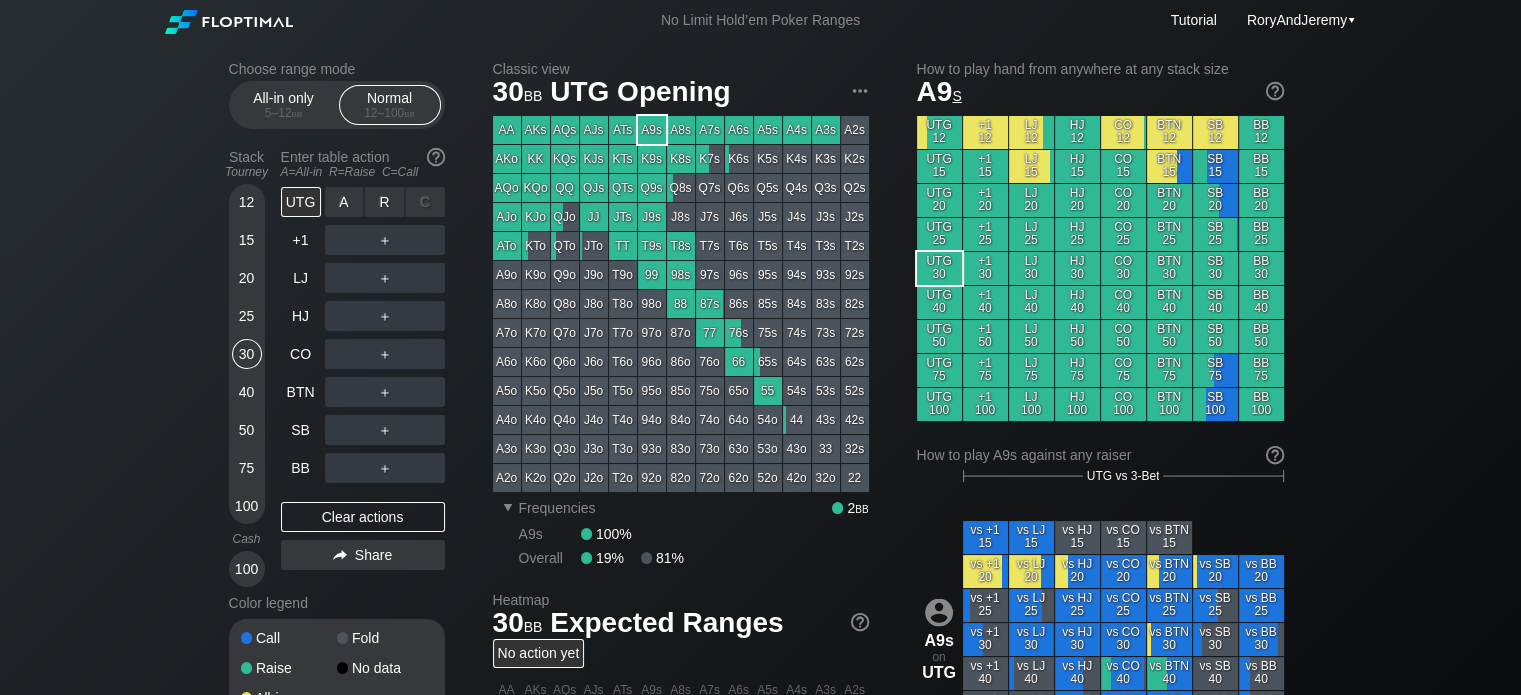 click on "R ✕" at bounding box center [384, 202] 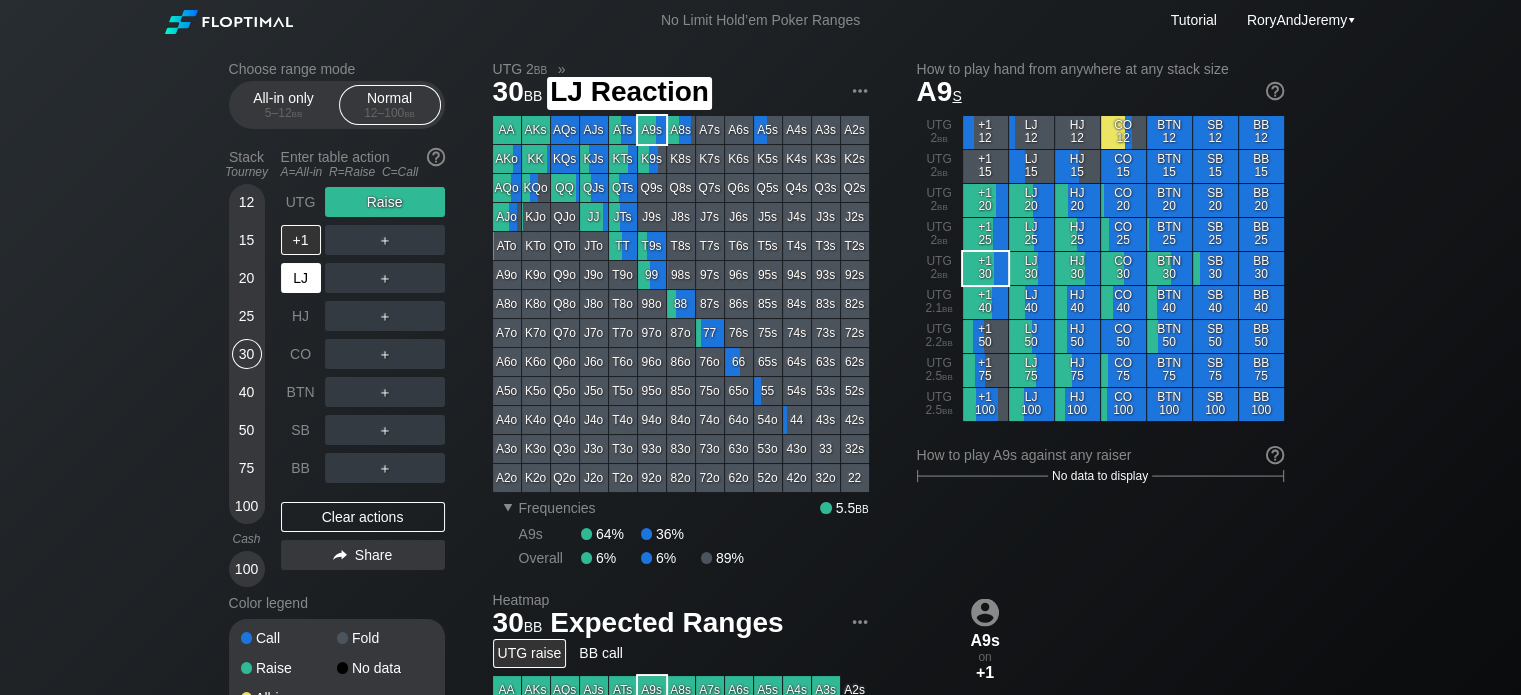 click on "LJ" at bounding box center (301, 278) 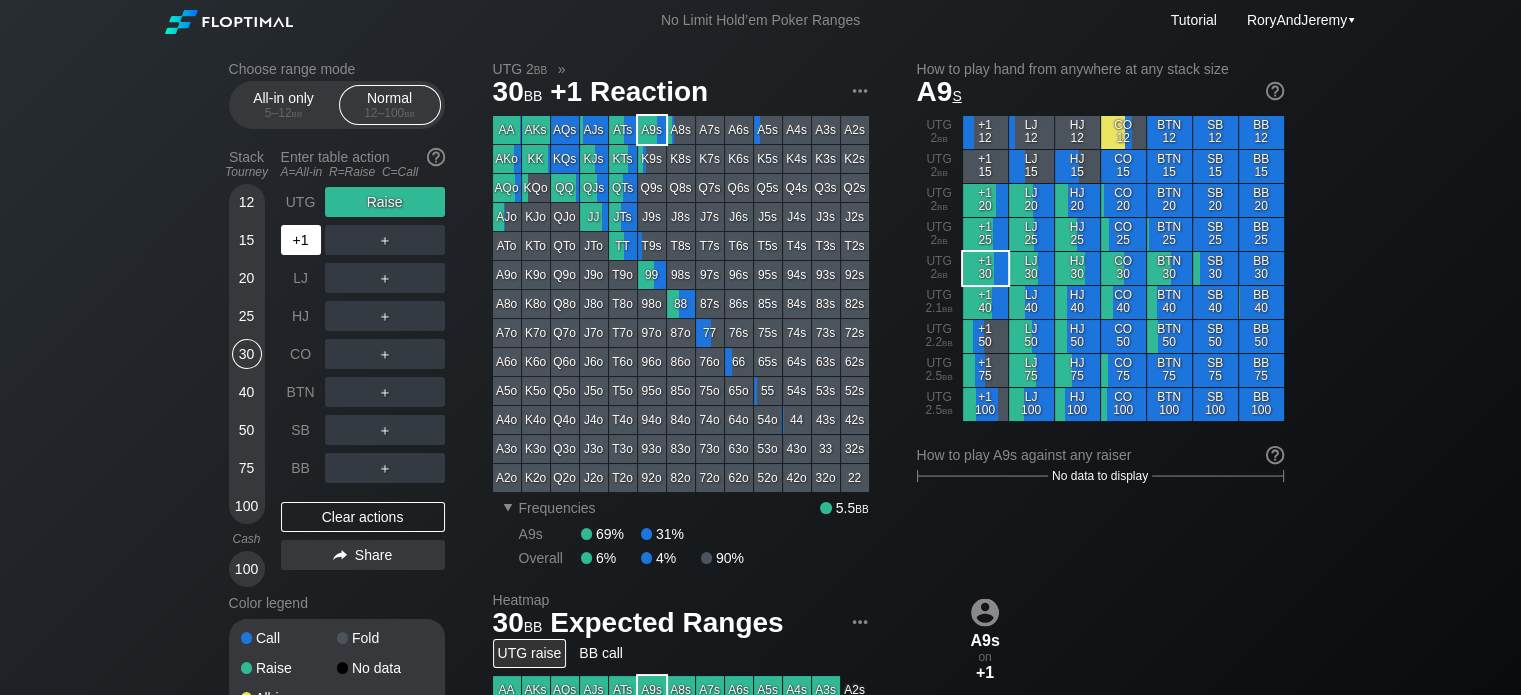 click on "+1" at bounding box center [301, 240] 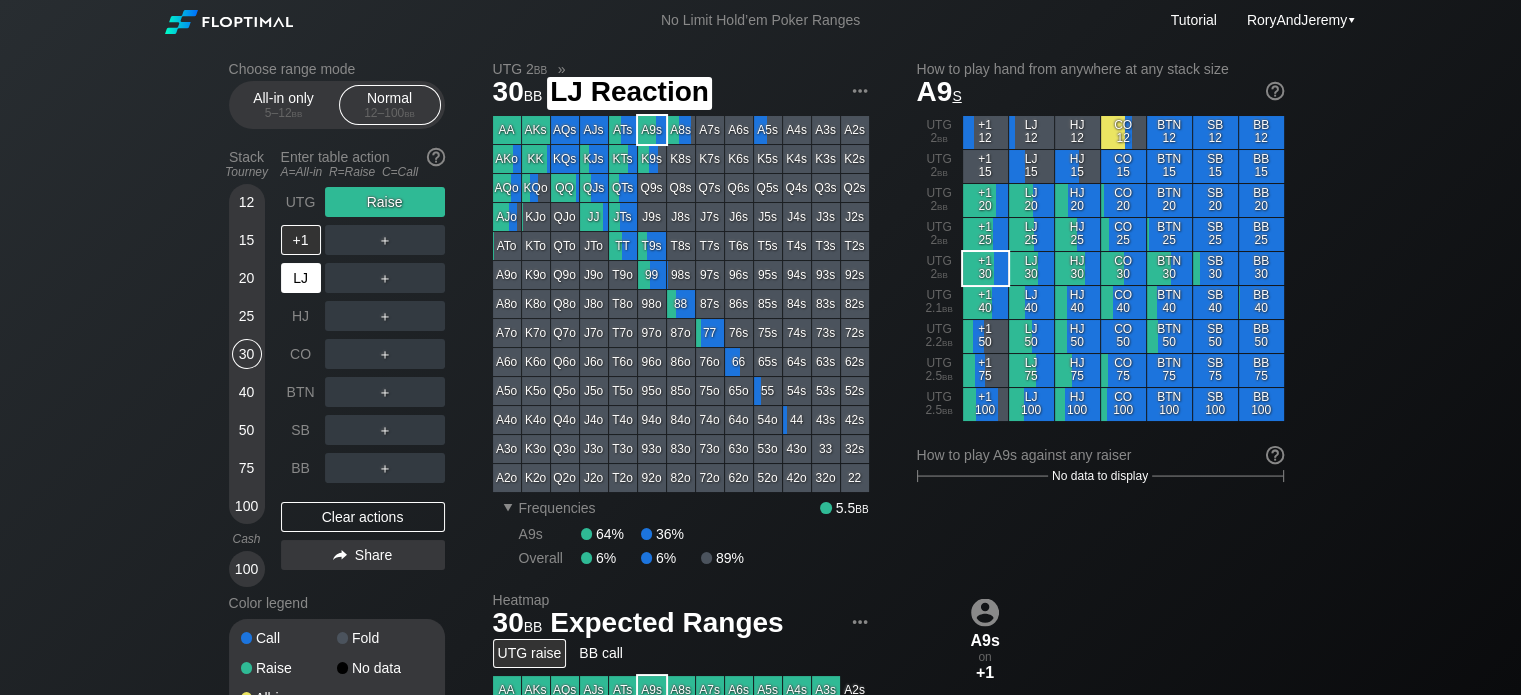 click on "LJ" at bounding box center (301, 278) 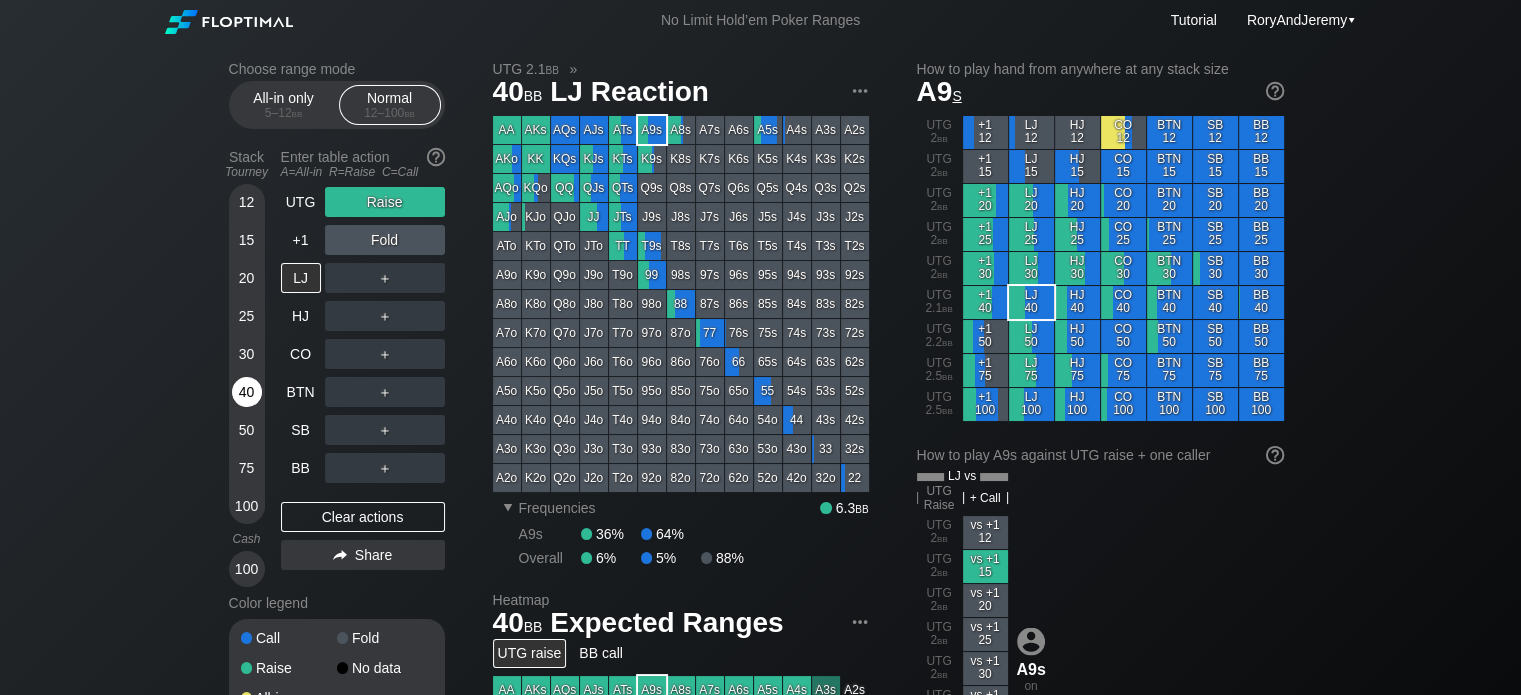 click on "40" at bounding box center (247, 392) 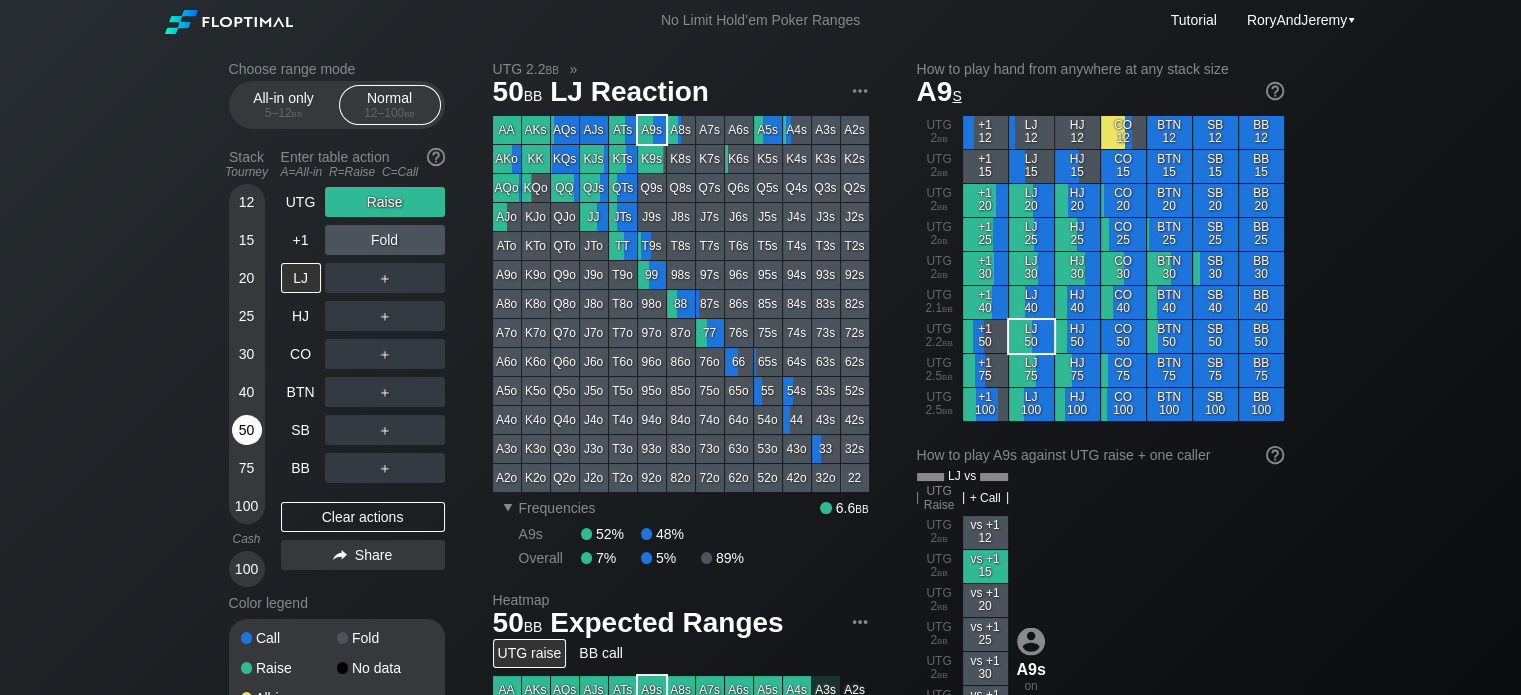 click on "50" at bounding box center [247, 430] 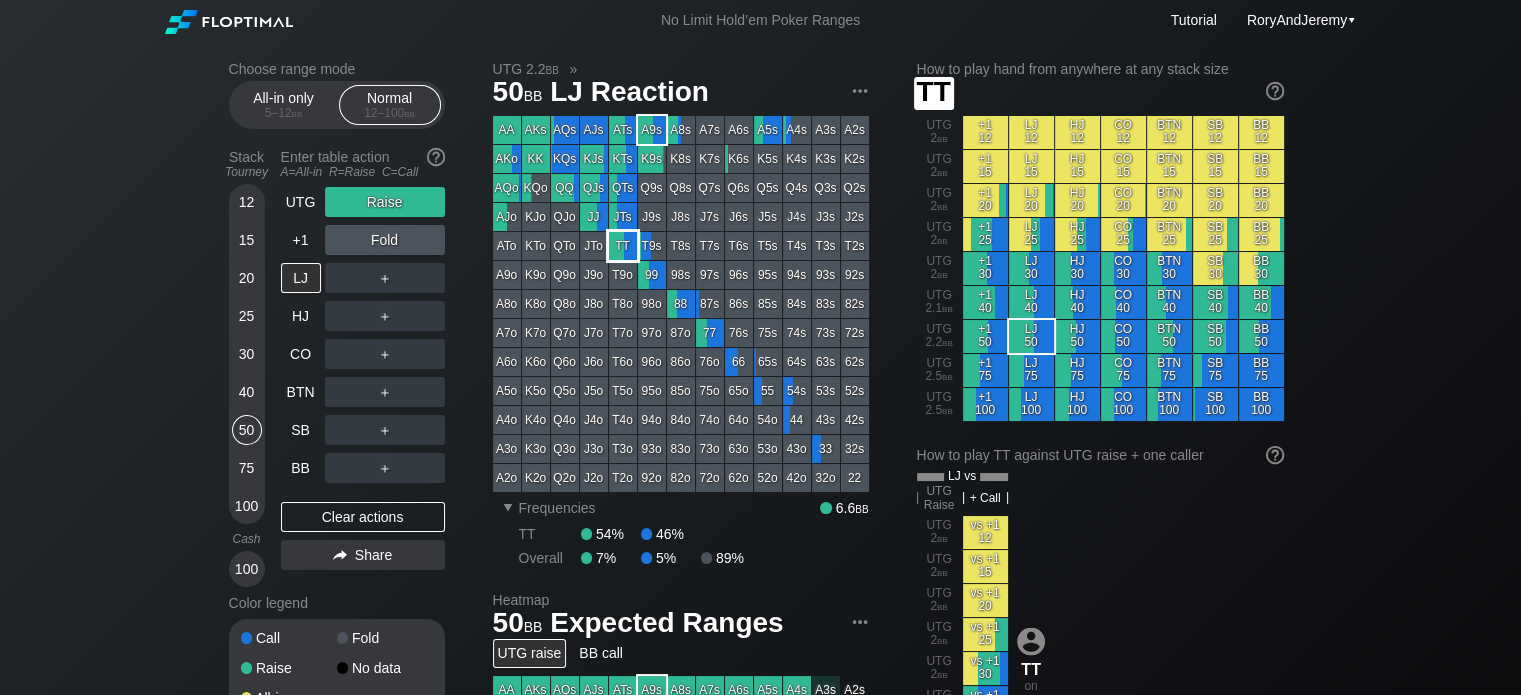 click on "TT" at bounding box center [623, 246] 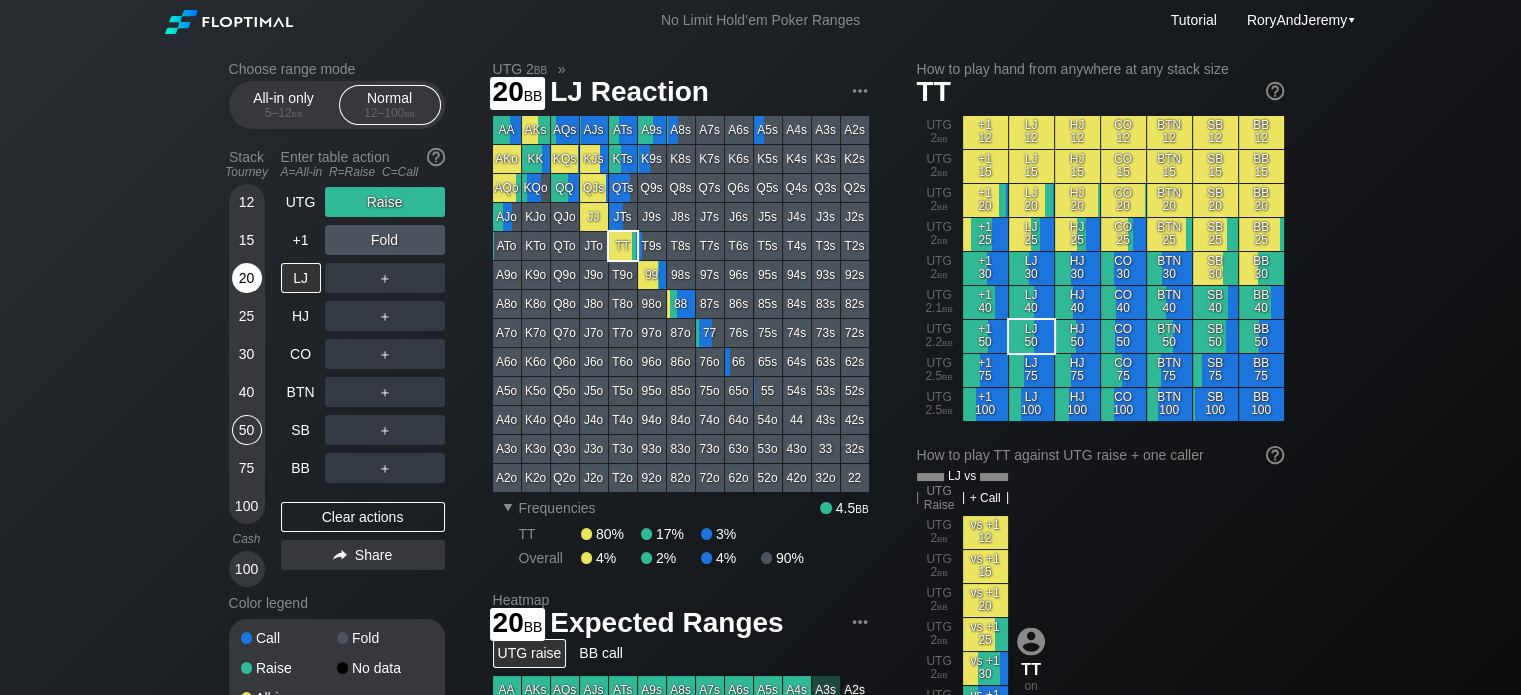 click on "20" at bounding box center [247, 278] 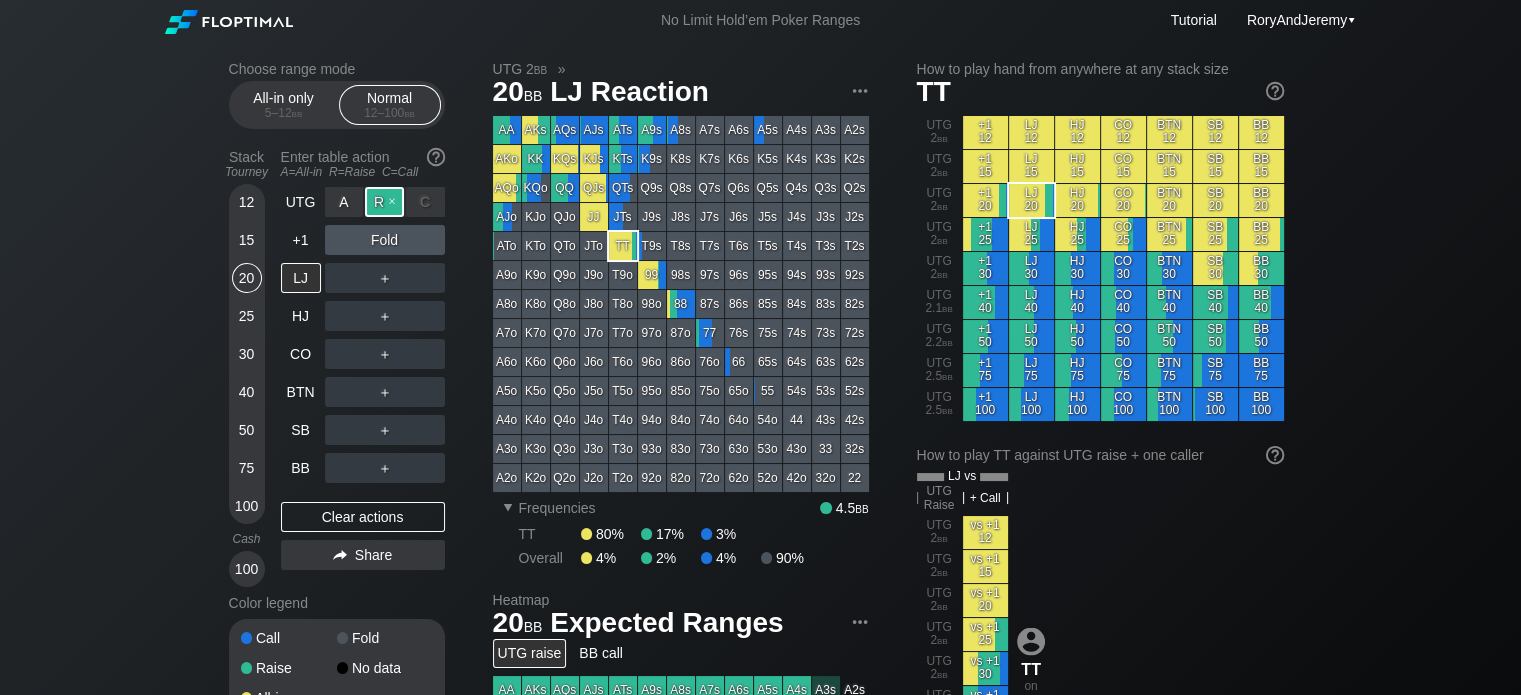 click on "R ✕" at bounding box center (384, 202) 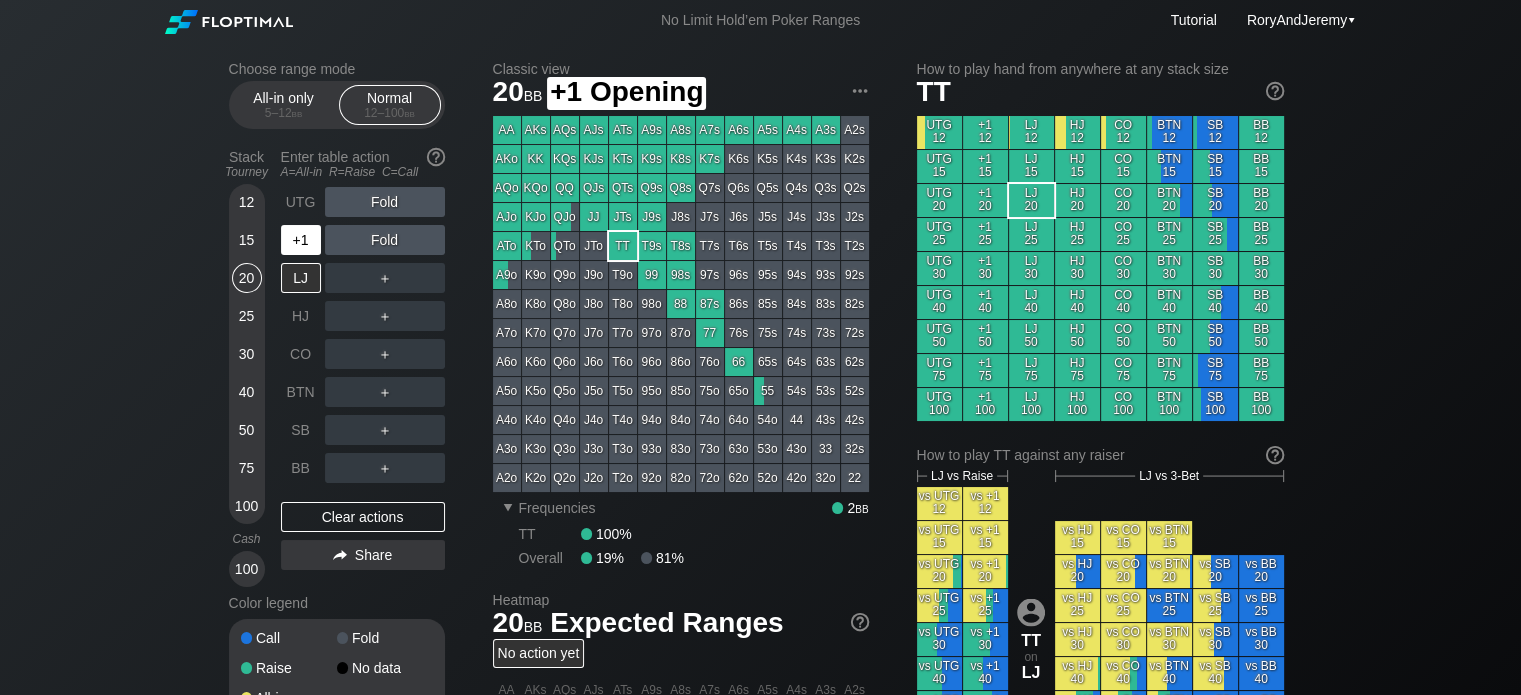 click on "+1" at bounding box center (301, 240) 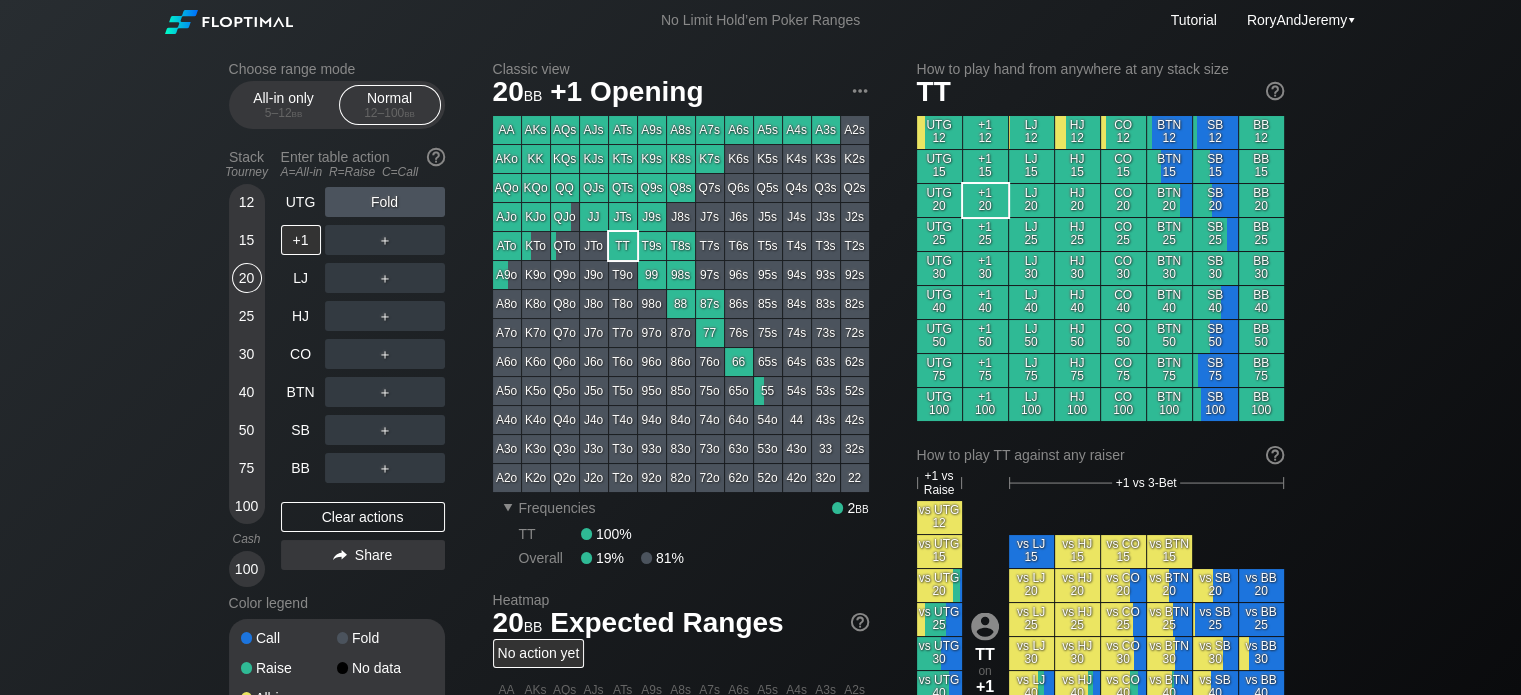 click on "Choose range mode All-in only 5 – 12 bb Normal 12 – 100 bb Stack Tourney Enter table action A=All-in  R=Raise  C=Call 12 15 20 25 30 40 50 75 100 Cash 100 UTG Fold +1 ＋ LJ ＋ HJ ＋ CO ＋ BTN ＋ SB ＋ BB ＋ Clear actions Share Color legend   Call   Fold   Raise   No data   All-in Classic view 20 bb   +1   Opening AA AKs AQs AJs ATs A9s A8s A7s A6s A5s A4s A3s A2s AKo KK KQs KJs KTs K9s K8s K7s K6s K5s K4s K3s K2s AQo KQo QQ QJs QTs Q9s Q8s Q7s Q6s Q5s Q4s Q3s Q2s AJo KJo QJo JJ JTs J9s J8s J7s J6s J5s J4s J3s J2s ATo KTo QTo JTo TT T9s T8s T7s T6s T5s T4s T3s T2s A9o K9o Q9o J9o T9o 99 98s 97s 96s 95s 94s 93s 92s A8o K8o Q8o J8o T8o 98o 88 87s 86s 85s 84s 83s 82s A7o K7o Q7o J7o T7o 97o 87o 77 76s 75s 74s 73s 72s A6o K6o Q6o J6o T6o 96o 86o 76o 66 65s 64s 63s 62s A5o K5o Q5o J5o T5o 95o 85o 75o 65o 55 54s 53s 52s A4o K4o Q4o J4o T4o 94o 84o 74o 64o 54o 44 43s 42s A3o K3o Q3o J3o T3o 93o 83o 73o 63o 53o 43o 33 32s A2o K2o Q2o J2o T2o 92o 82o 72o 62o 52o 42o 32o 22 ▾ Frequencies   2 bb TT" at bounding box center (760, 686) 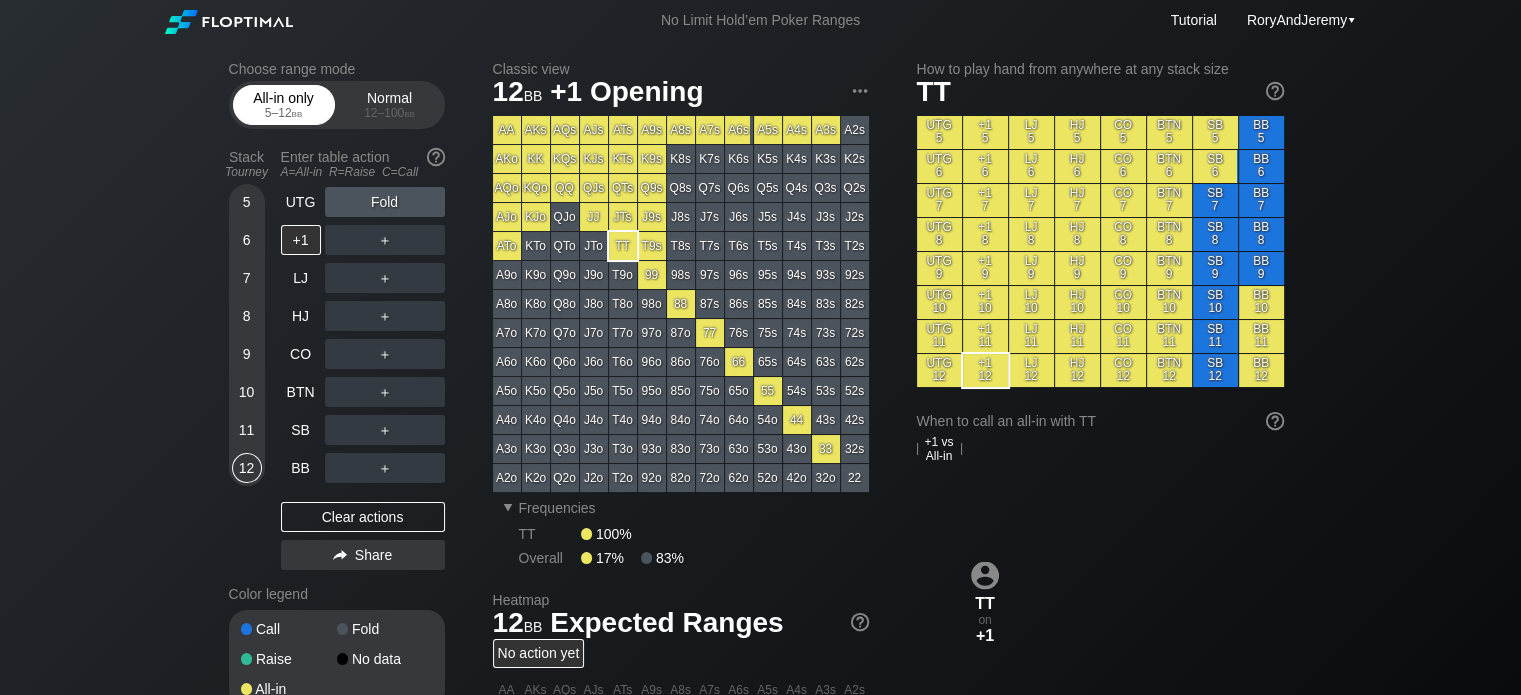click on "5 – 12 bb" at bounding box center [284, 113] 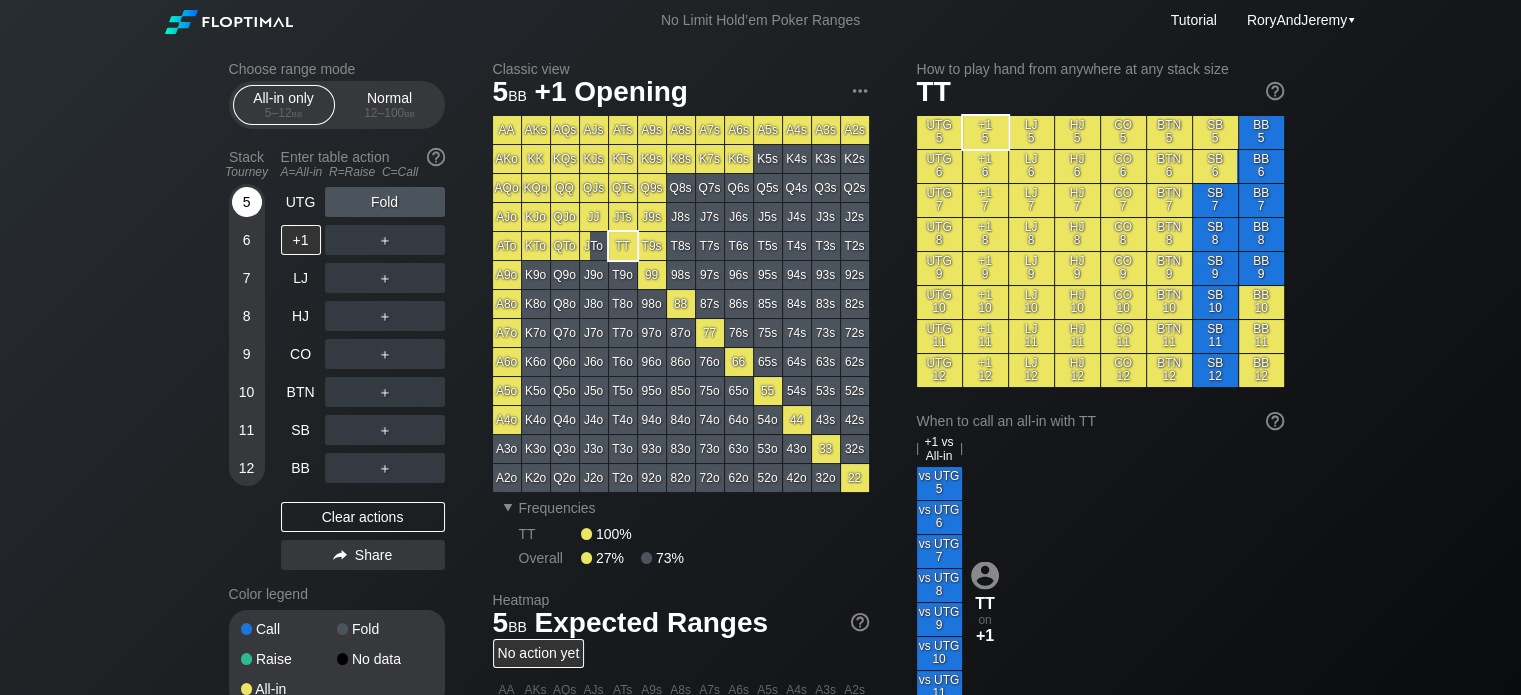 click on "5" at bounding box center (247, 202) 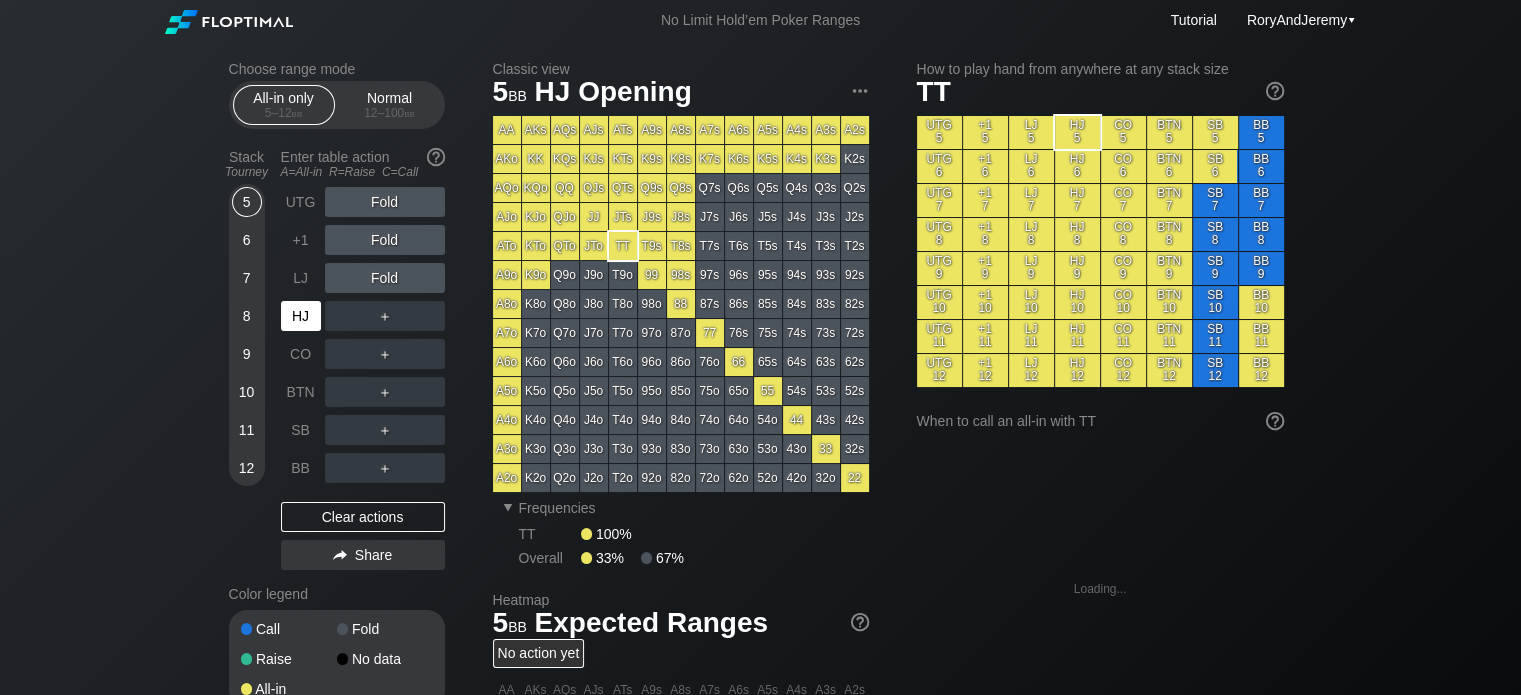 click on "HJ" at bounding box center (301, 316) 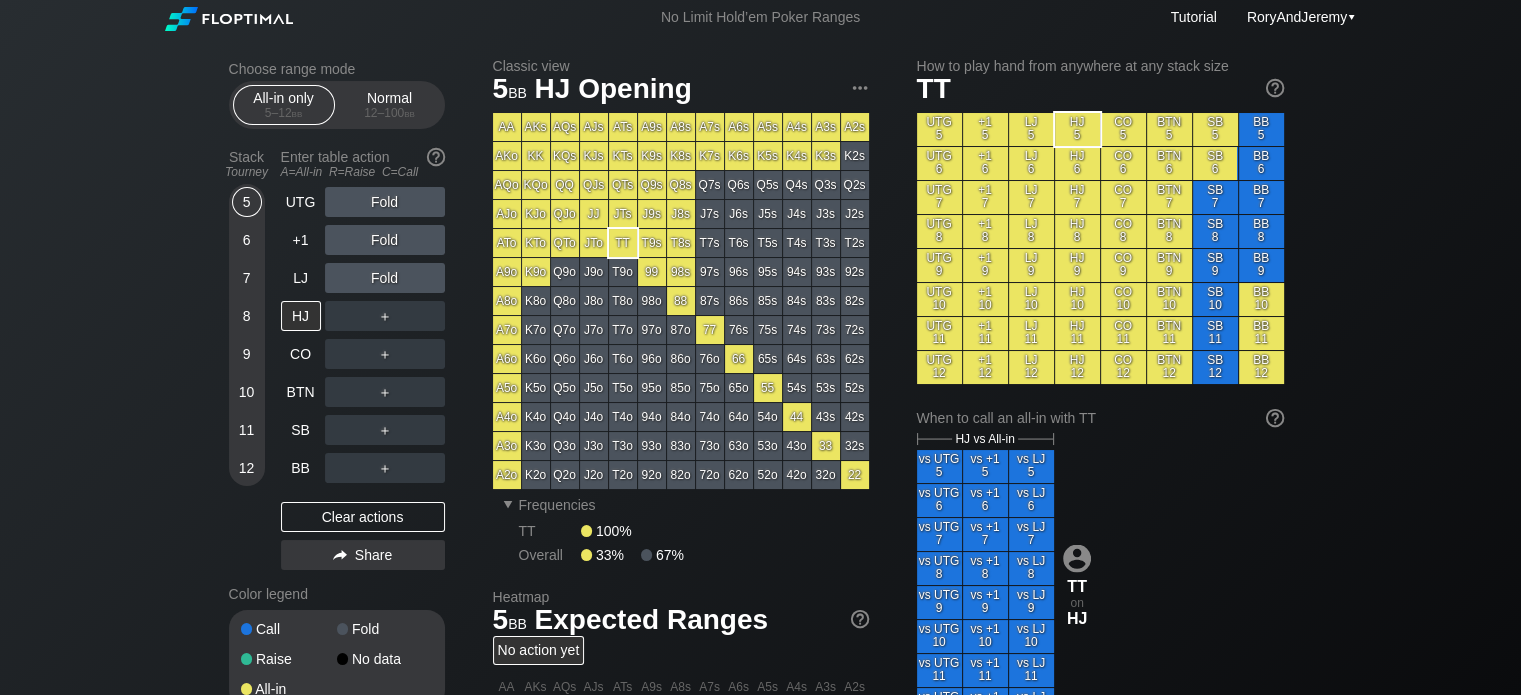 scroll, scrollTop: 4, scrollLeft: 0, axis: vertical 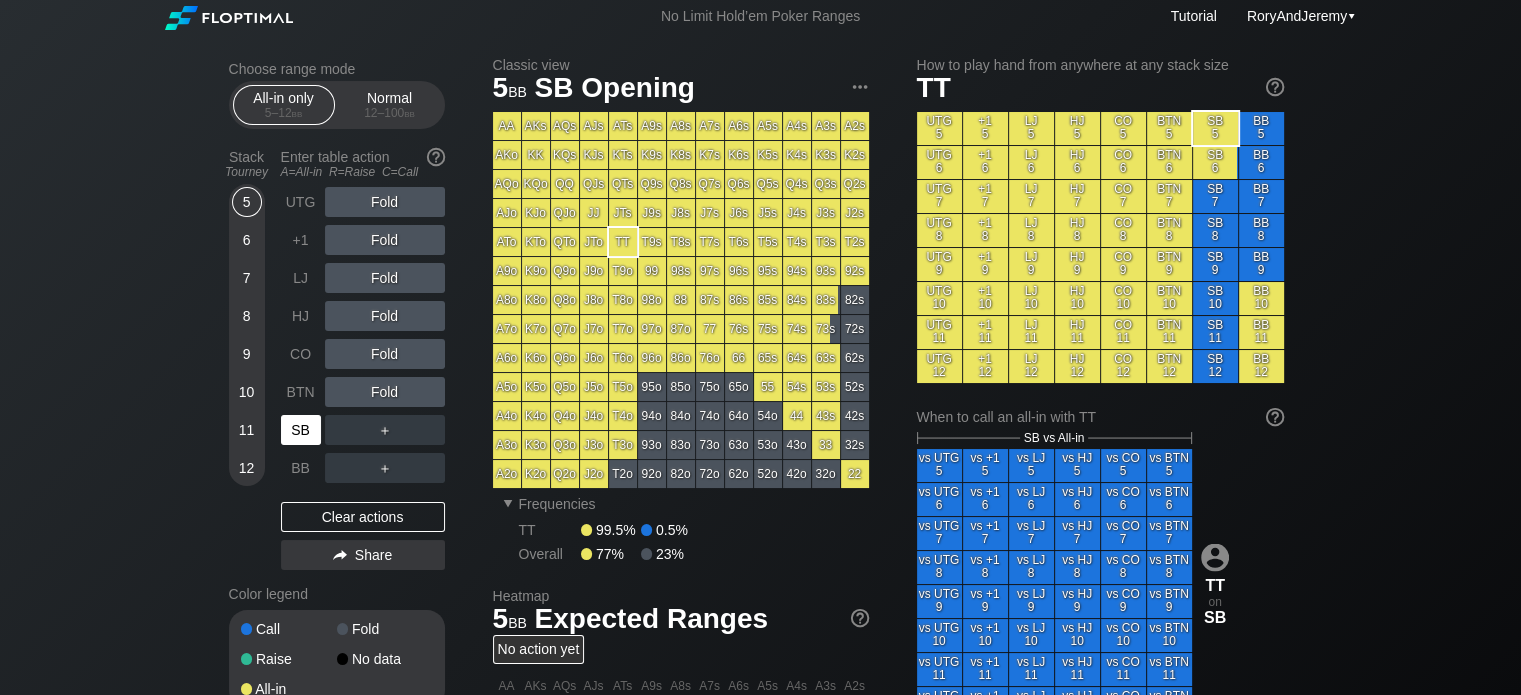 click on "SB" at bounding box center (301, 430) 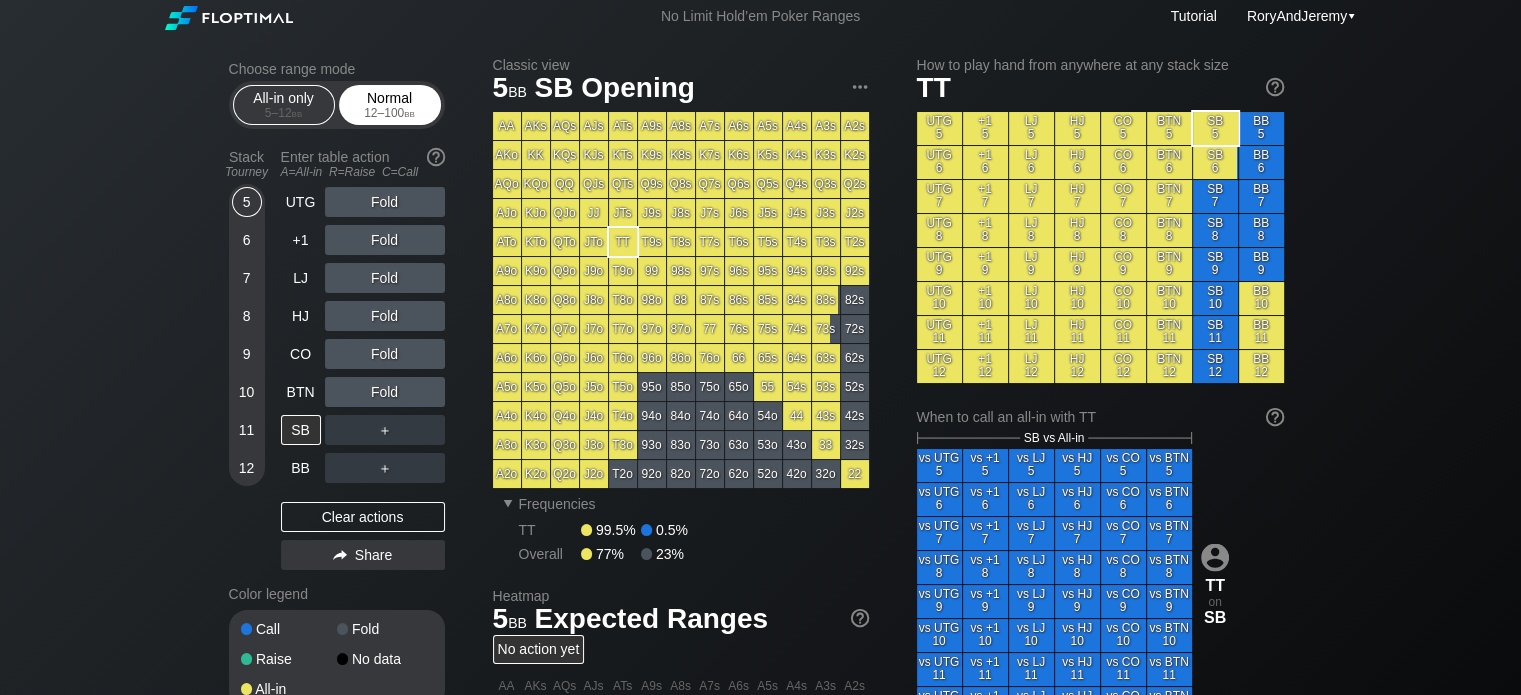 click on "12 – 100 bb" at bounding box center [390, 113] 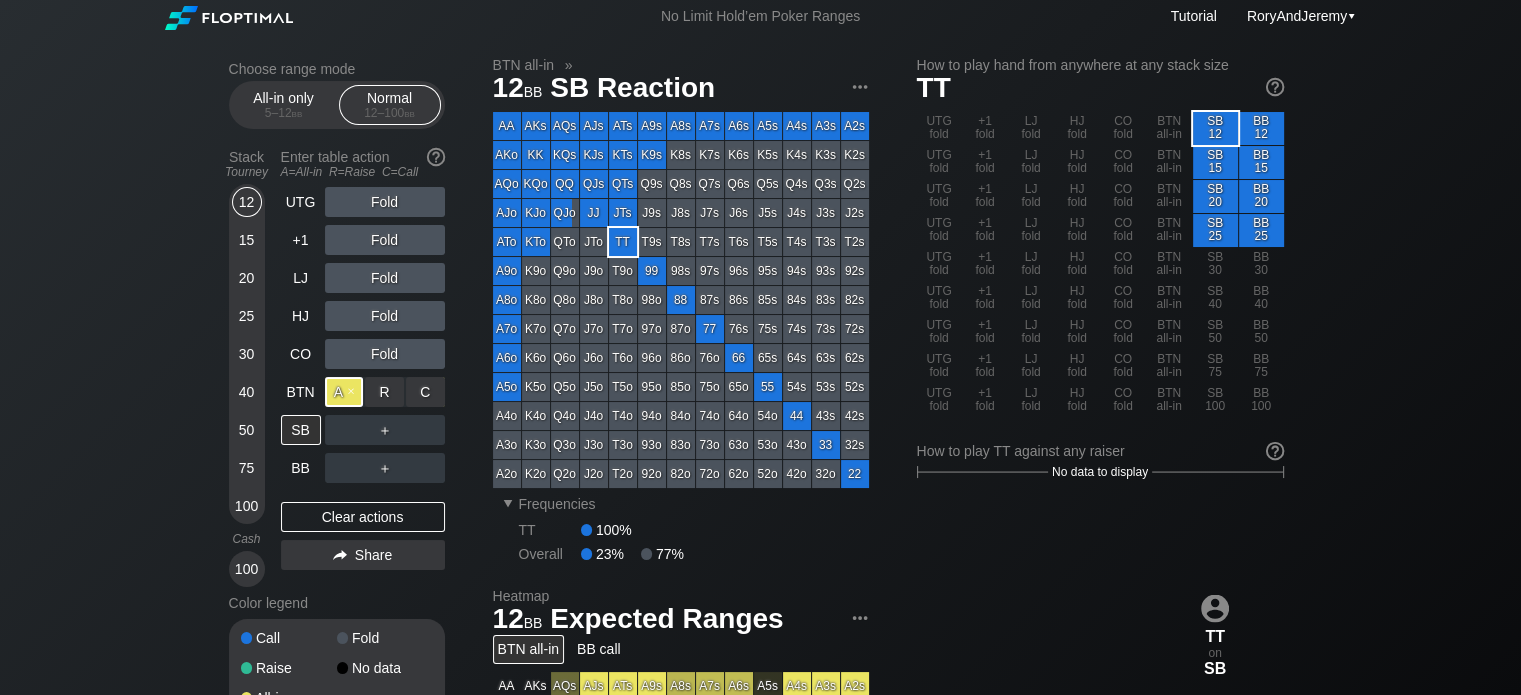 click on "A ✕" at bounding box center (344, 392) 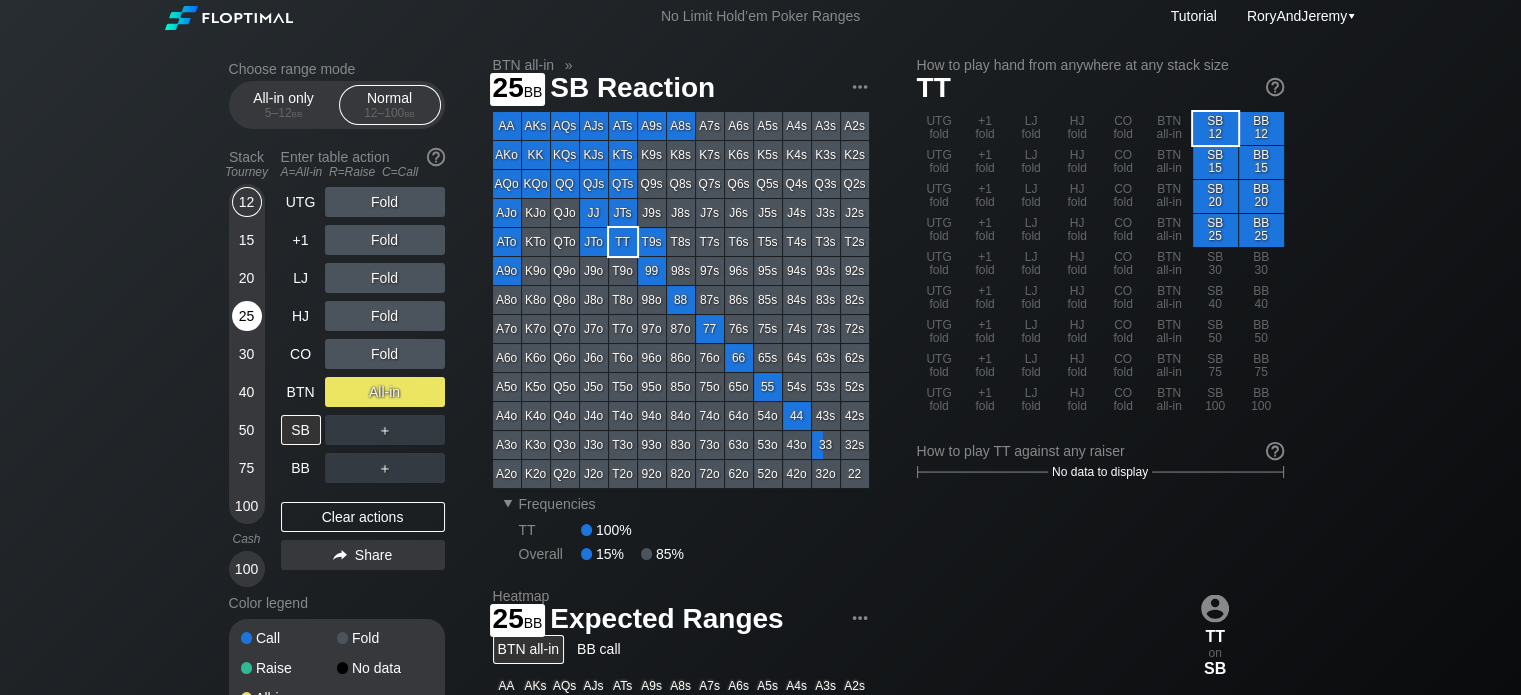 click on "25" at bounding box center [247, 316] 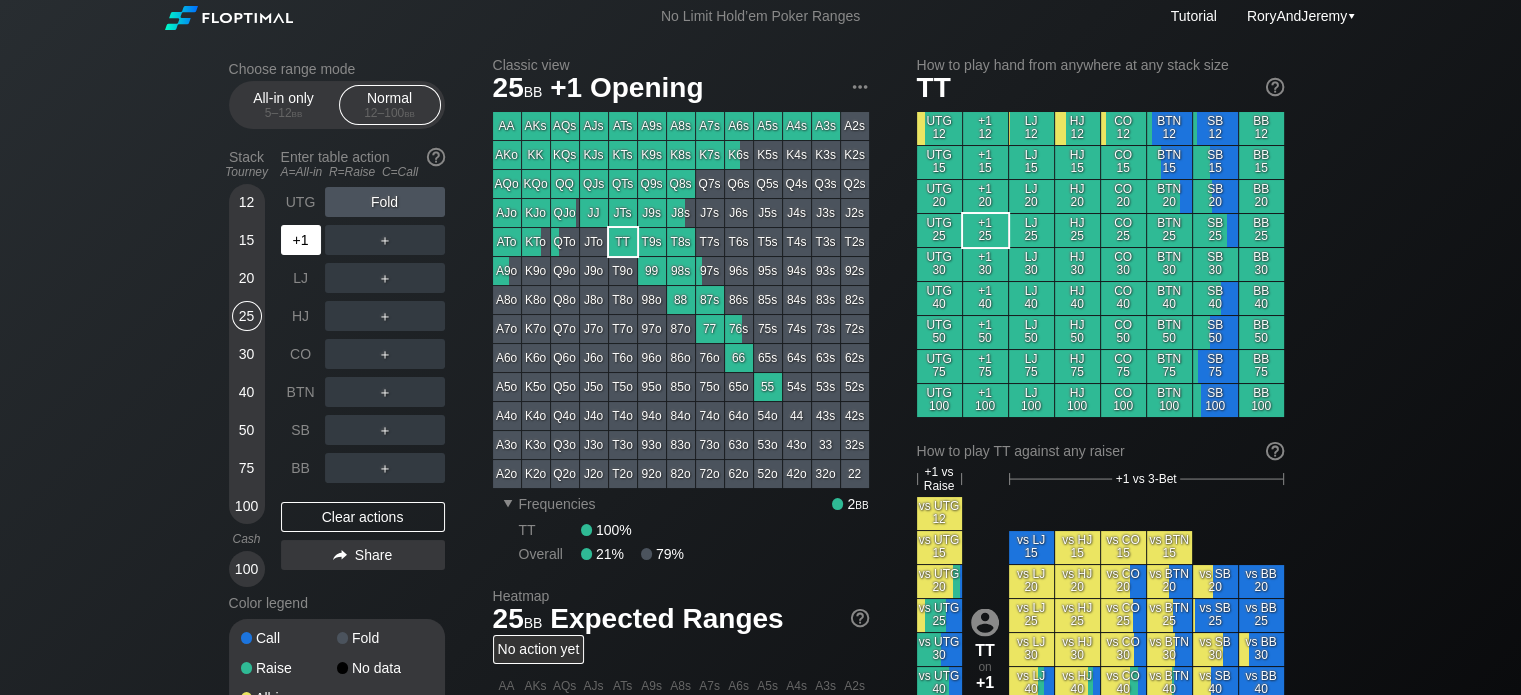 click on "+1" at bounding box center [301, 240] 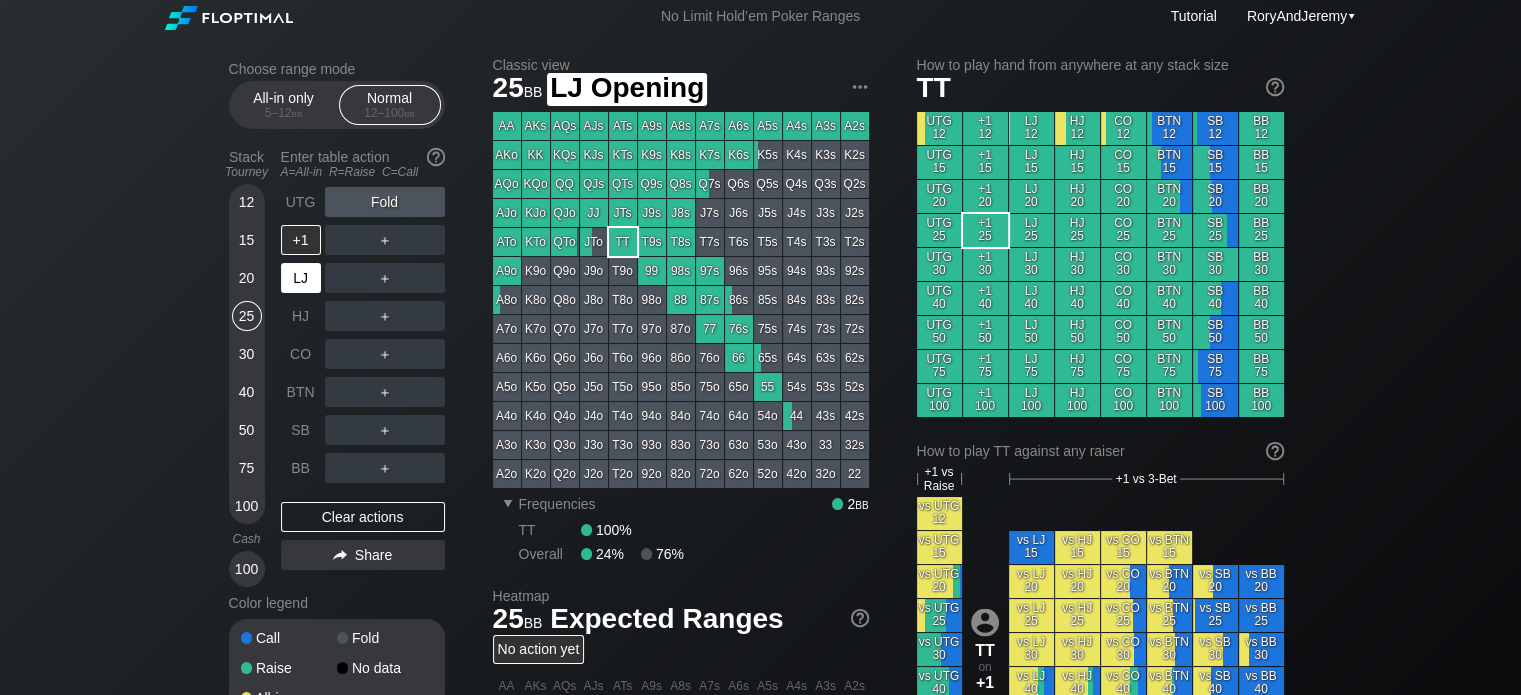 click on "LJ" at bounding box center (301, 278) 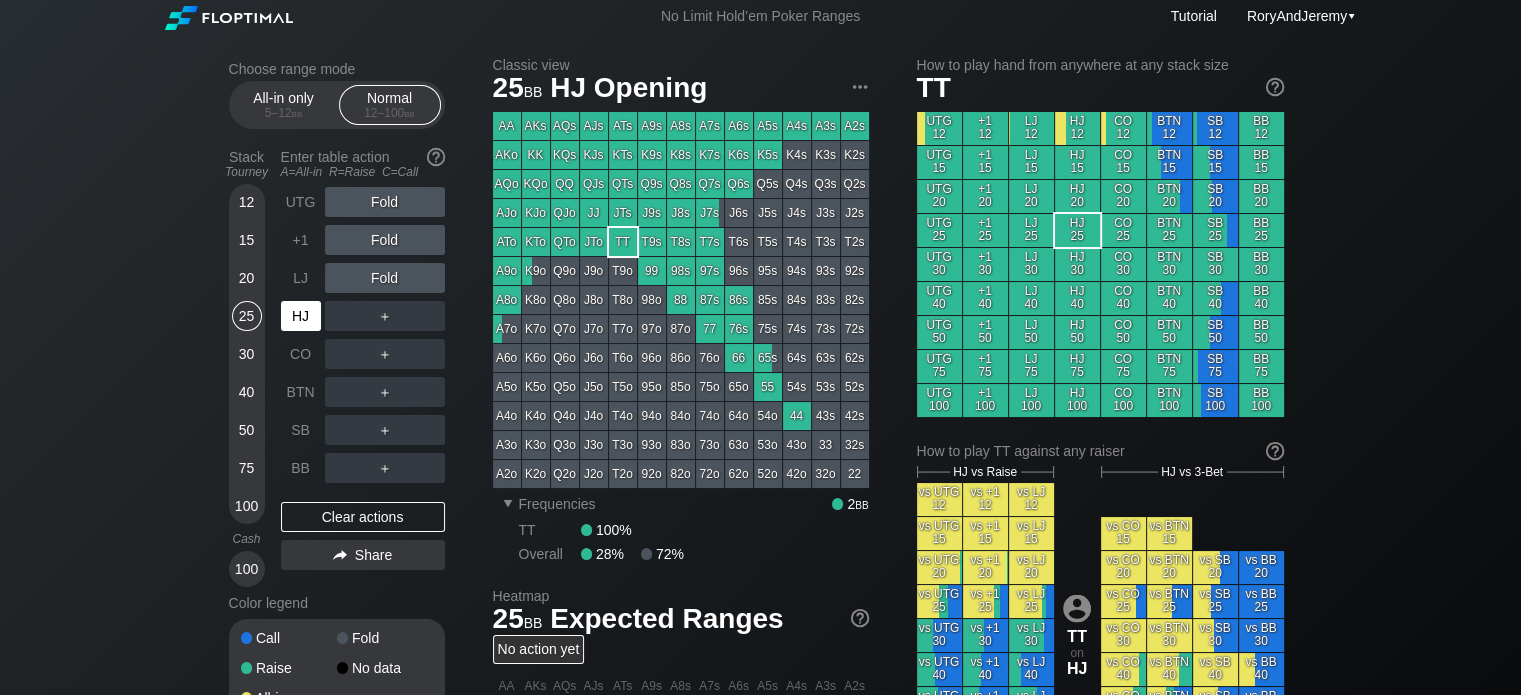 click on "HJ" at bounding box center [301, 316] 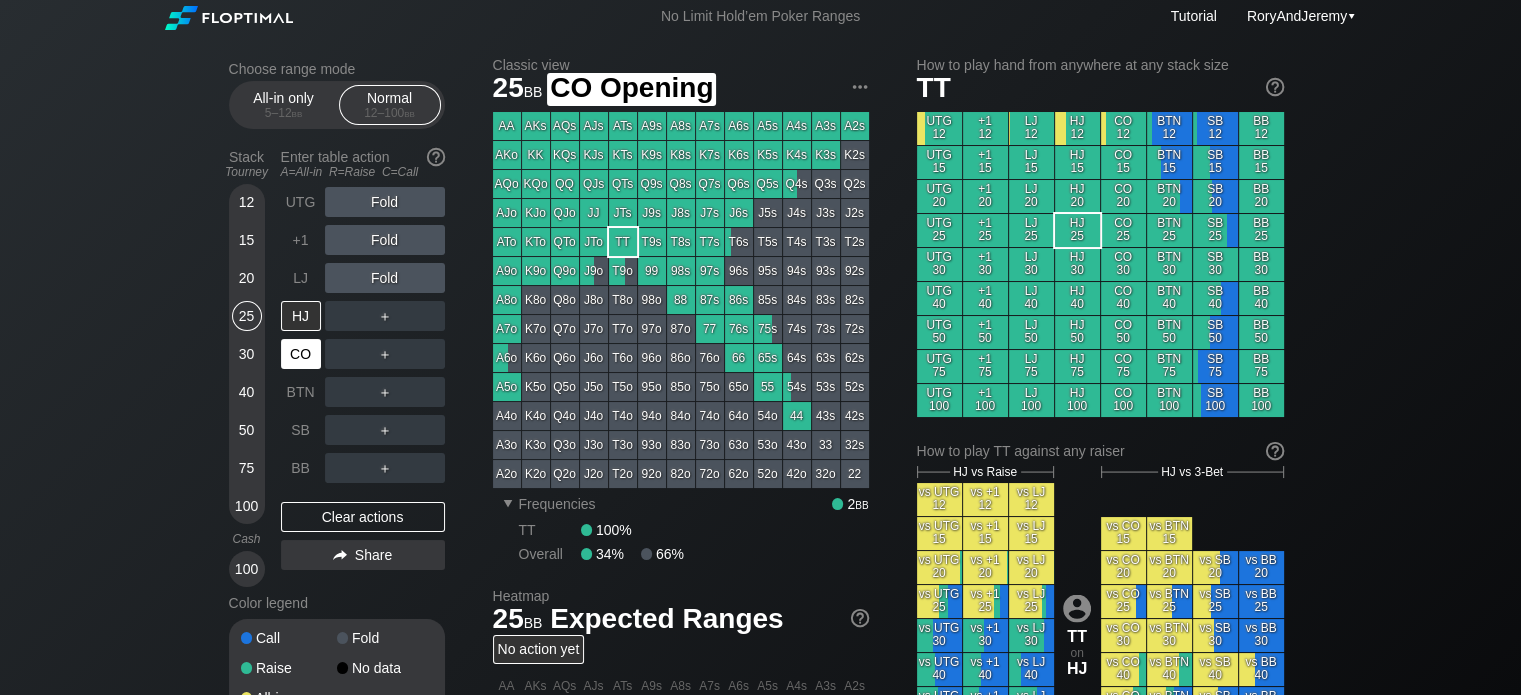 click on "CO" at bounding box center (301, 354) 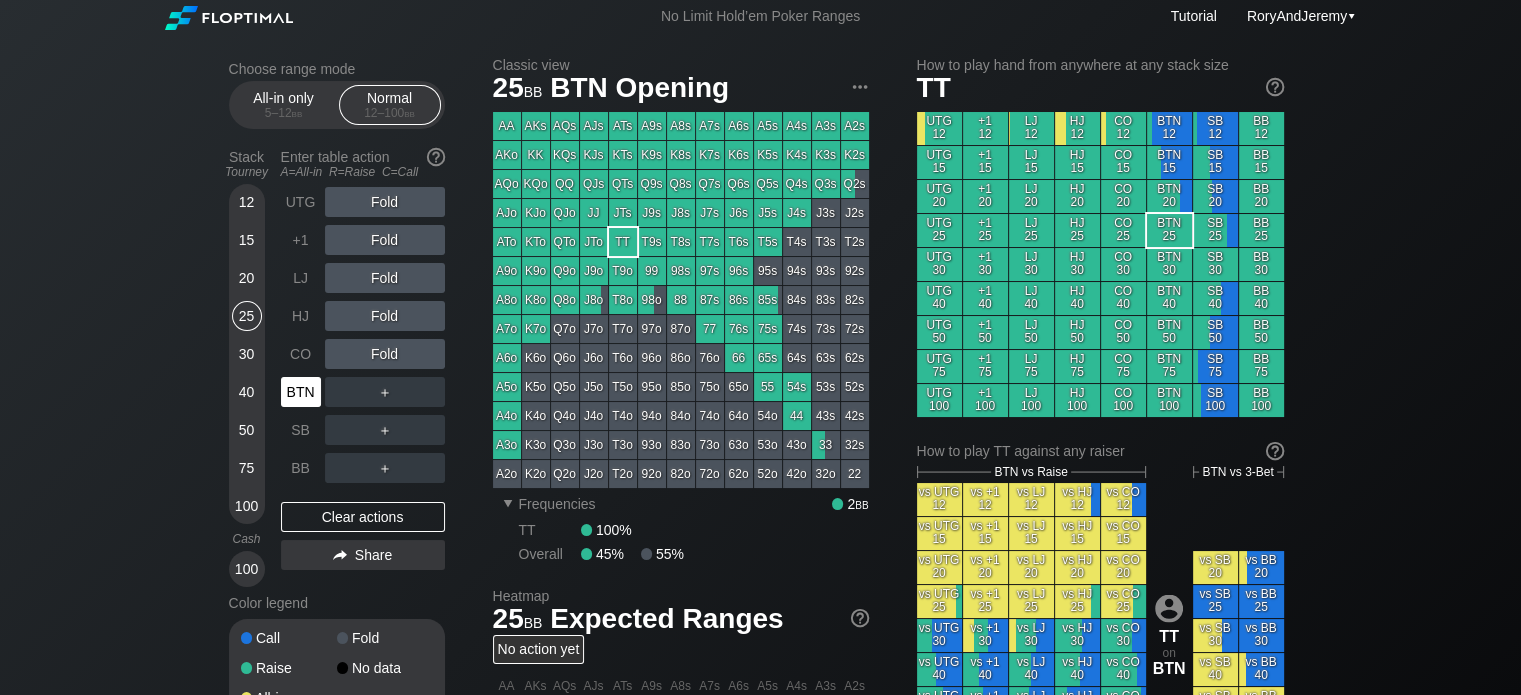 click on "BTN" at bounding box center (301, 392) 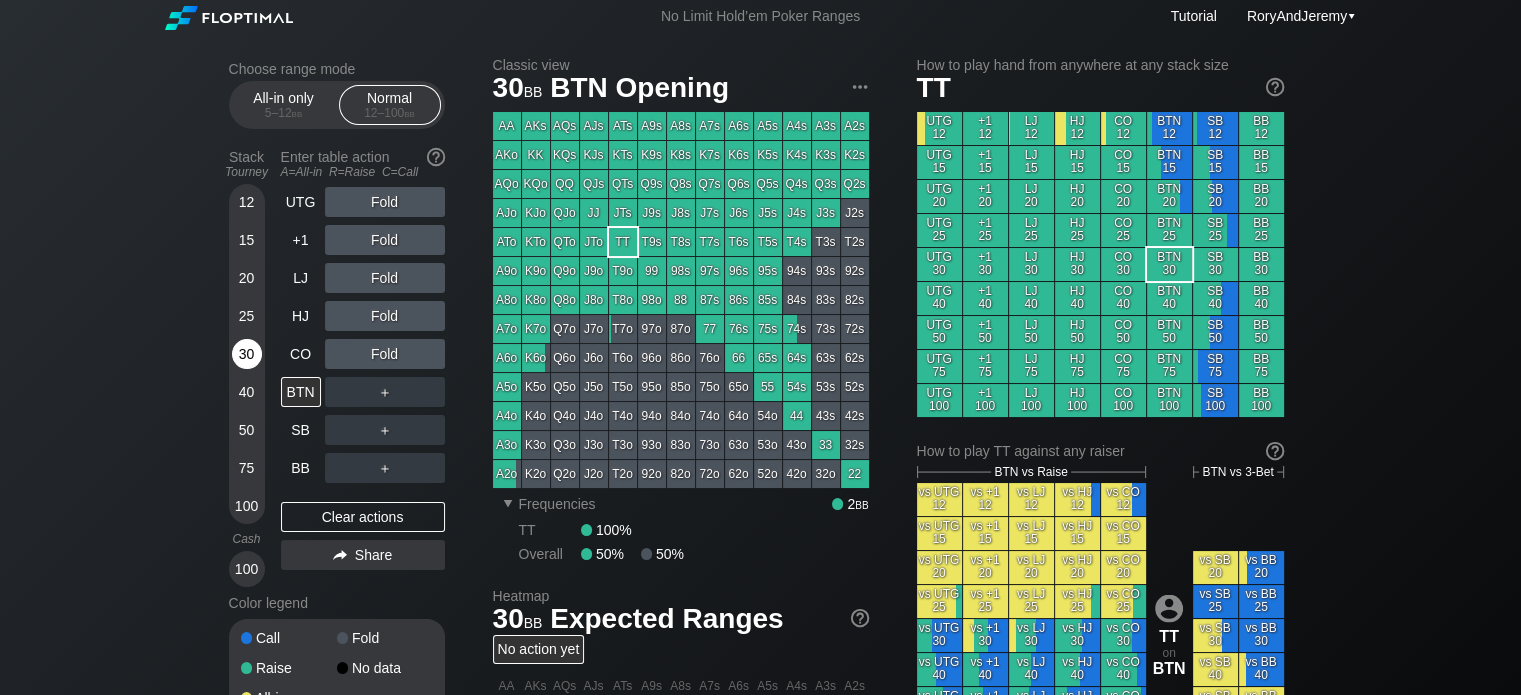 click on "30" at bounding box center [247, 354] 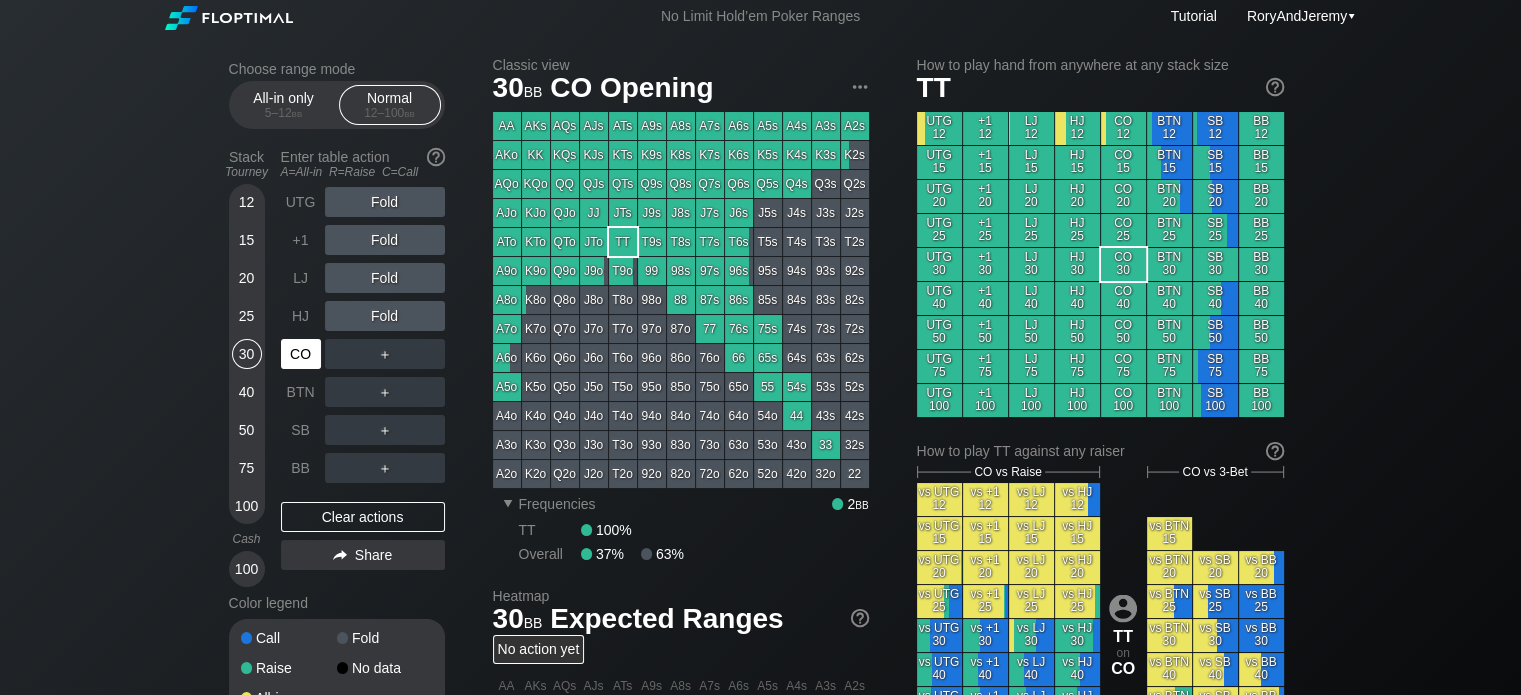 click on "CO" at bounding box center [301, 354] 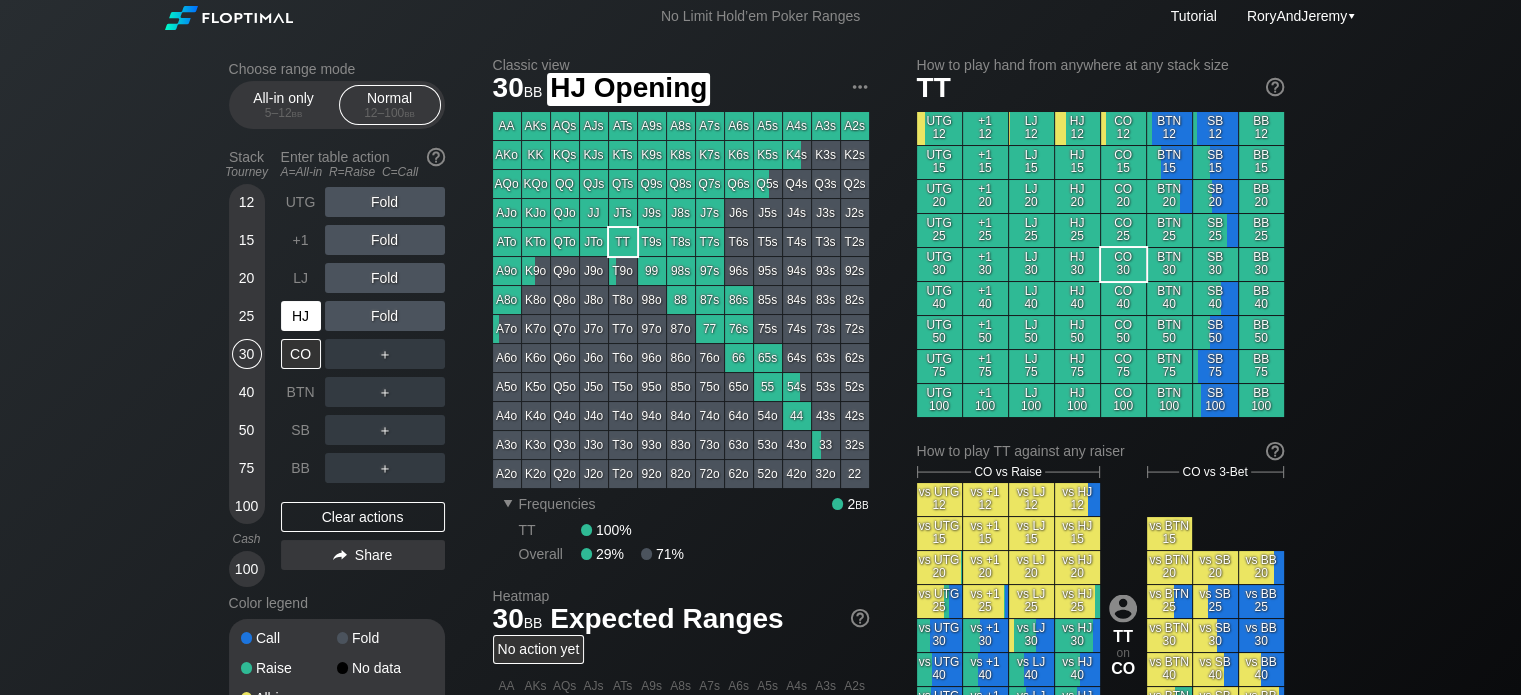 click on "HJ" at bounding box center (301, 316) 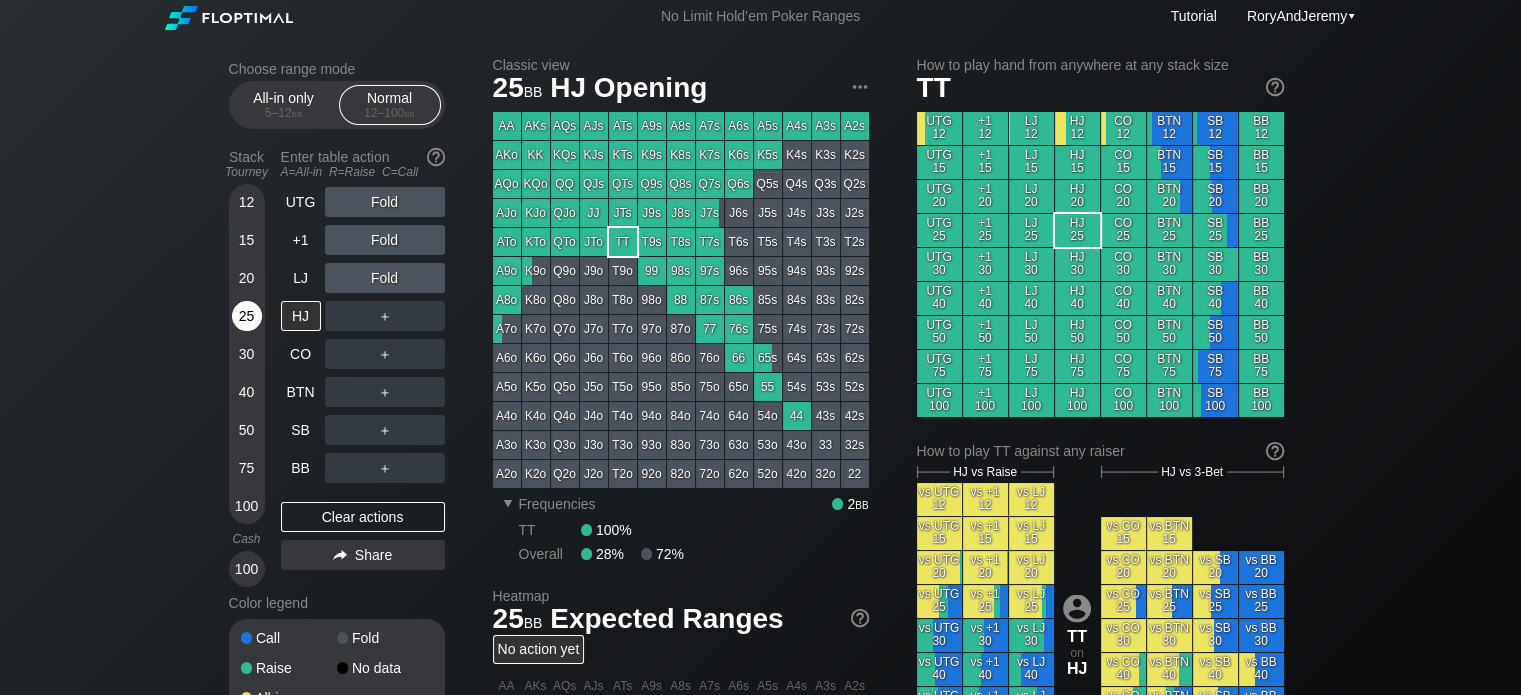 click on "25" at bounding box center (247, 316) 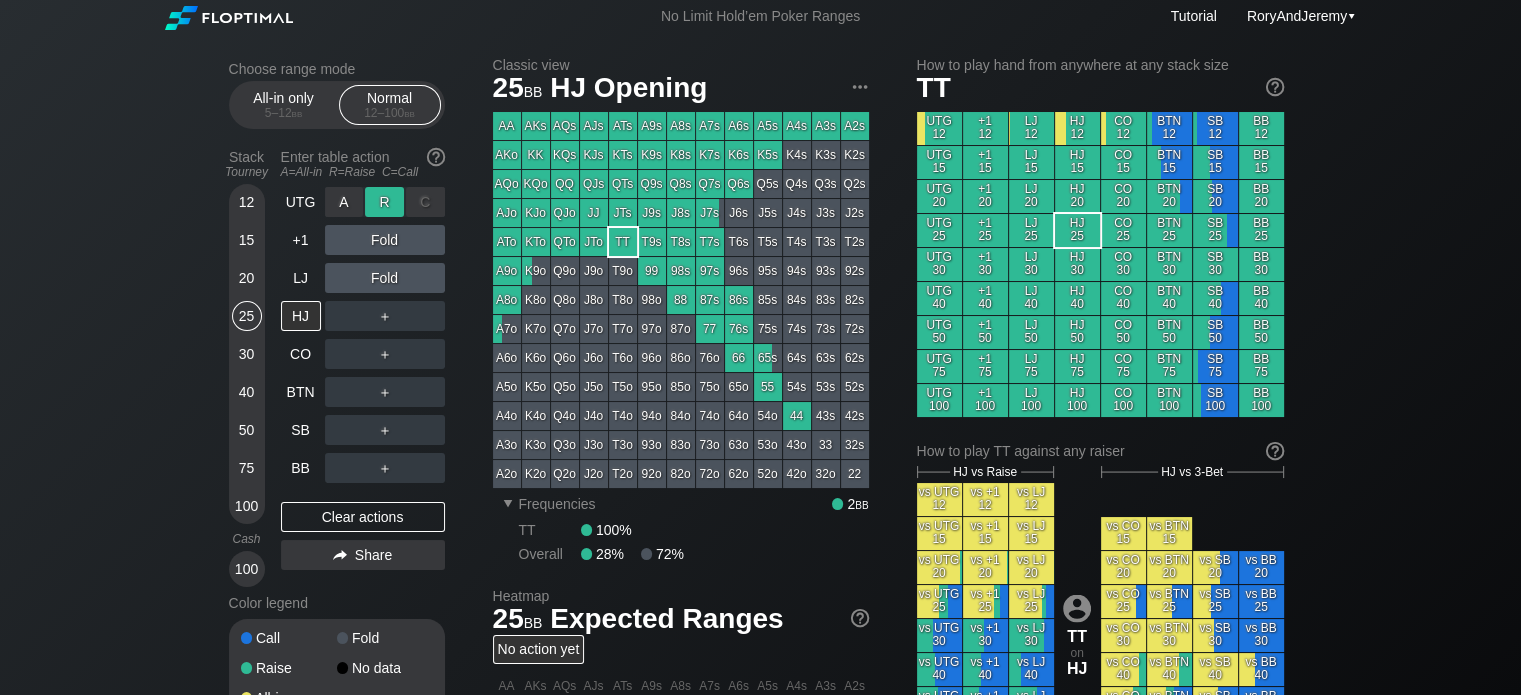 click on "R ✕" at bounding box center [384, 202] 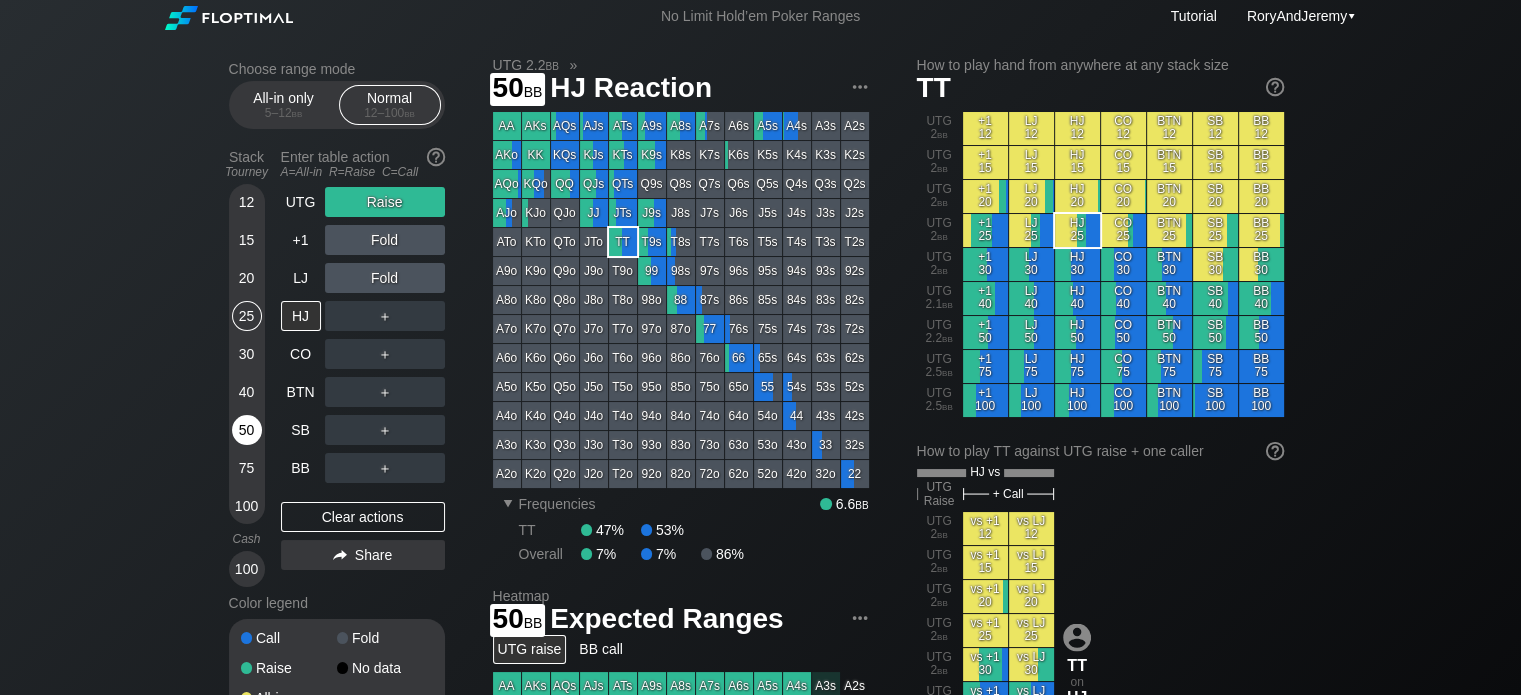 click on "50" at bounding box center [247, 430] 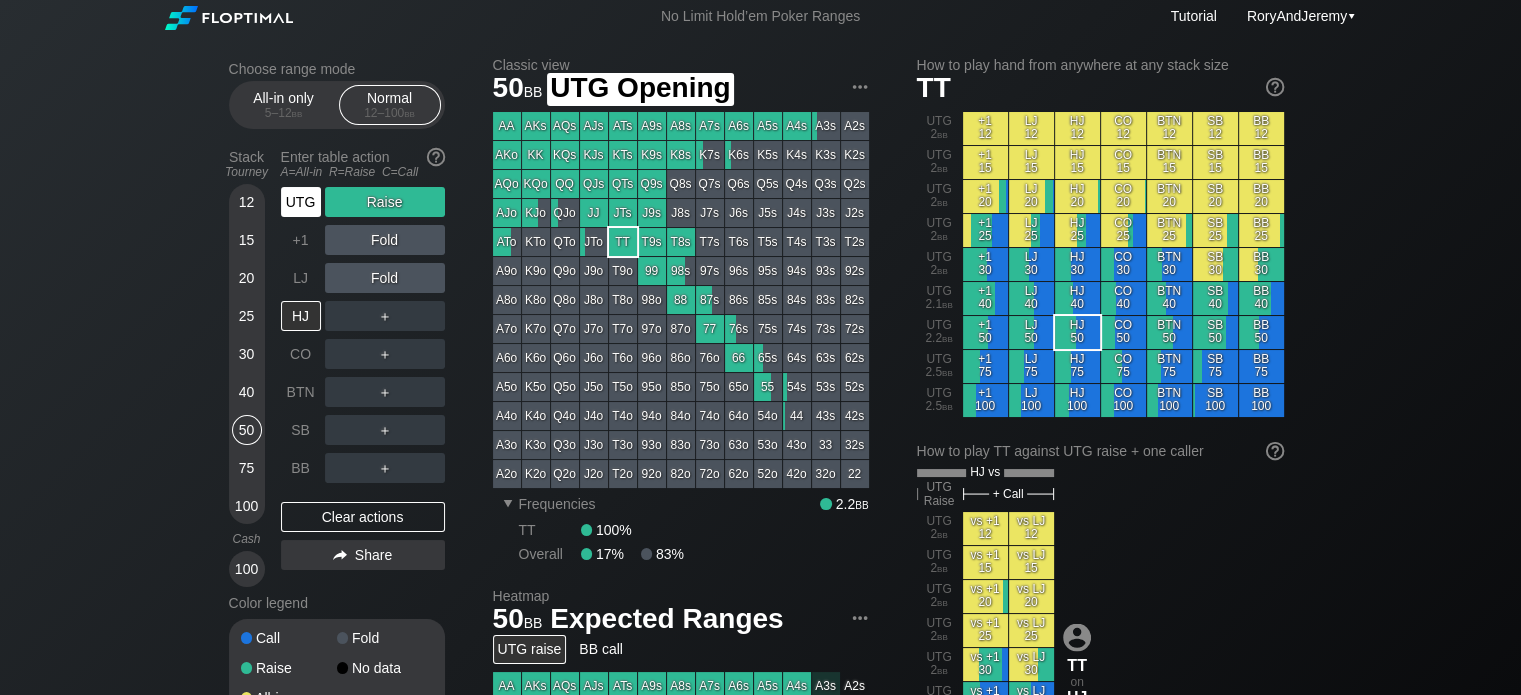 click on "UTG" at bounding box center (301, 202) 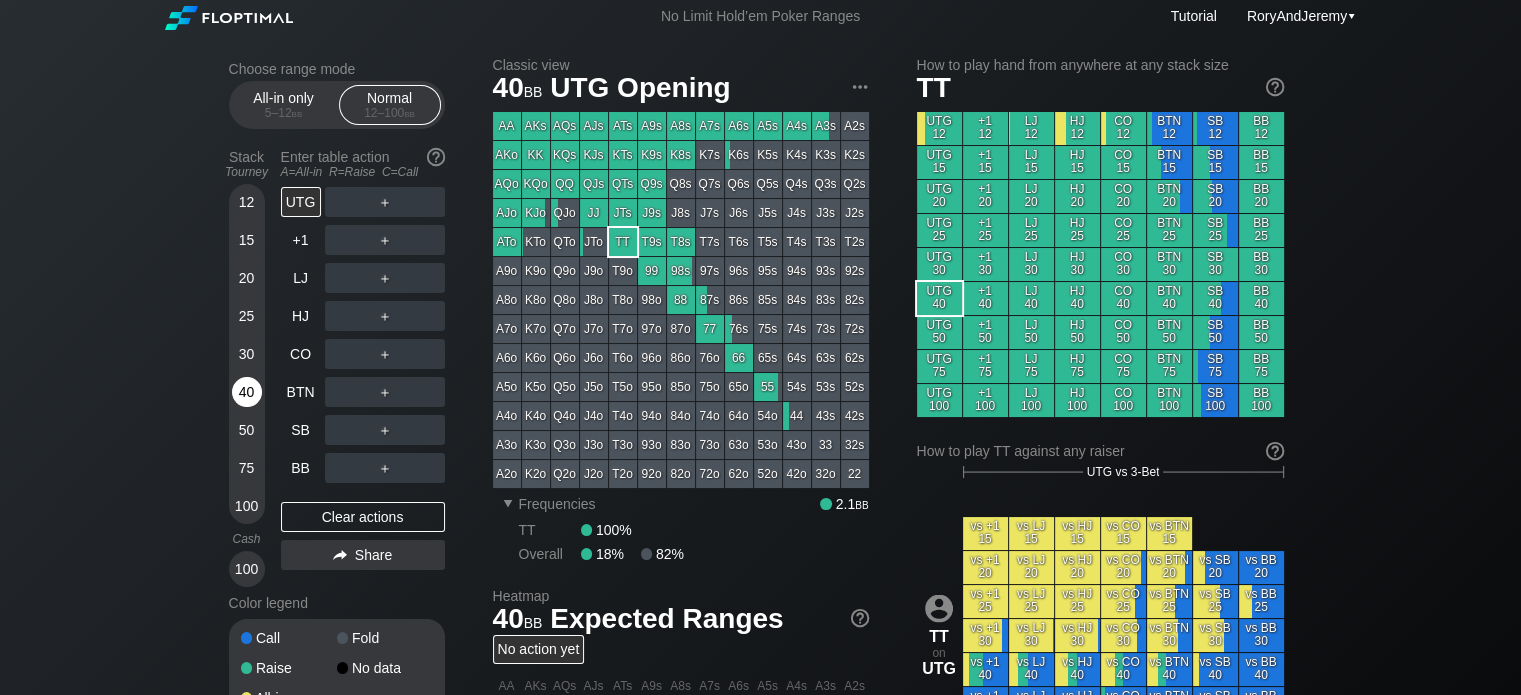 click on "40" at bounding box center (247, 392) 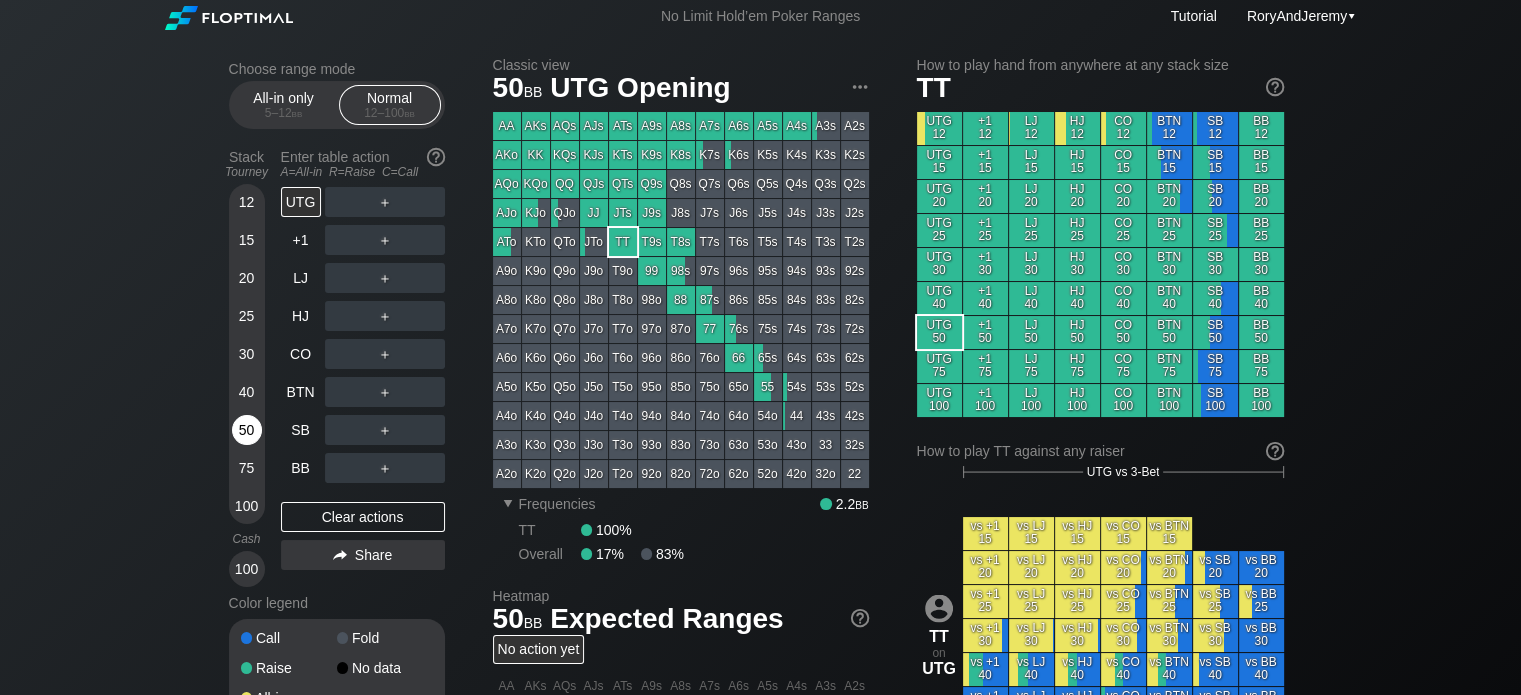 click on "50" at bounding box center (247, 430) 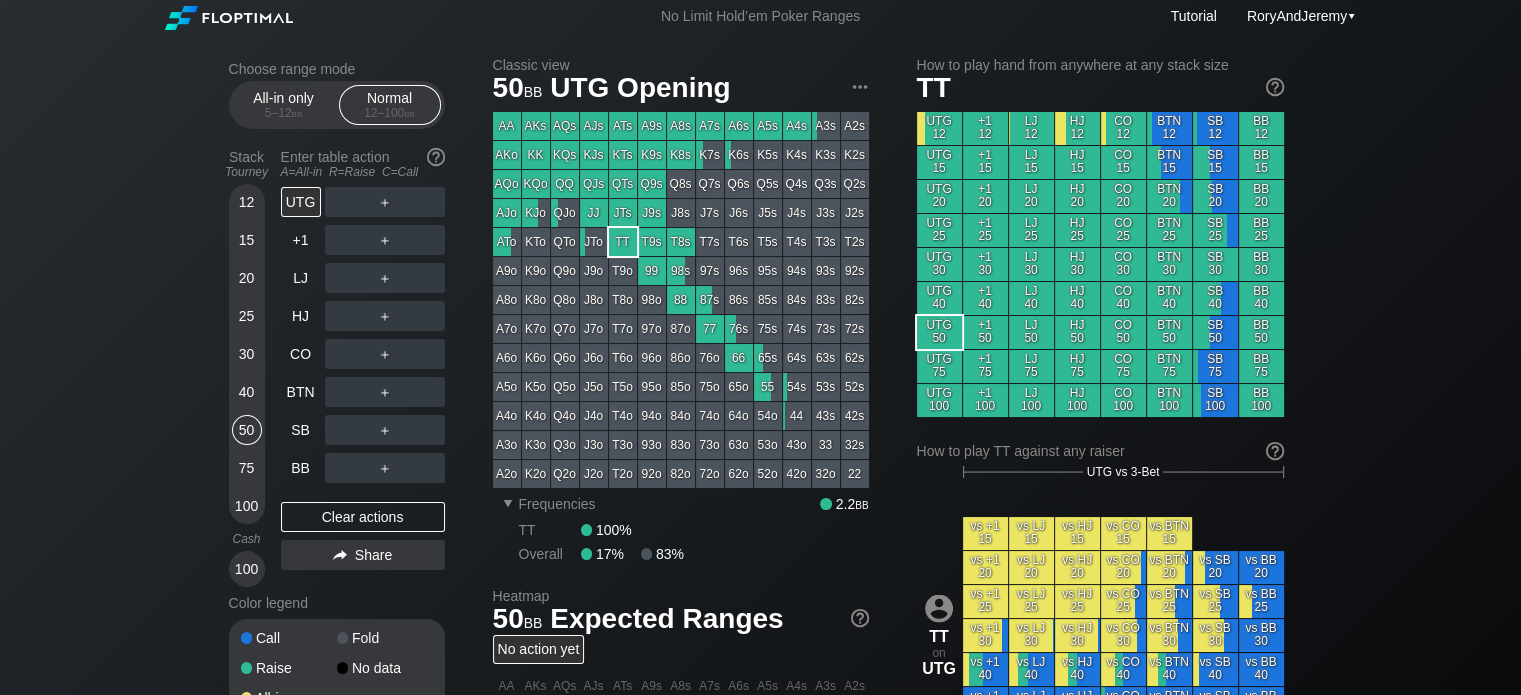 click on "Choose range mode All-in only 5 – 12 bb Normal 12 – 100 bb Stack Tourney Enter table action A=All-in  R=Raise  C=Call 12 15 20 25 30 40 50 75 100 Cash 100 UTG ＋ +1 ＋ LJ ＋ HJ ＋ CO ＋ BTN ＋ SB ＋ BB ＋ Clear actions Share Color legend   Call   Fold   Raise   No data   All-in Classic view 50 bb   UTG   Opening AA AKs AQs AJs ATs A9s A8s A7s A6s A5s A4s A3s A2s AKo KK KQs KJs KTs K9s K8s K7s K6s K5s K4s K3s K2s AQo KQo QQ QJs QTs Q9s Q8s Q7s Q6s Q5s Q4s Q3s Q2s AJo KJo QJo JJ JTs J9s J8s J7s J6s J5s J4s J3s J2s ATo KTo QTo JTo TT T9s T8s T7s T6s T5s T4s T3s T2s A9o K9o Q9o J9o T9o 99 98s 97s 96s 95s 94s 93s 92s A8o K8o Q8o J8o T8o 98o 88 87s 86s 85s 84s 83s 82s A7o K7o Q7o J7o T7o 97o 87o 77 76s 75s 74s 73s 72s A6o K6o Q6o J6o T6o 96o 86o 76o 66 65s 64s 63s 62s A5o K5o Q5o J5o T5o 95o 85o 75o 65o 55 54s 53s 52s A4o K4o Q4o J4o T4o 94o 84o 74o 64o 54o 44 43s 42s A3o K3o Q3o J3o T3o 93o 83o 73o 63o 53o 43o 33 32s A2o K2o Q2o J2o T2o 92o 82o 72o 62o 52o 42o 32o 22 ▾ Frequencies   2.2 bb TT" at bounding box center (760, 675) 